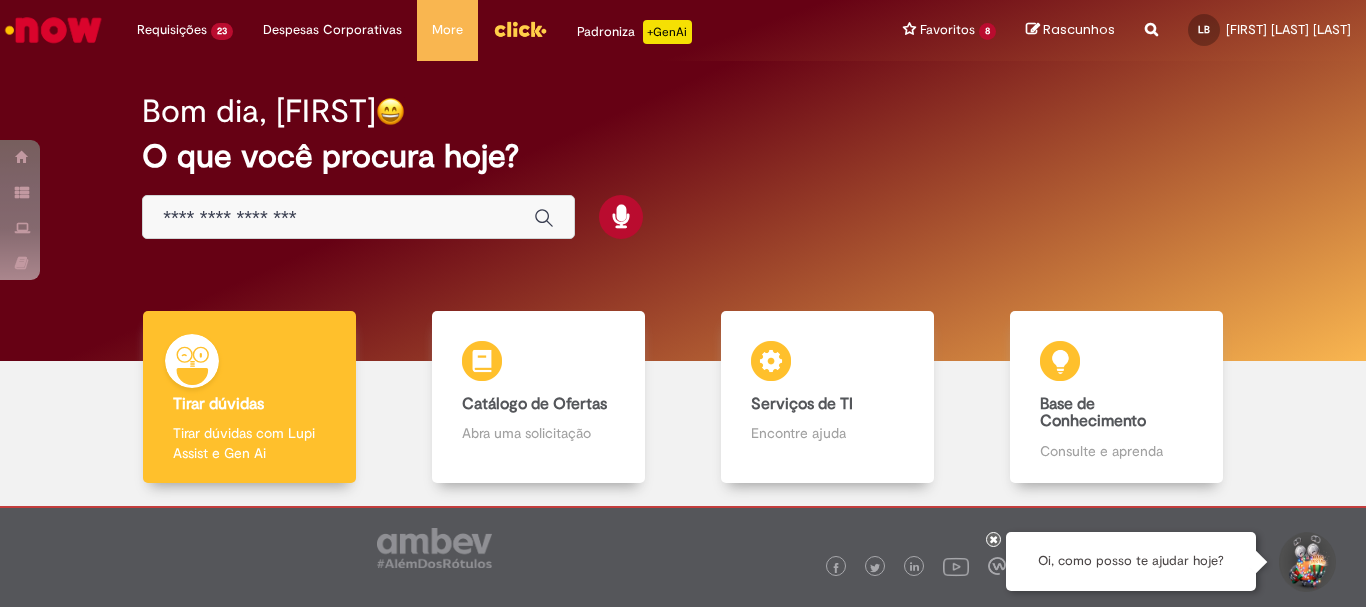 scroll, scrollTop: 0, scrollLeft: 0, axis: both 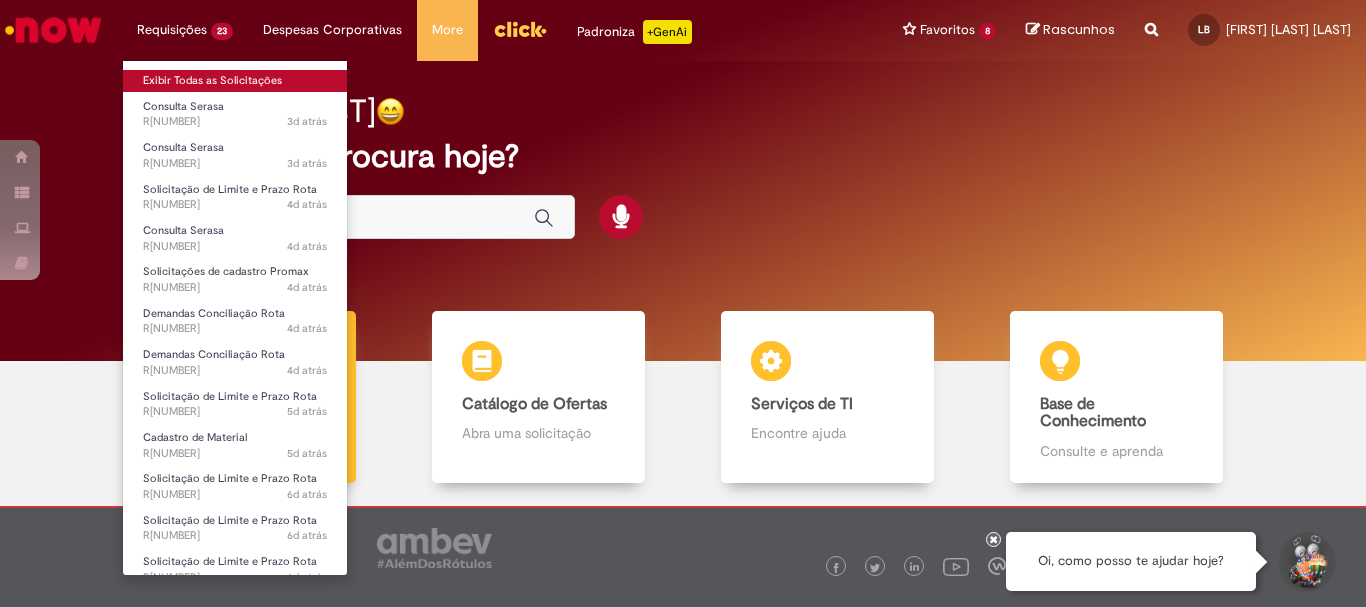 click on "Exibir Todas as Solicitações" at bounding box center [235, 81] 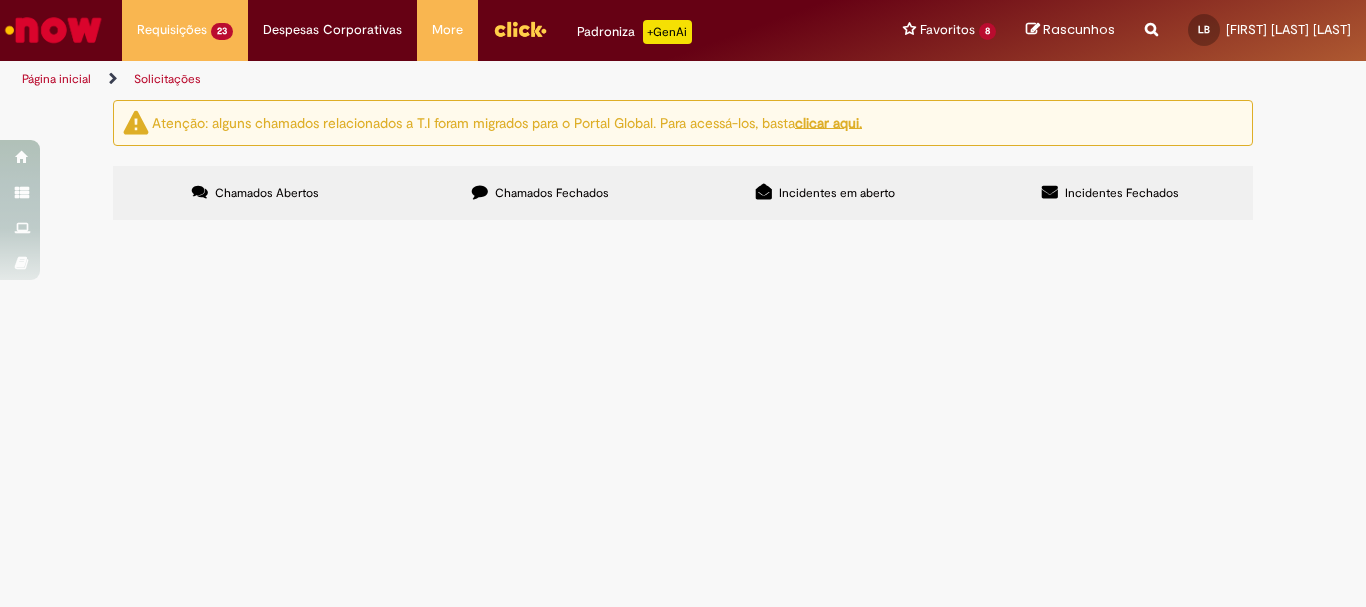 click on "Atenção: alguns chamados relacionados a T.I foram migrados para o Portal Global. Para acessá-los, basta  clicar aqui.
Chamados Abertos     Chamados Fechados     Incidentes em aberto     Incidentes Fechados
Itens solicitados
Exportar como PDF Exportar como Excel Exportar como CSV
Solicitações
Carregamento de dados...
Itens solicitados
Exportar como PDF Exportar como Excel Exportar como CSV
Solicitações
Carregamento de dados...
Incidentes" at bounding box center [683, 162] 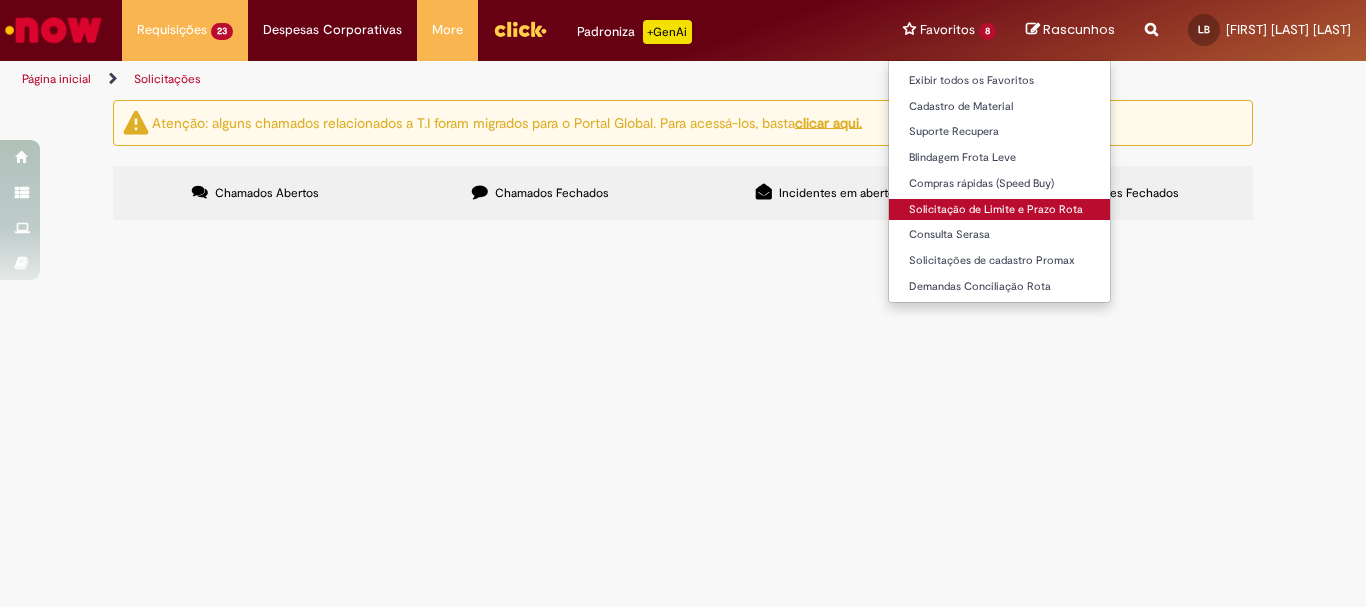 click on "Solicitação de Limite e Prazo Rota" at bounding box center (999, 210) 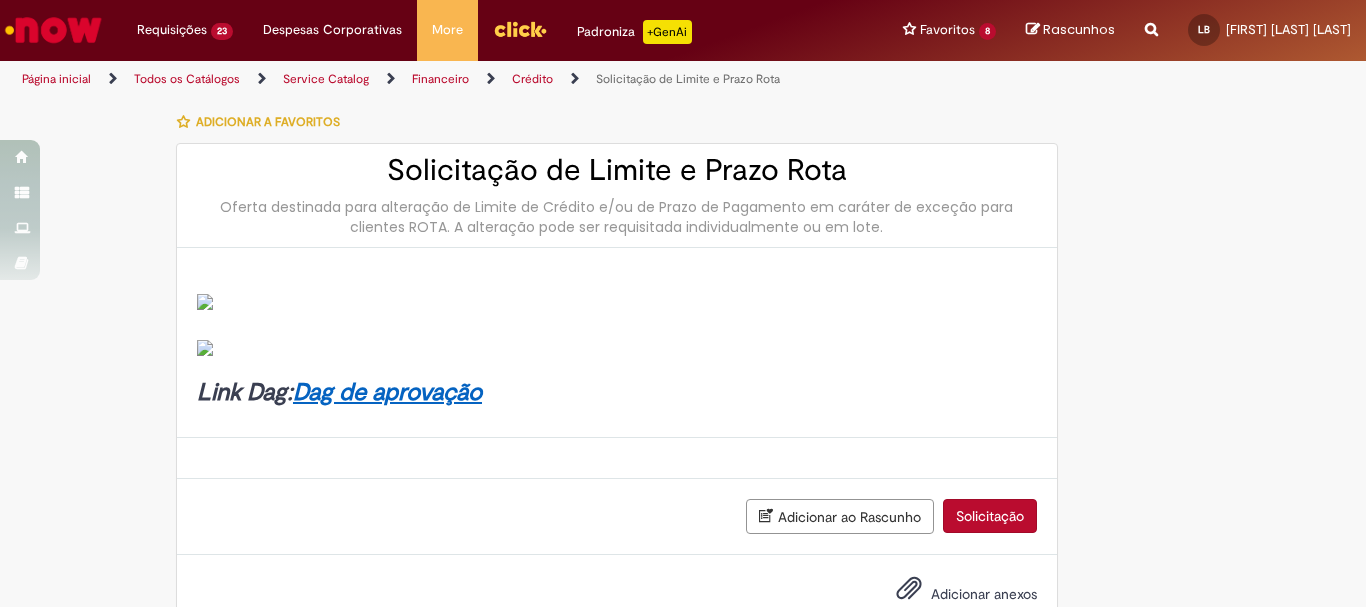 scroll, scrollTop: 57, scrollLeft: 0, axis: vertical 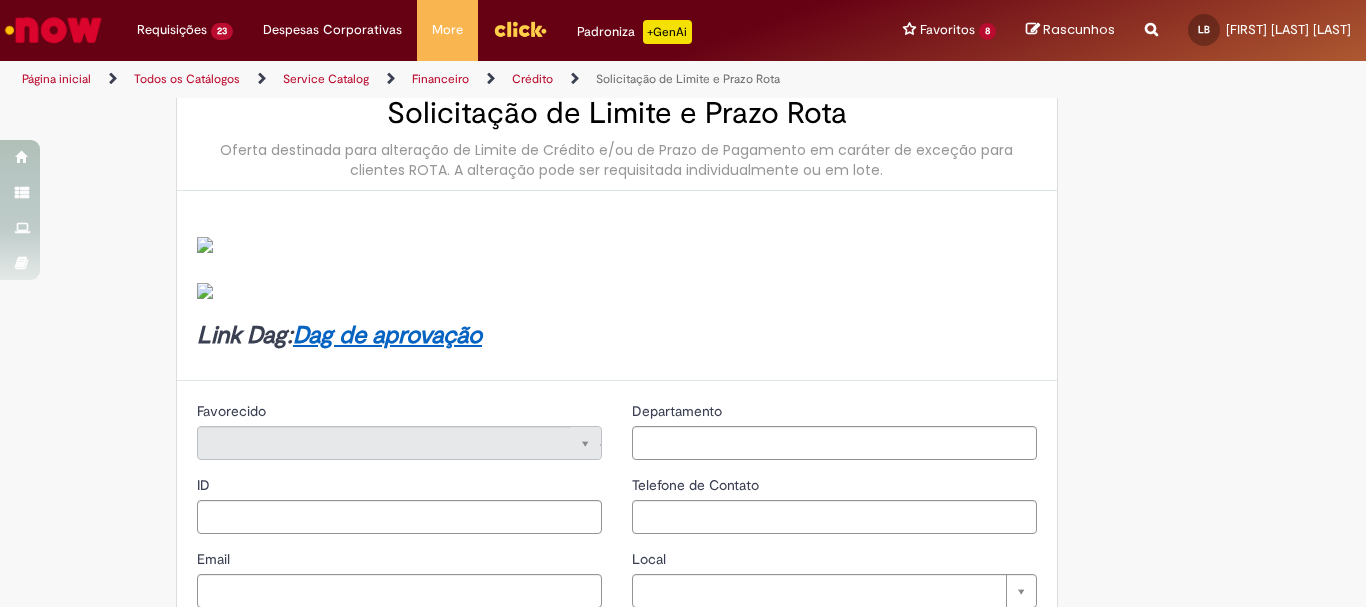 type on "********" 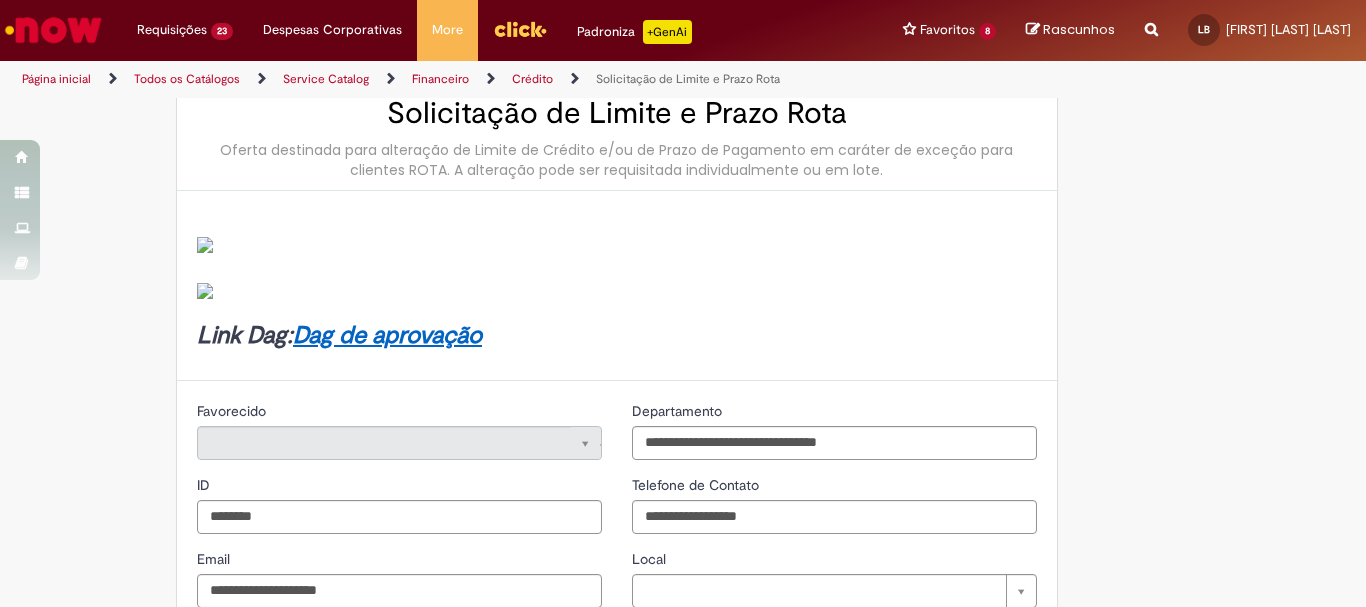 type on "**********" 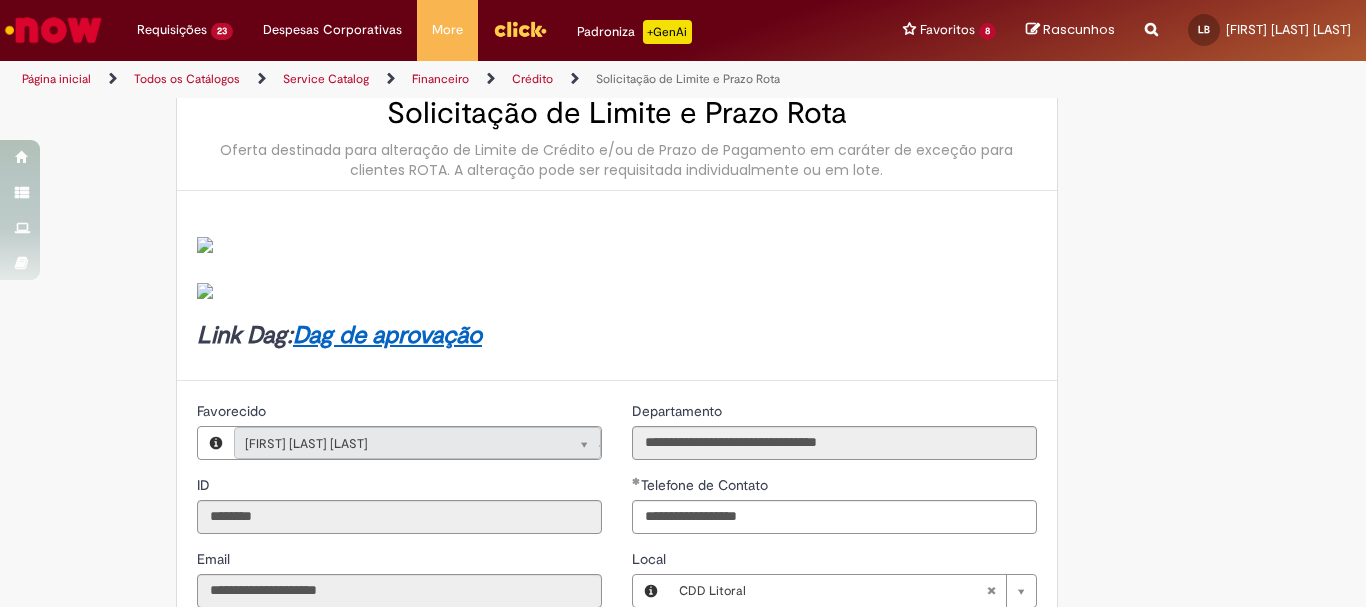 type on "**********" 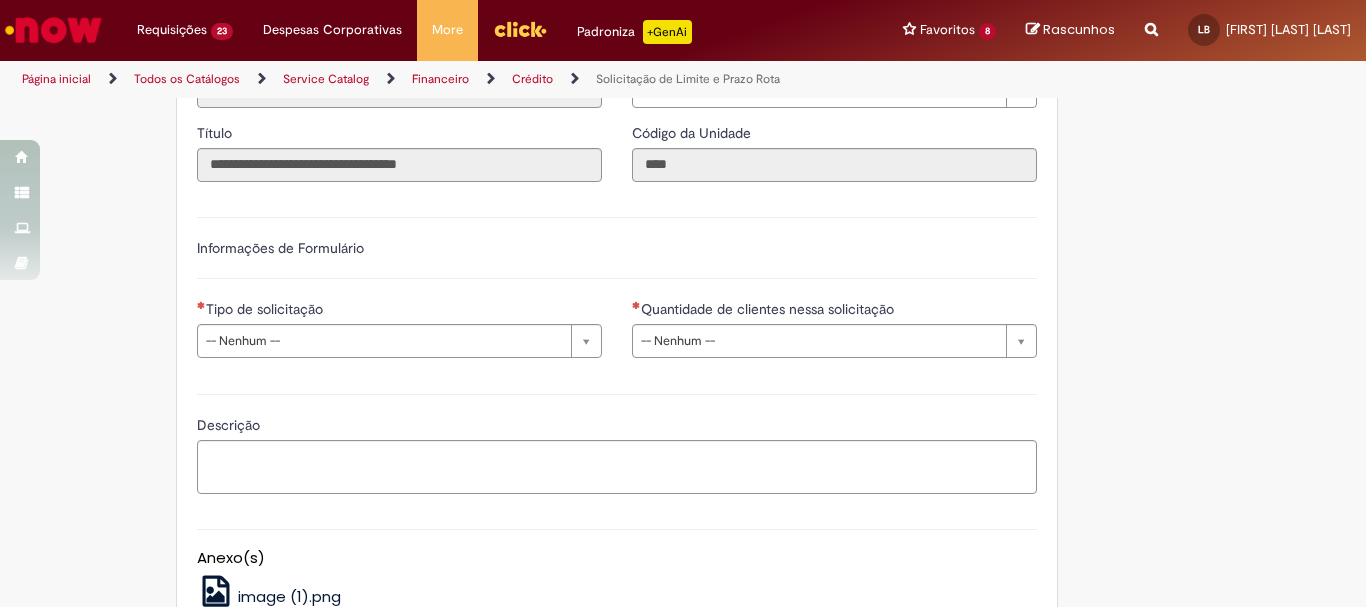 scroll, scrollTop: 457, scrollLeft: 0, axis: vertical 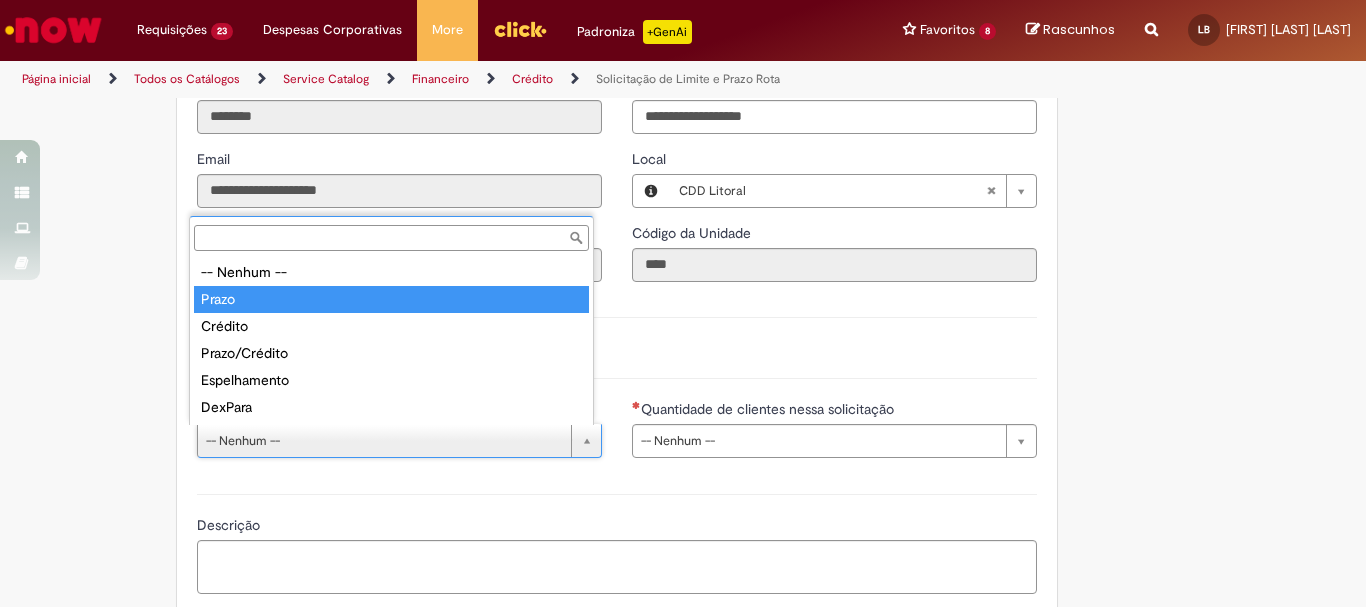 type on "*****" 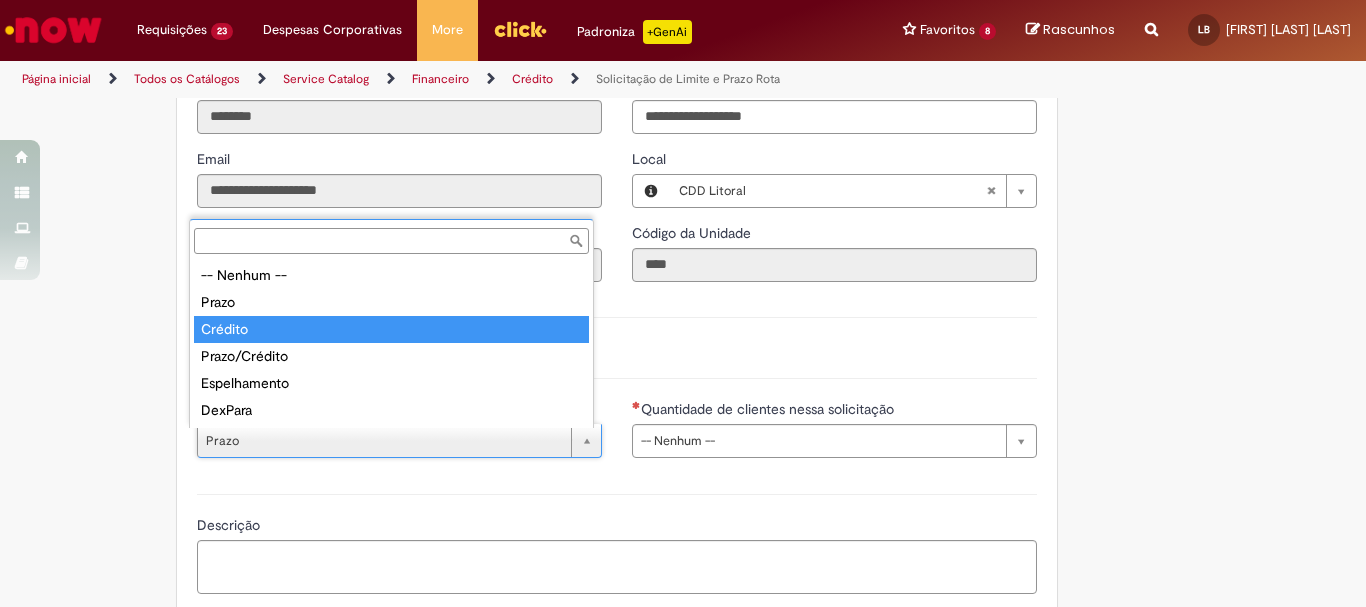 type on "*****" 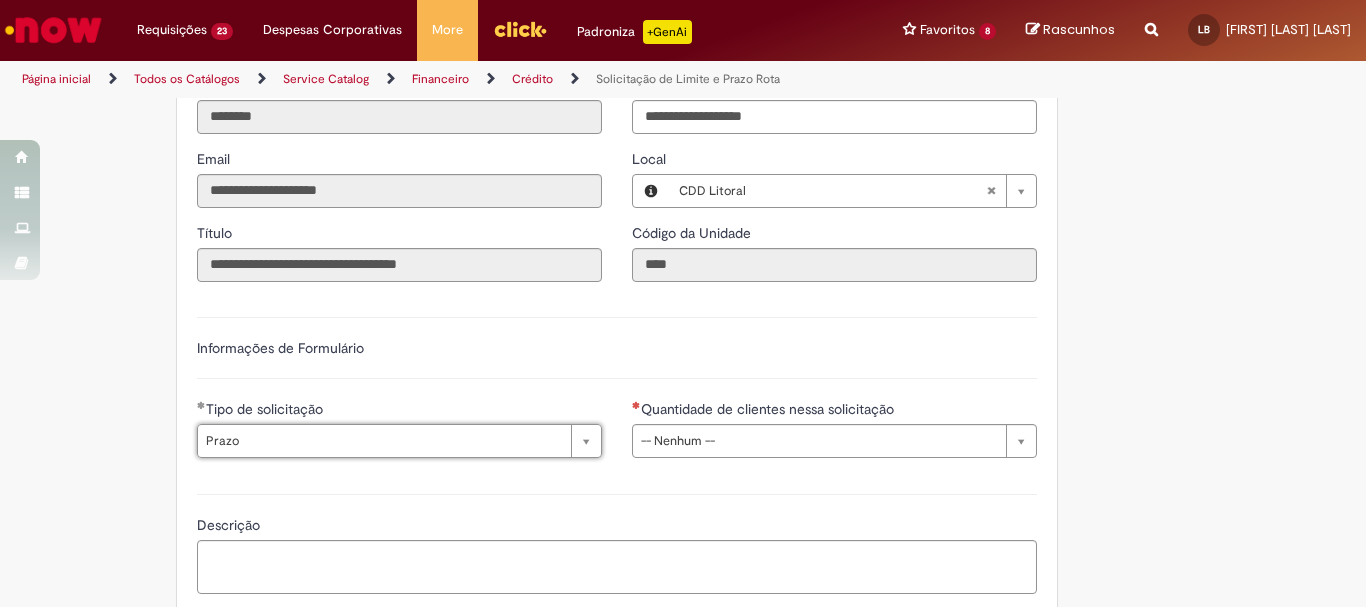 scroll, scrollTop: 0, scrollLeft: 33, axis: horizontal 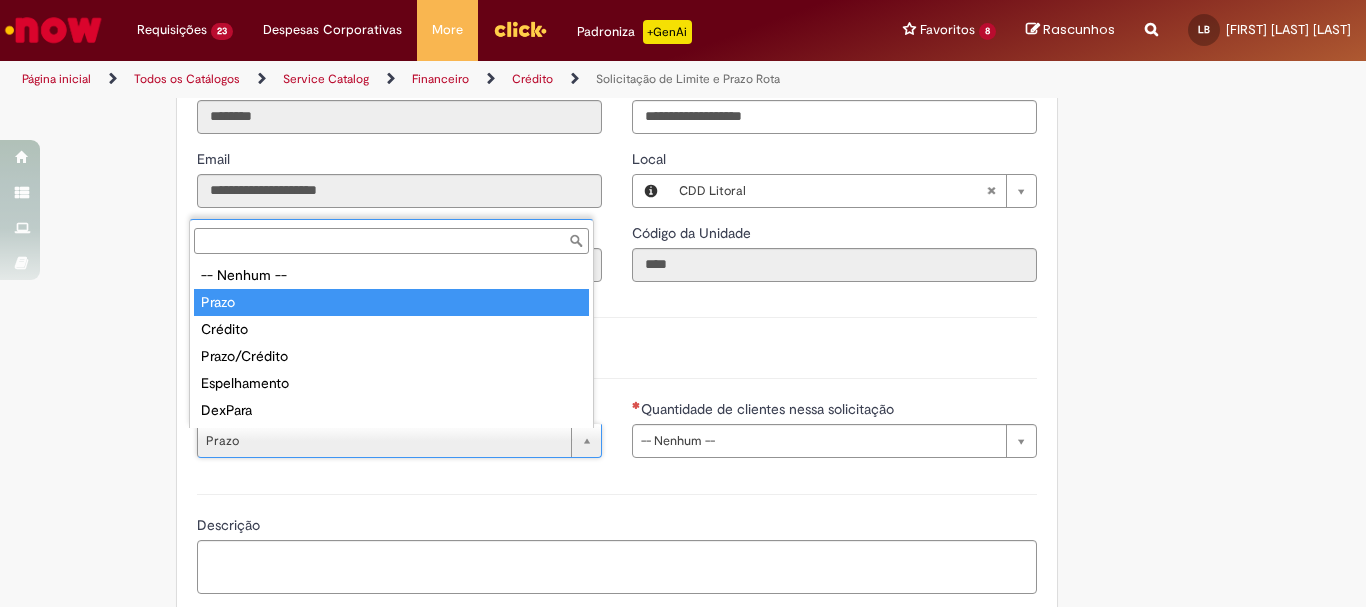 type on "*****" 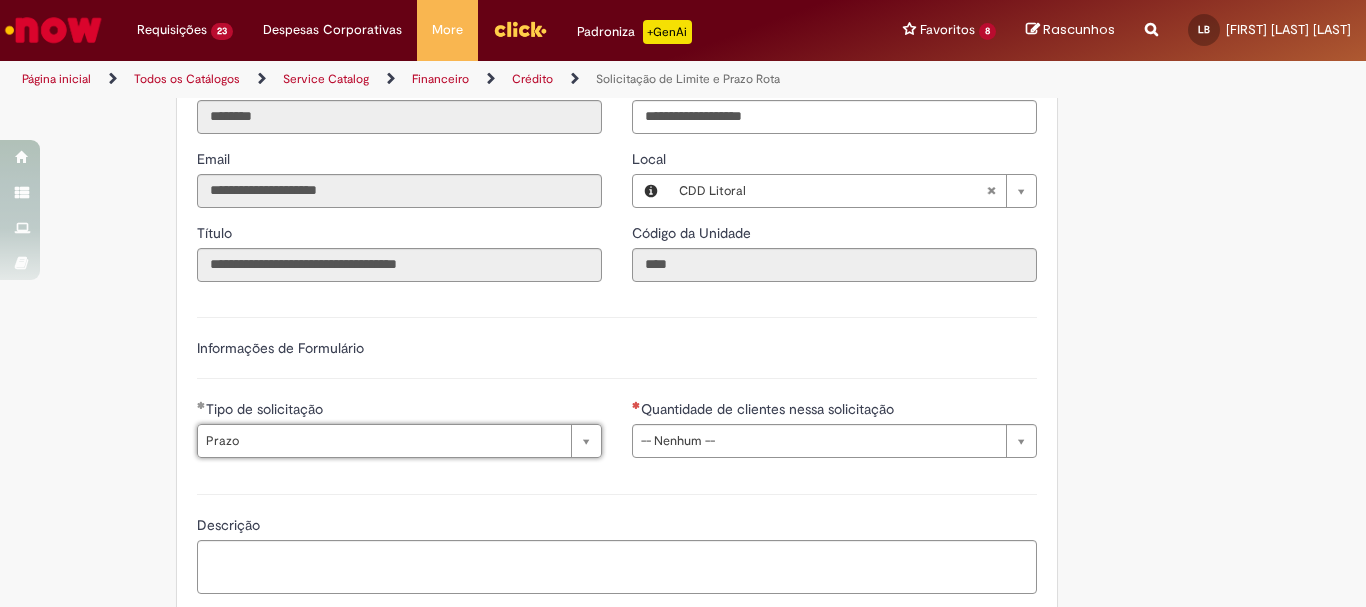 scroll, scrollTop: 0, scrollLeft: 33, axis: horizontal 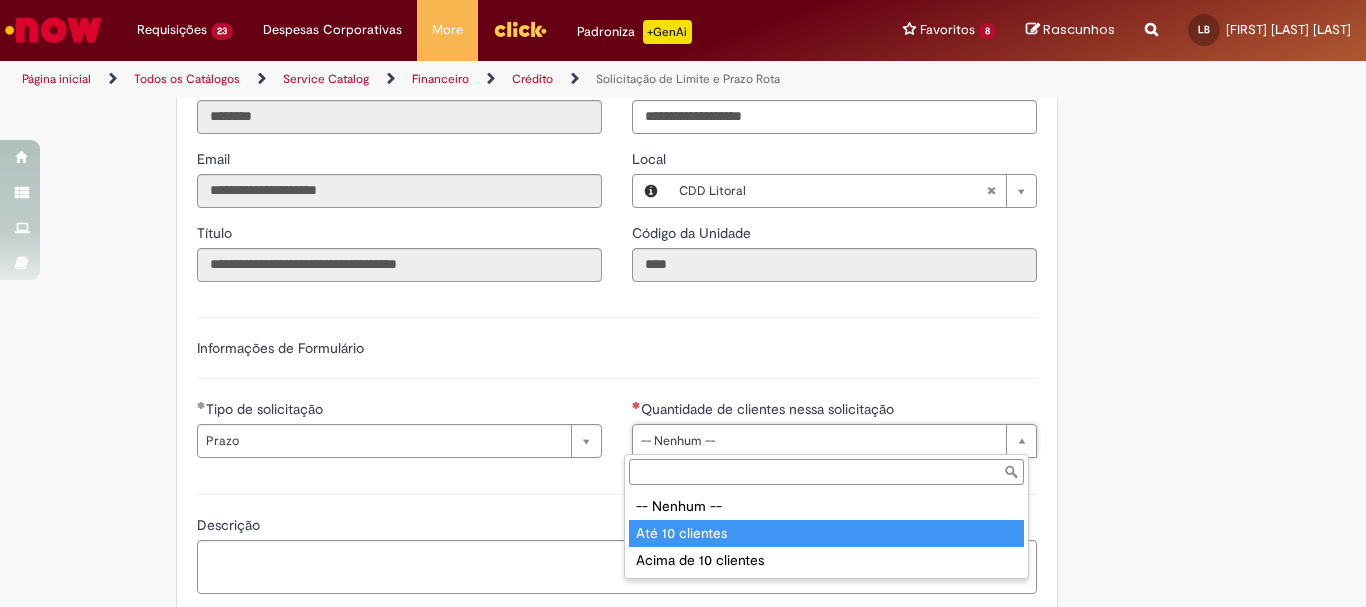 type on "**********" 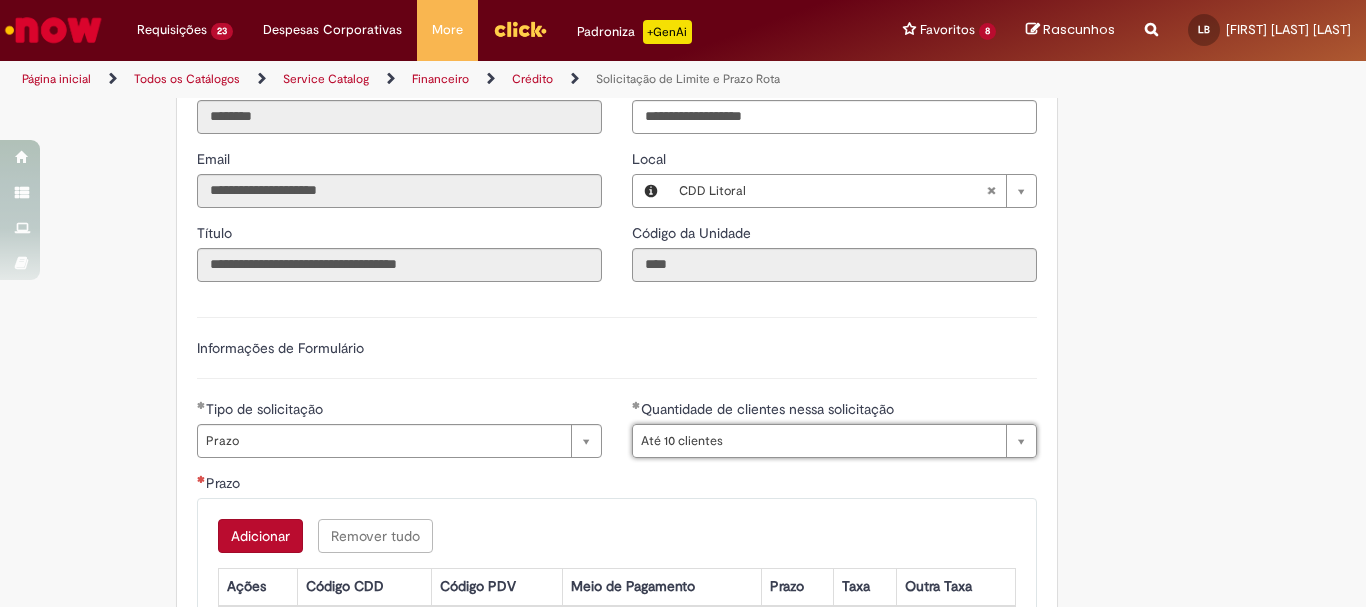 scroll, scrollTop: 757, scrollLeft: 0, axis: vertical 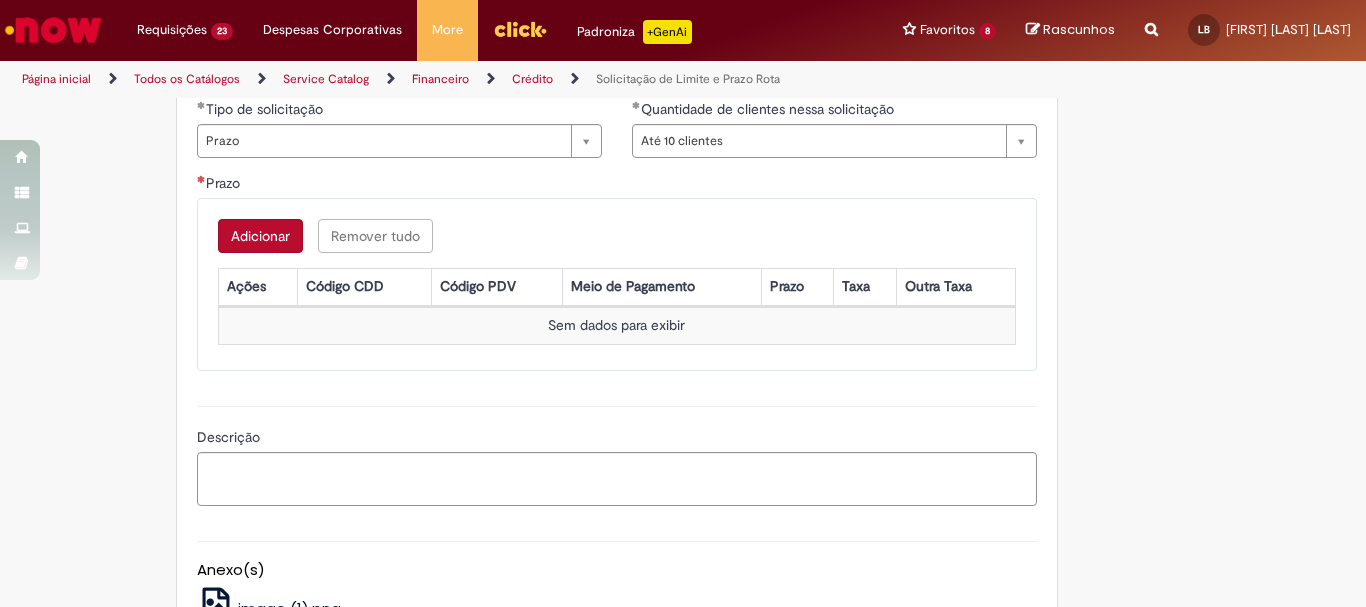 click on "Adicionar" at bounding box center (260, 236) 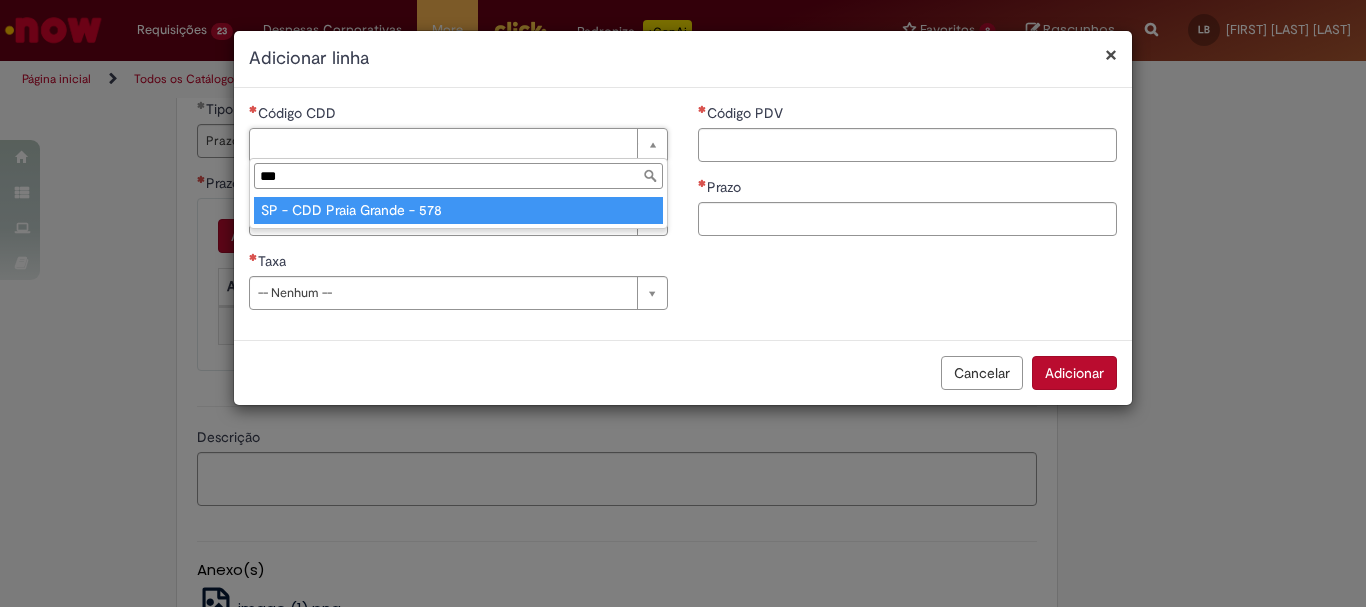 type on "***" 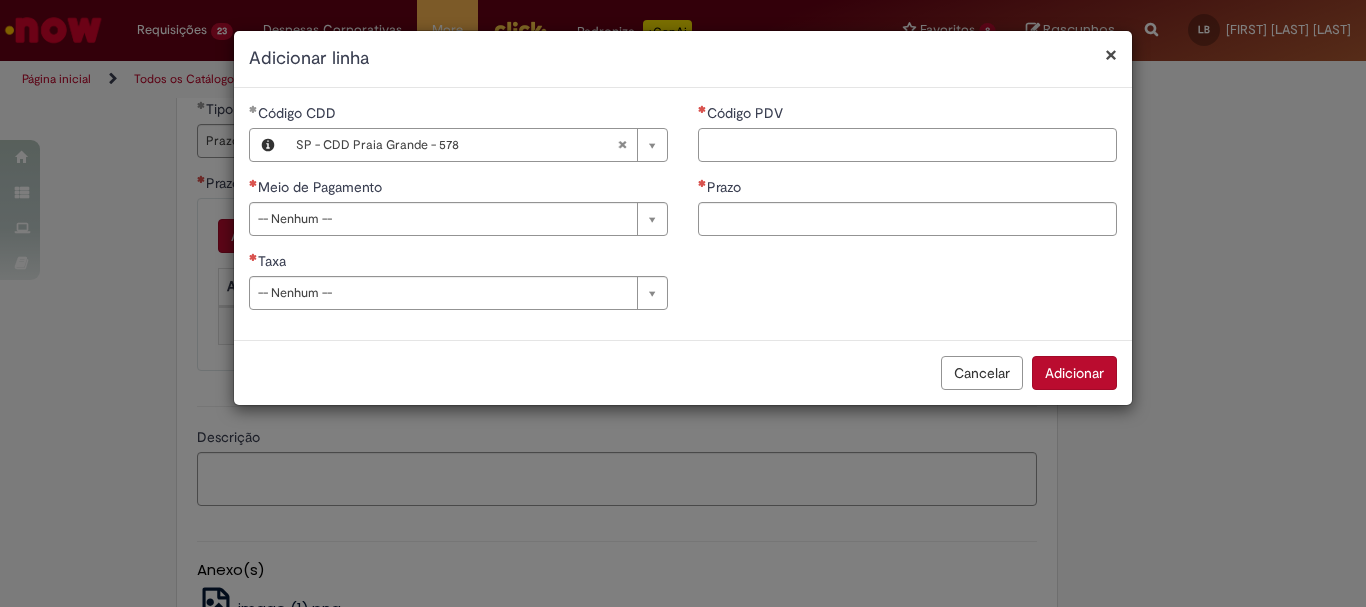 click on "Código PDV" at bounding box center (907, 145) 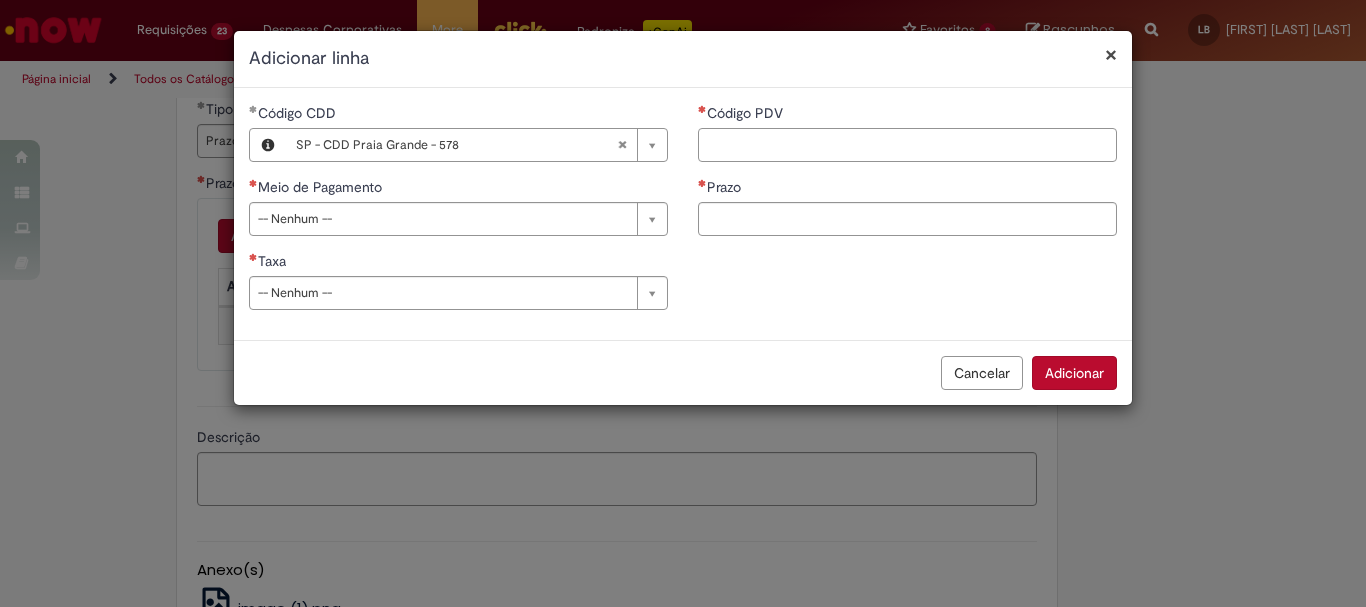 paste on "*****" 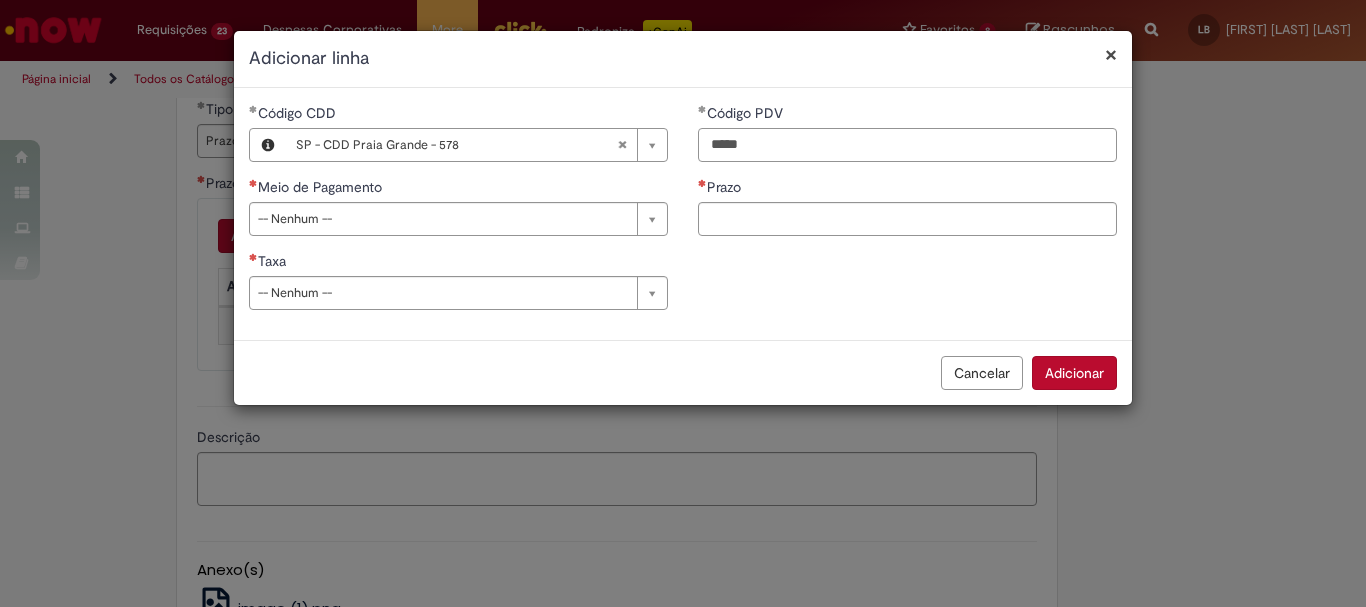 type on "*****" 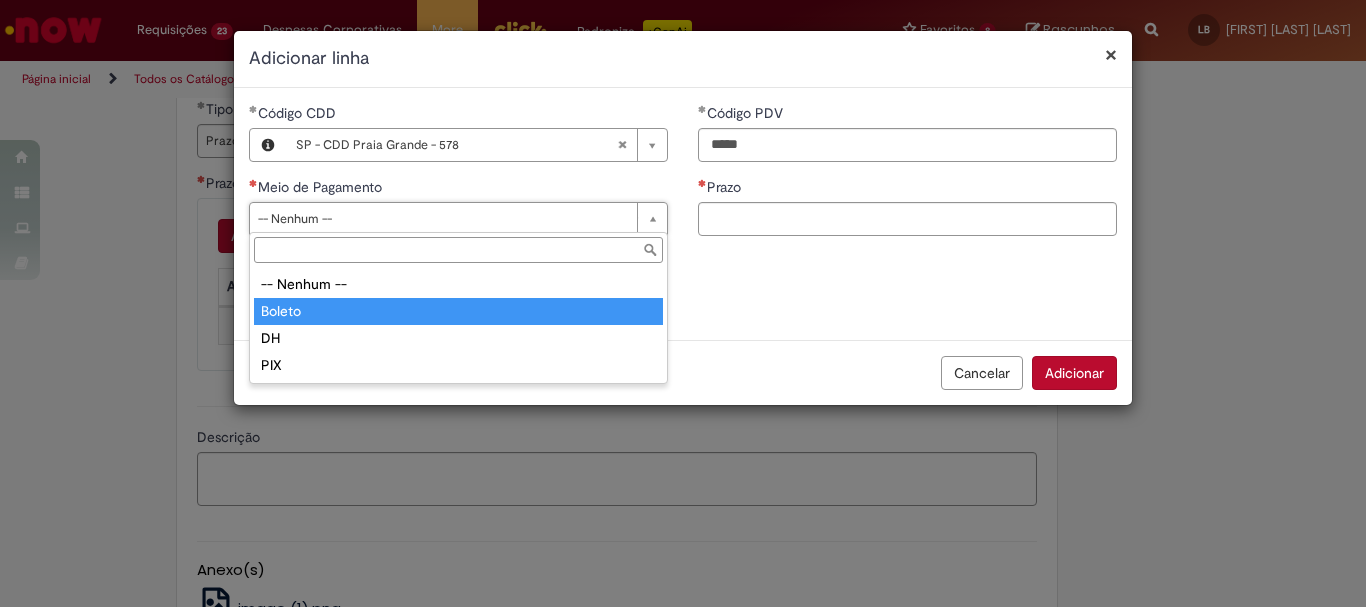 type on "******" 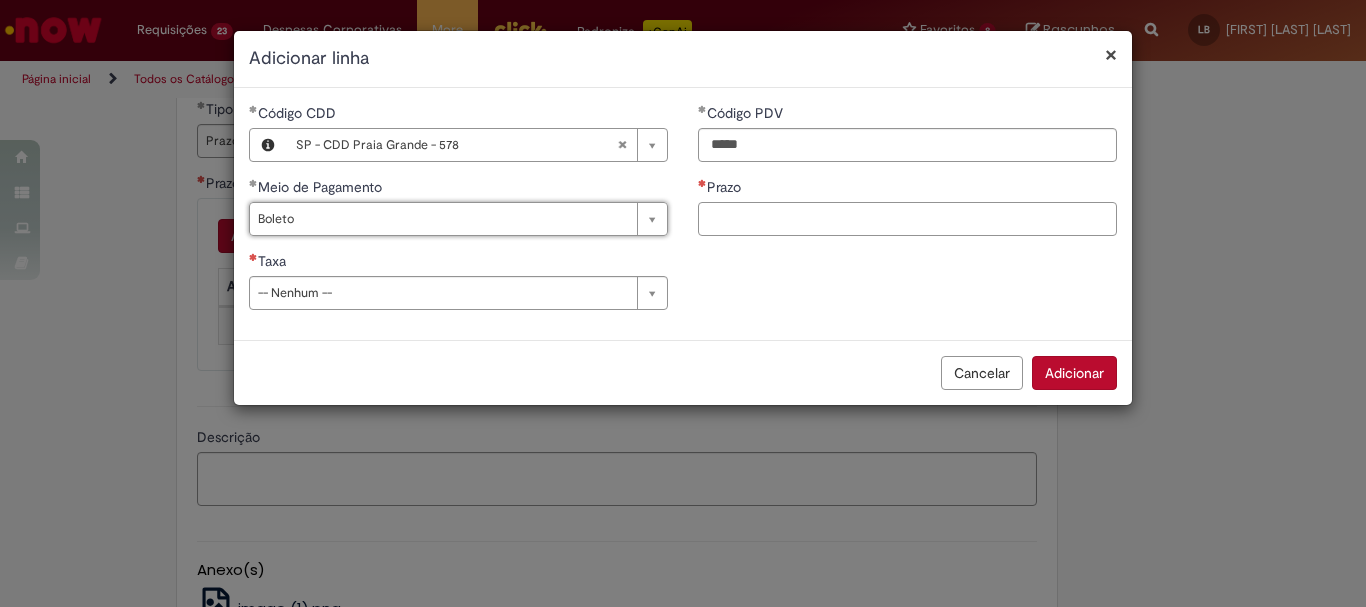 click on "Prazo" at bounding box center [907, 219] 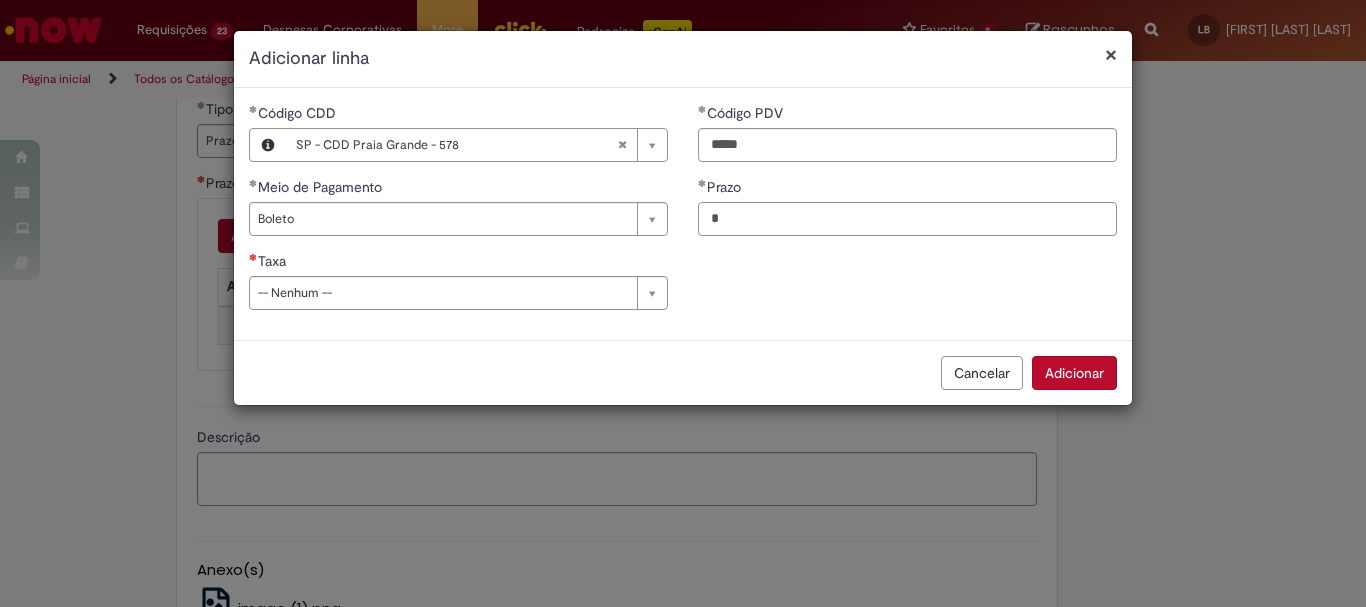 type on "*" 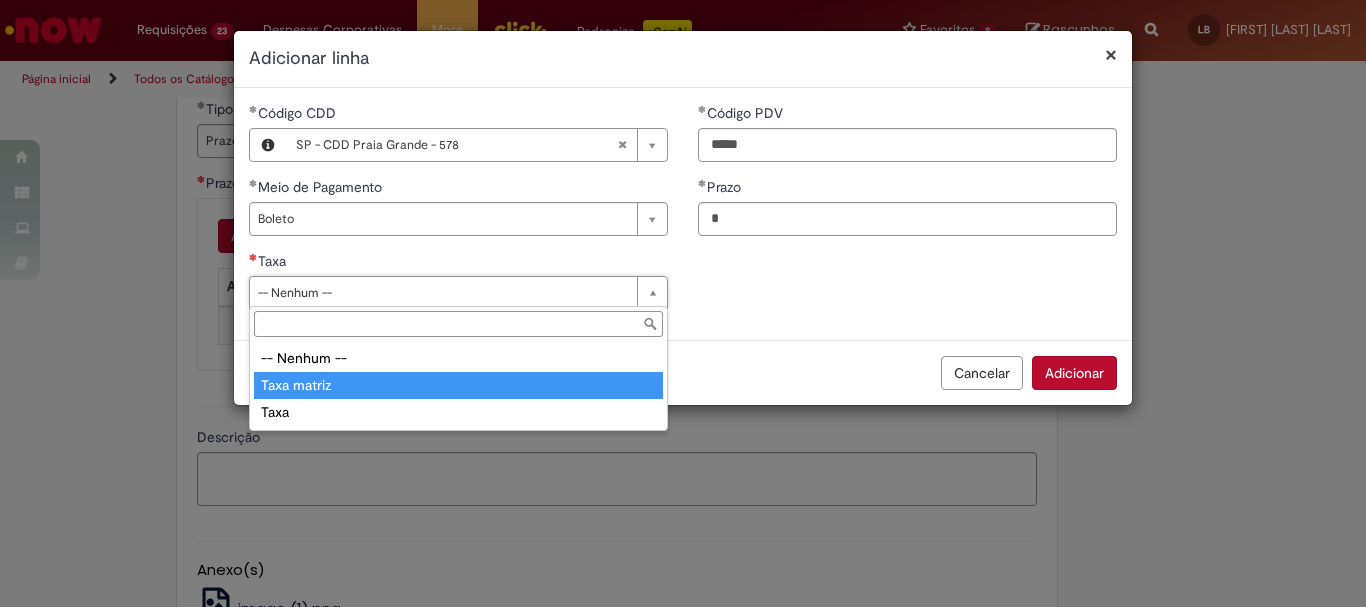 type on "**********" 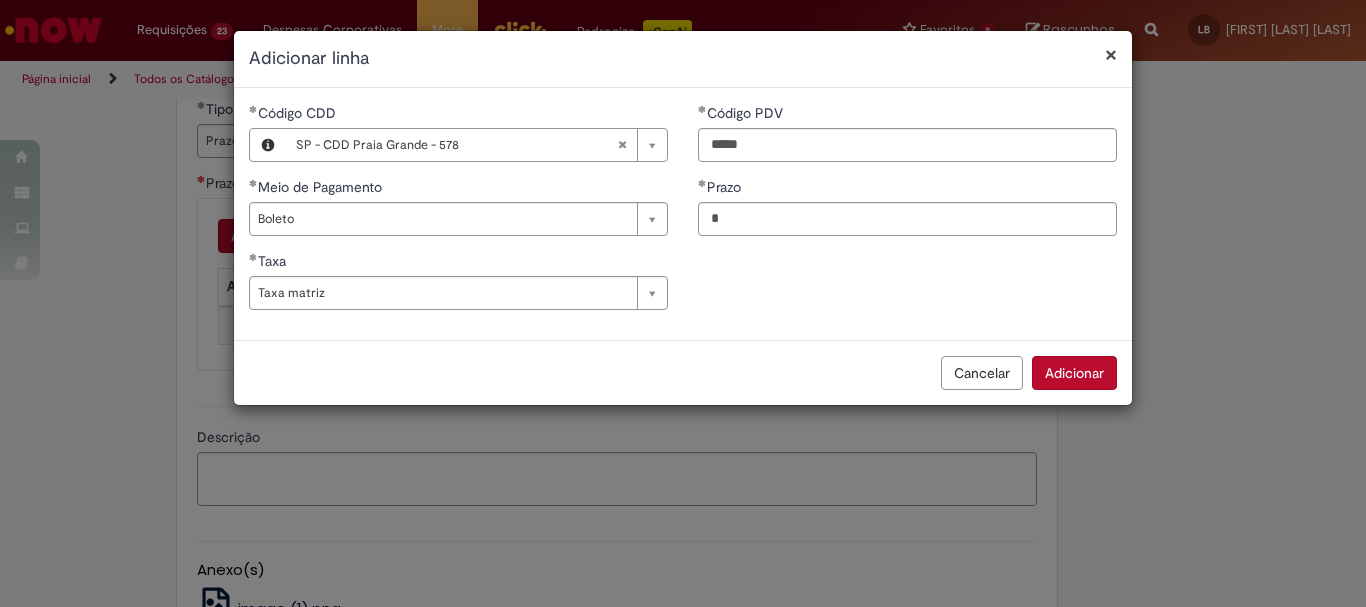 click on "Adicionar" at bounding box center (1074, 373) 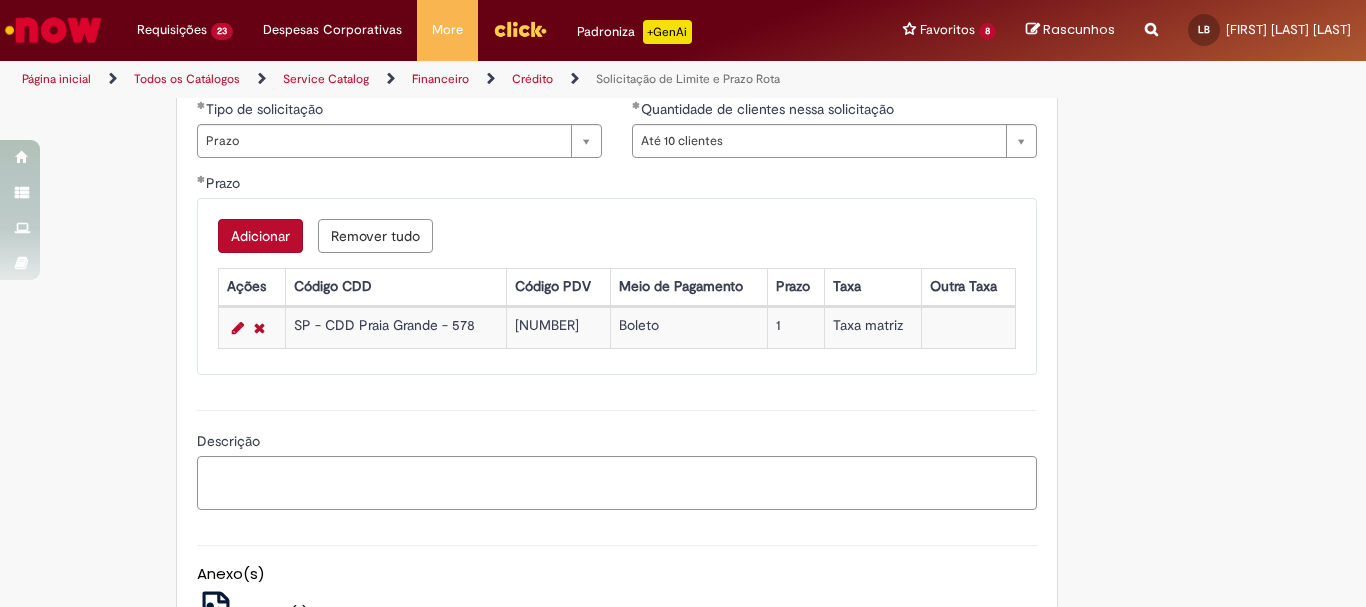 click on "Descrição" at bounding box center (617, 483) 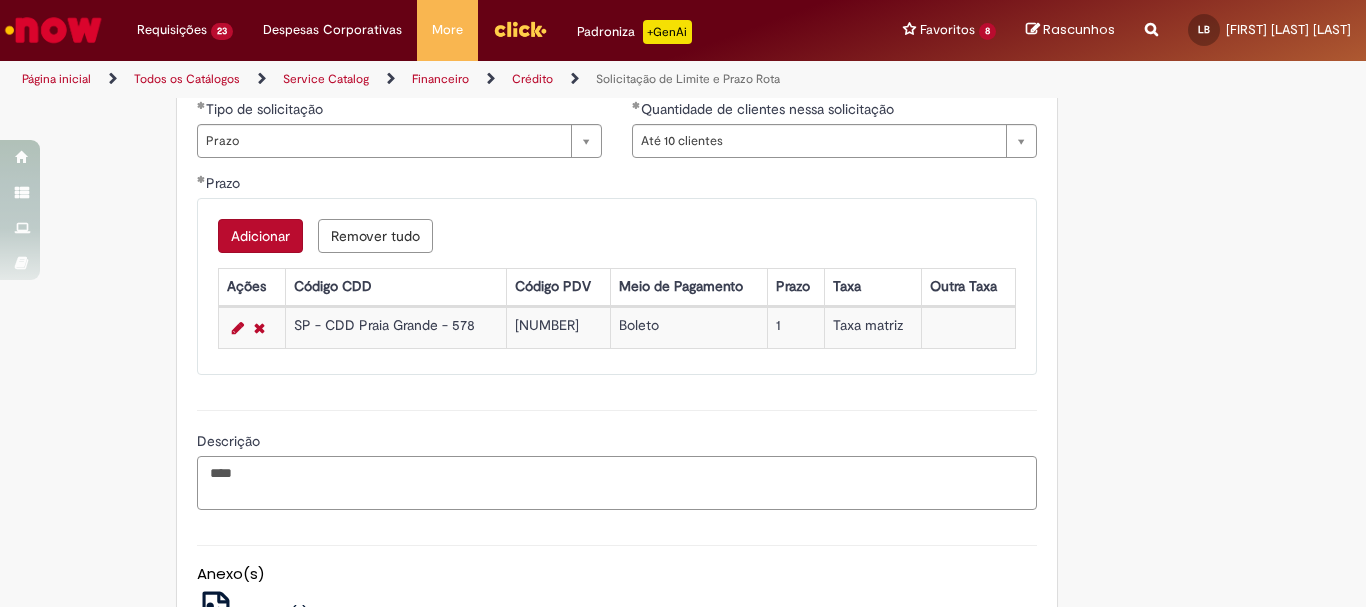 paste on "******" 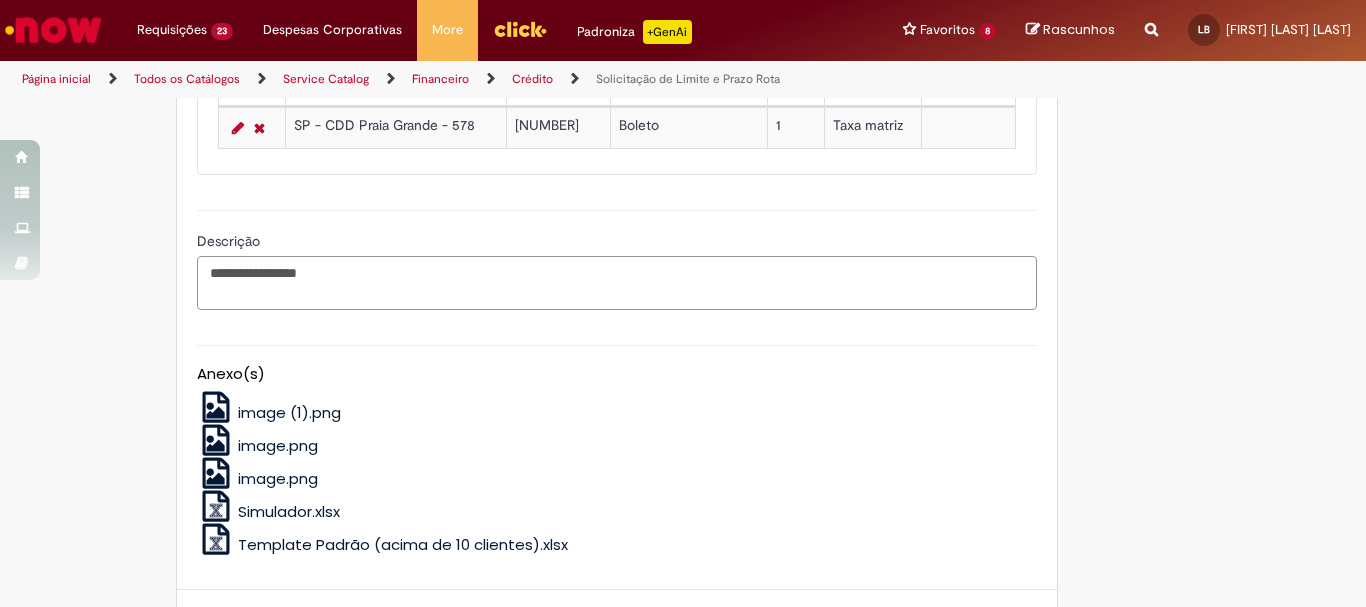 scroll, scrollTop: 1057, scrollLeft: 0, axis: vertical 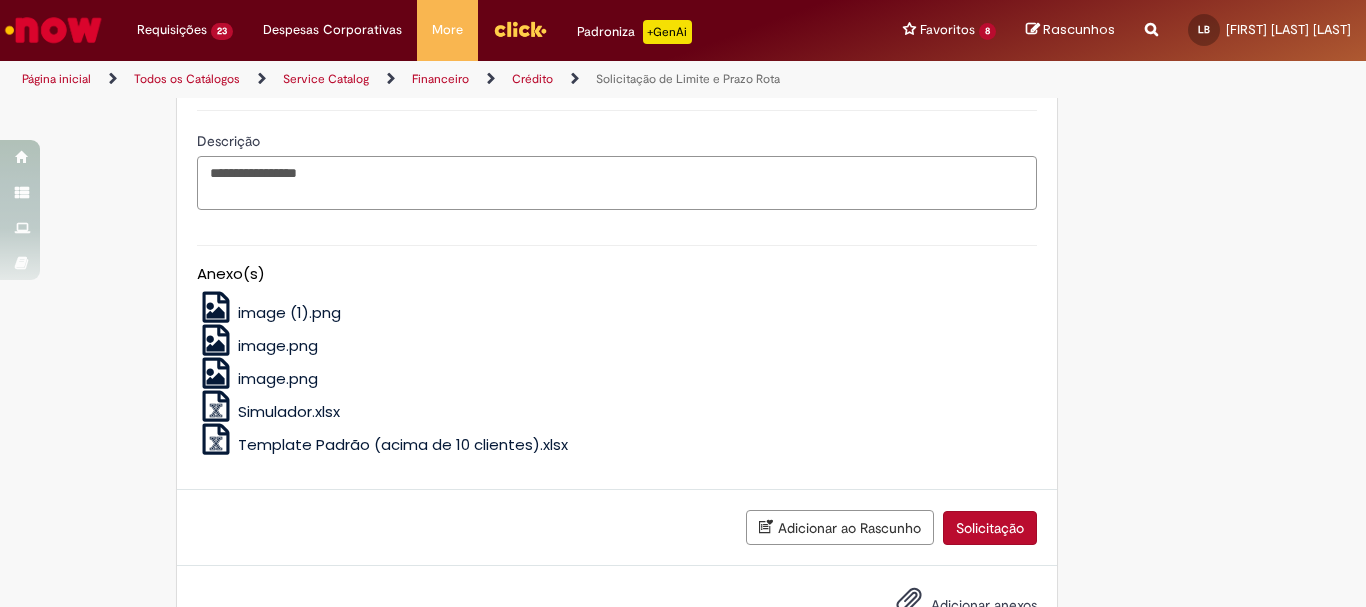 type on "**********" 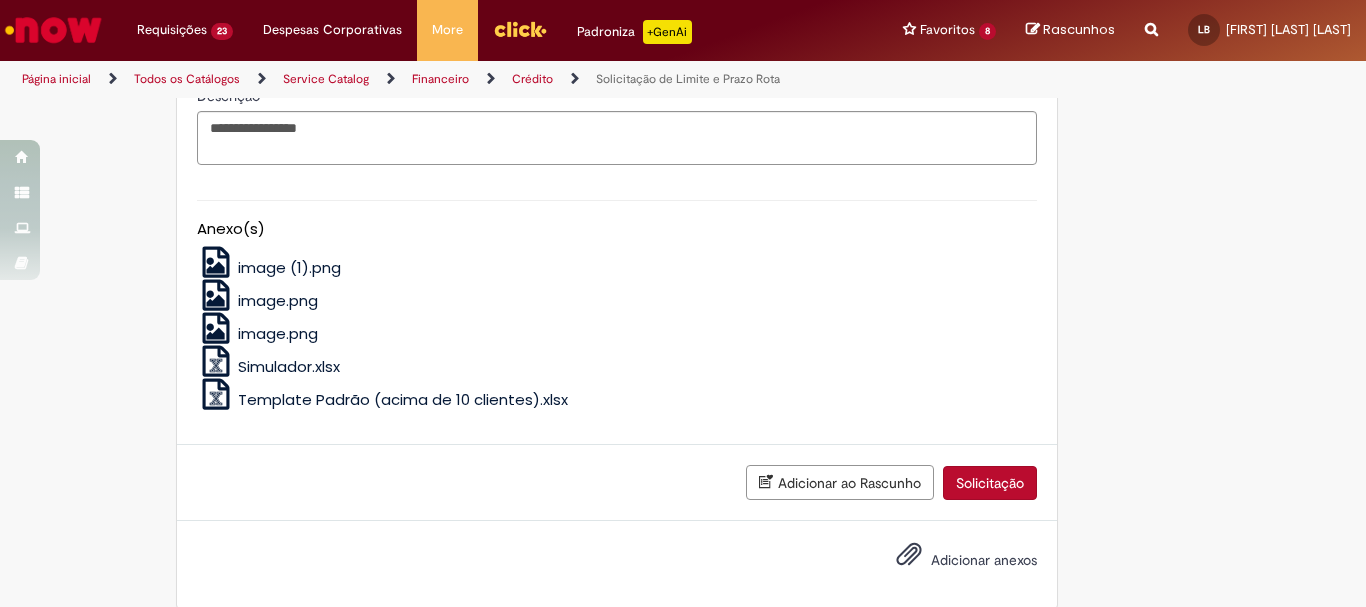 scroll, scrollTop: 1081, scrollLeft: 0, axis: vertical 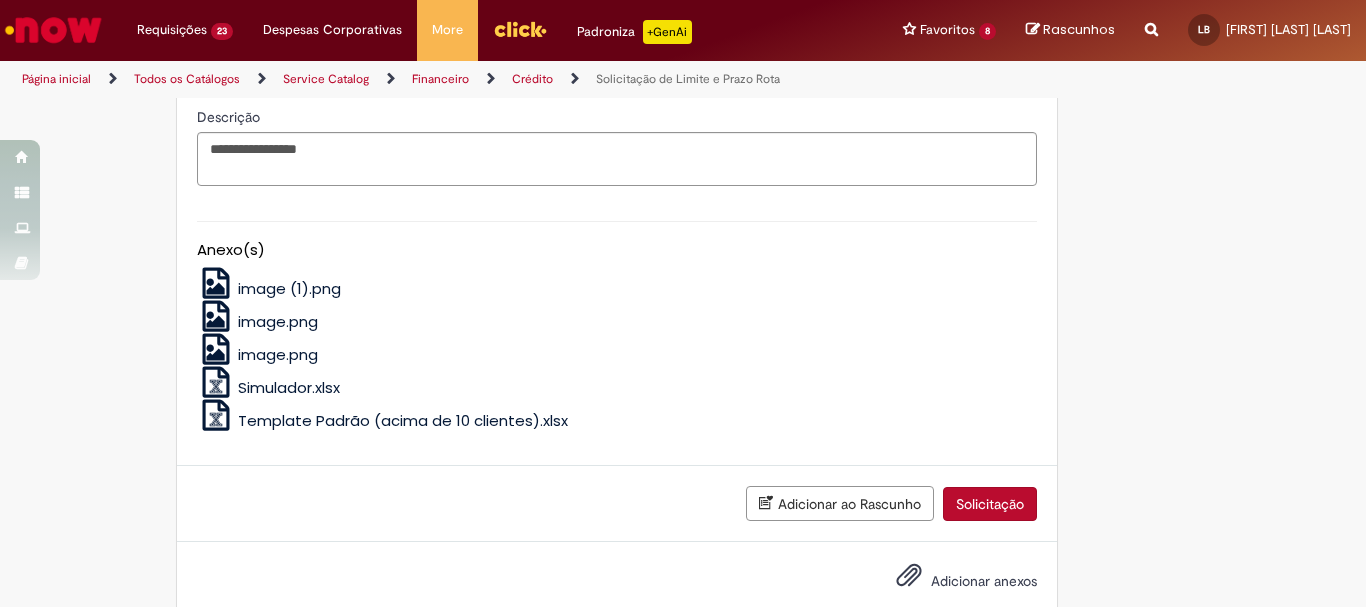 click on "Solicitação" at bounding box center [990, 504] 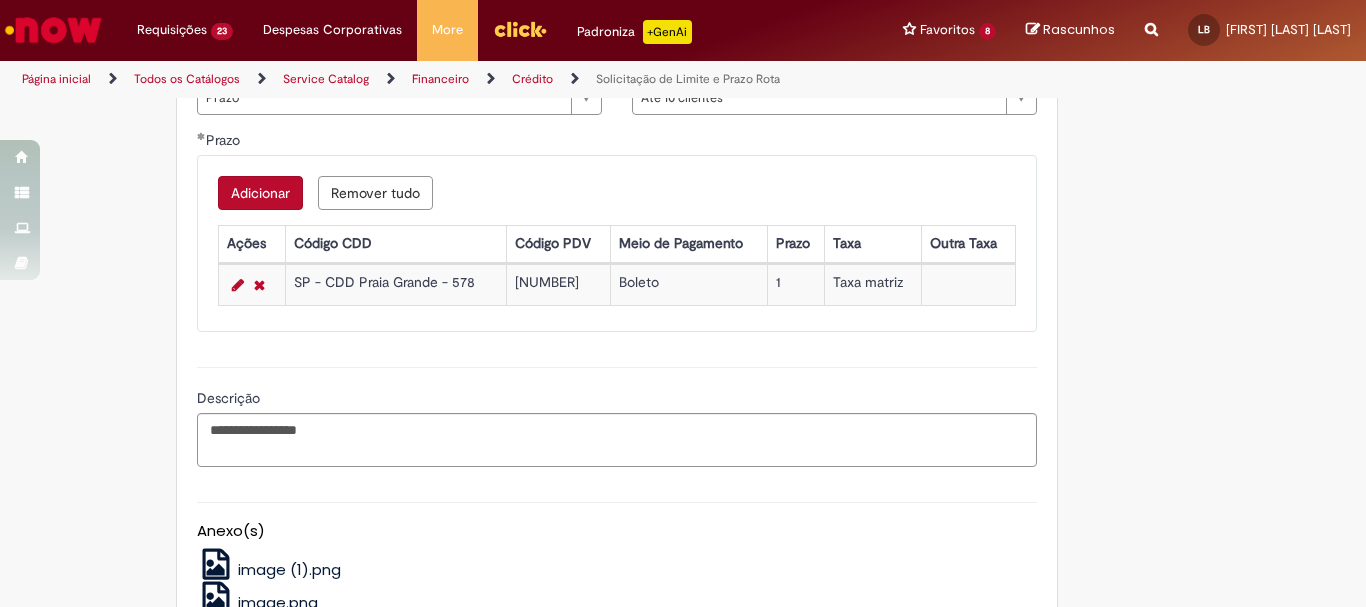scroll, scrollTop: 900, scrollLeft: 0, axis: vertical 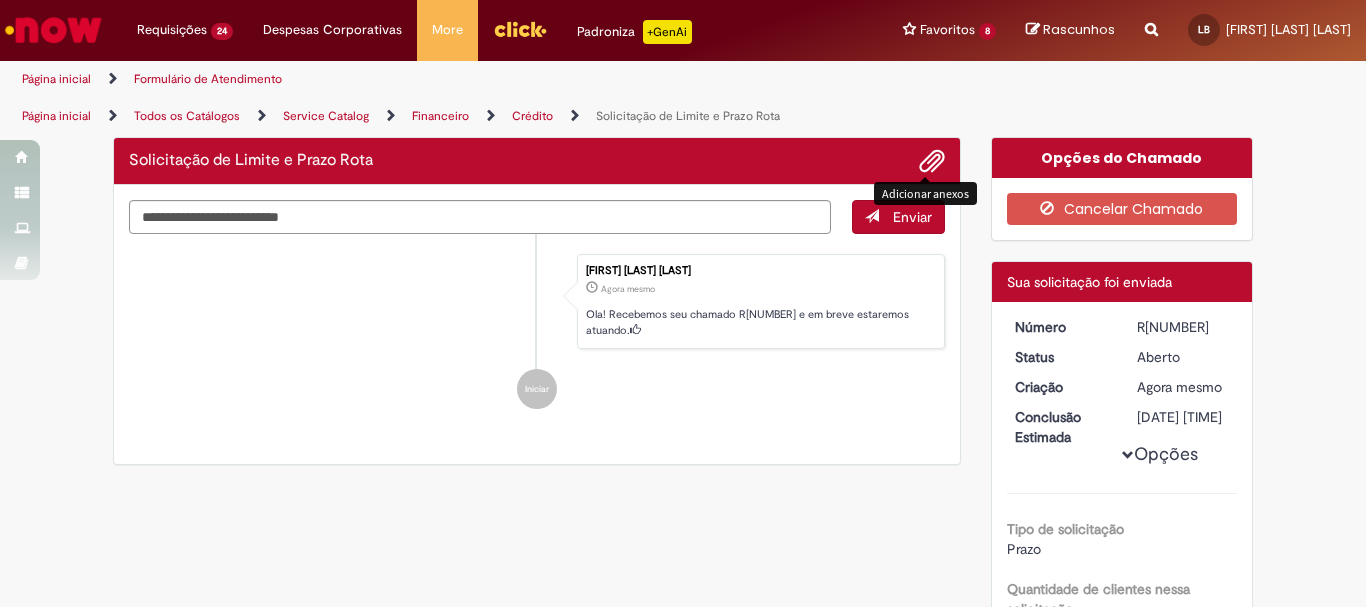 click at bounding box center (932, 162) 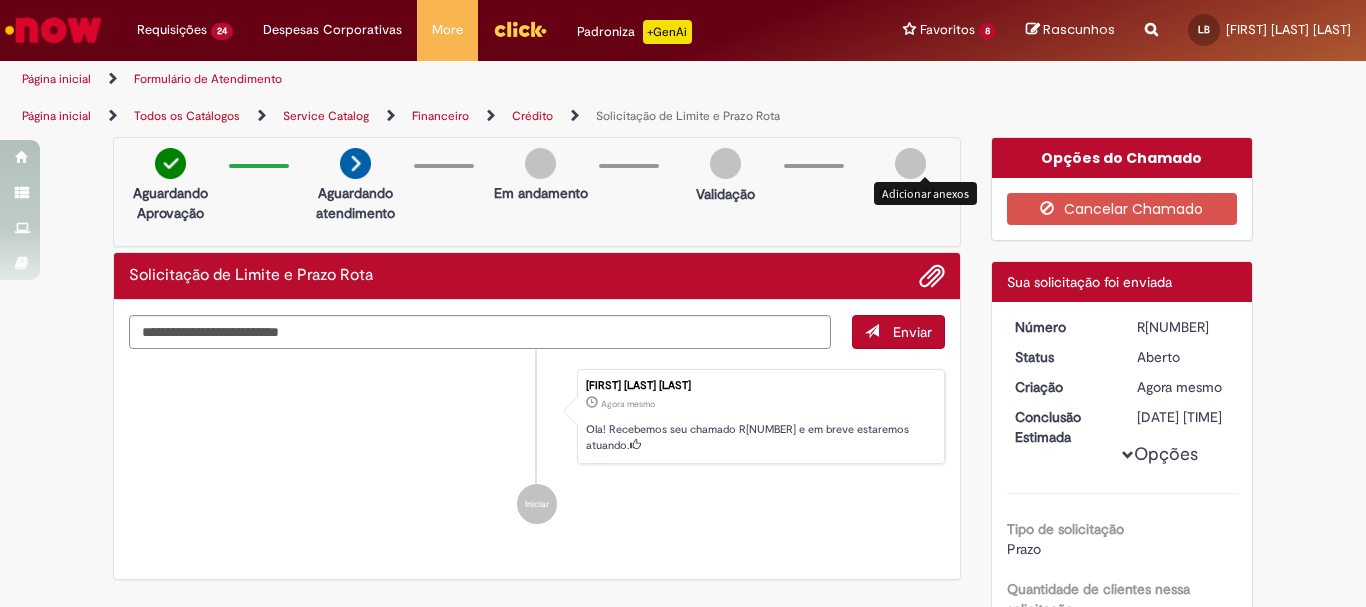 click on "Verificar Código de Barras
Aguardando Aprovação
Aguardando atendimento
Em andamento
Validação
Concluído
Solicitação de Limite e Prazo Rota
Enviar
[FIRST] [LAST] [LAST]
Agora mesmo Agora mesmo
Ola! Recebemos seu chamado R[NUMBER] e em breve estaremos atuando.
Iniciar
Opções do Chamado
Cancelar Chamado" at bounding box center [683, 561] 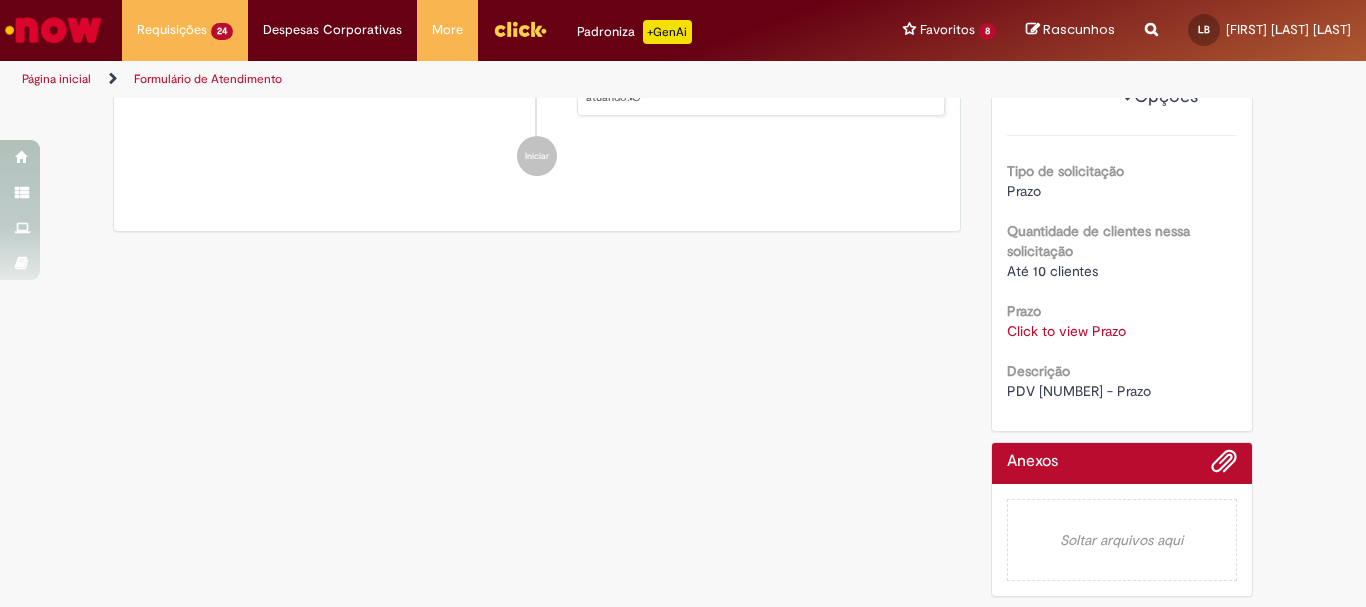 scroll, scrollTop: 0, scrollLeft: 0, axis: both 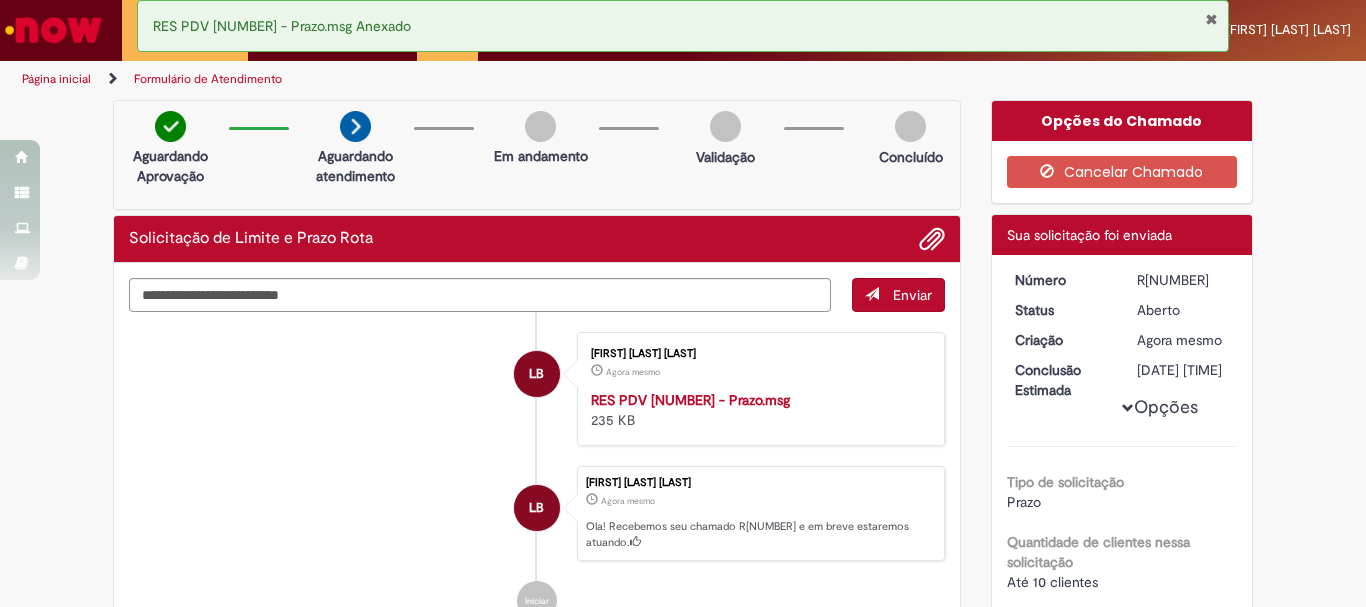 click on "LB
[FIRST] [LAST] [LAST]
Agora mesmo Agora mesmo
RES PDV [NUMBER] - Prazo.msg  235 KB" at bounding box center (537, 389) 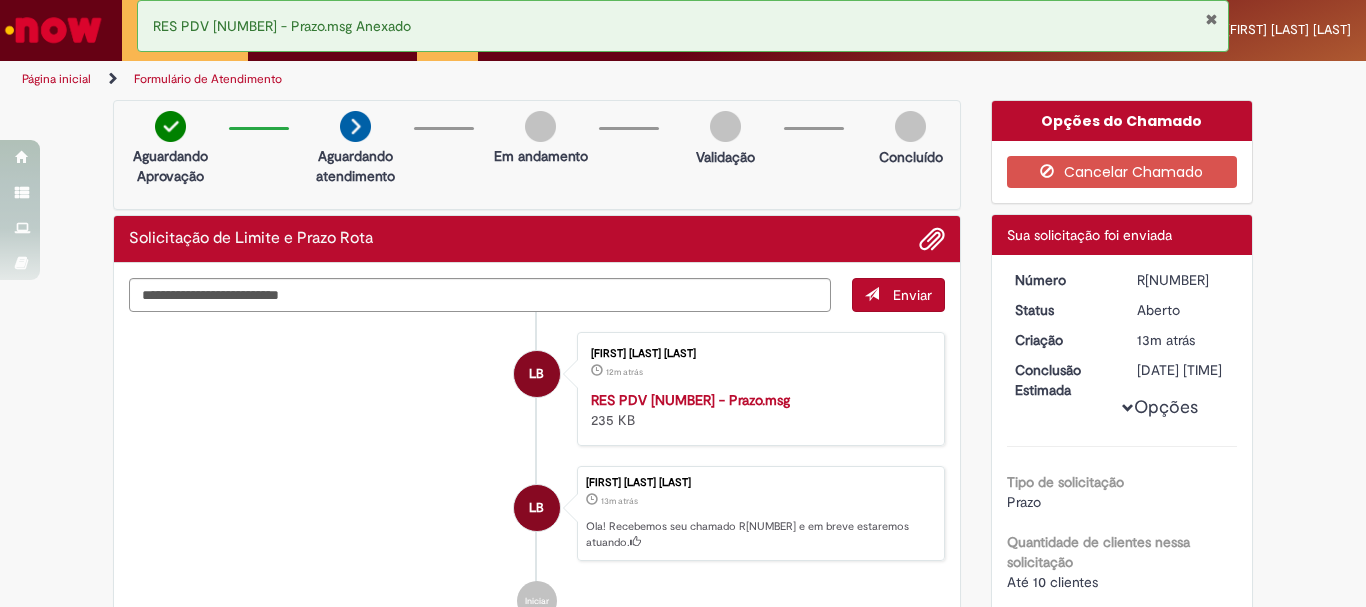 click at bounding box center [1211, 19] 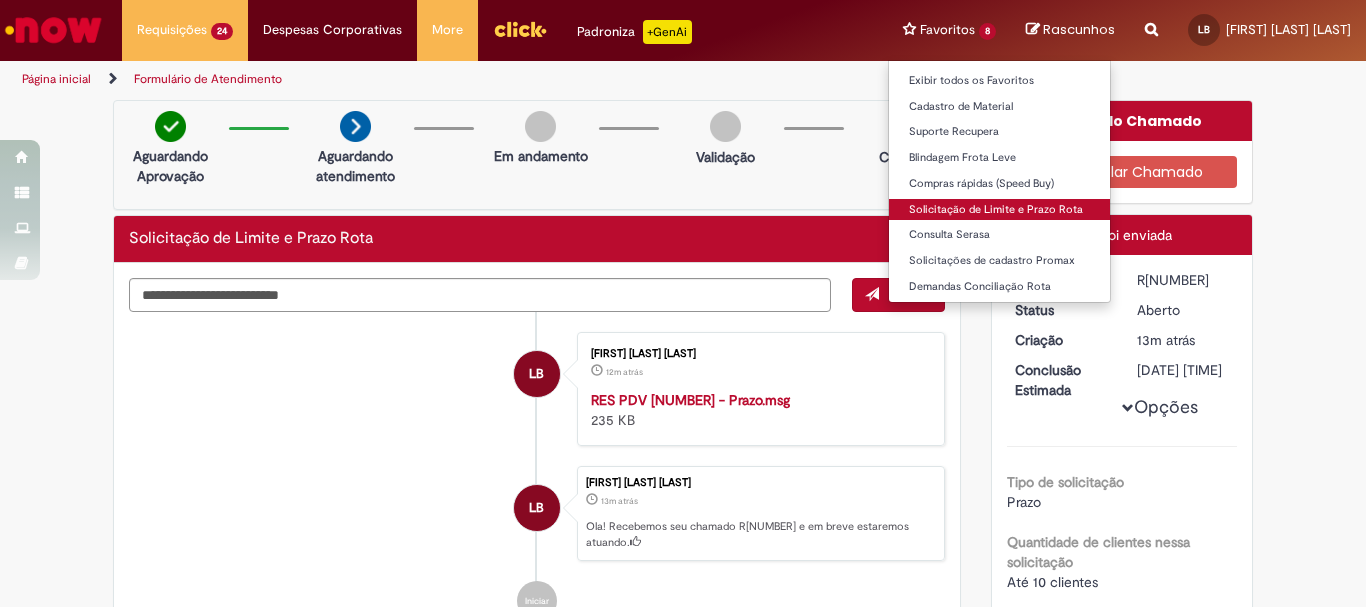 click on "Solicitação de Limite e Prazo Rota" at bounding box center (999, 210) 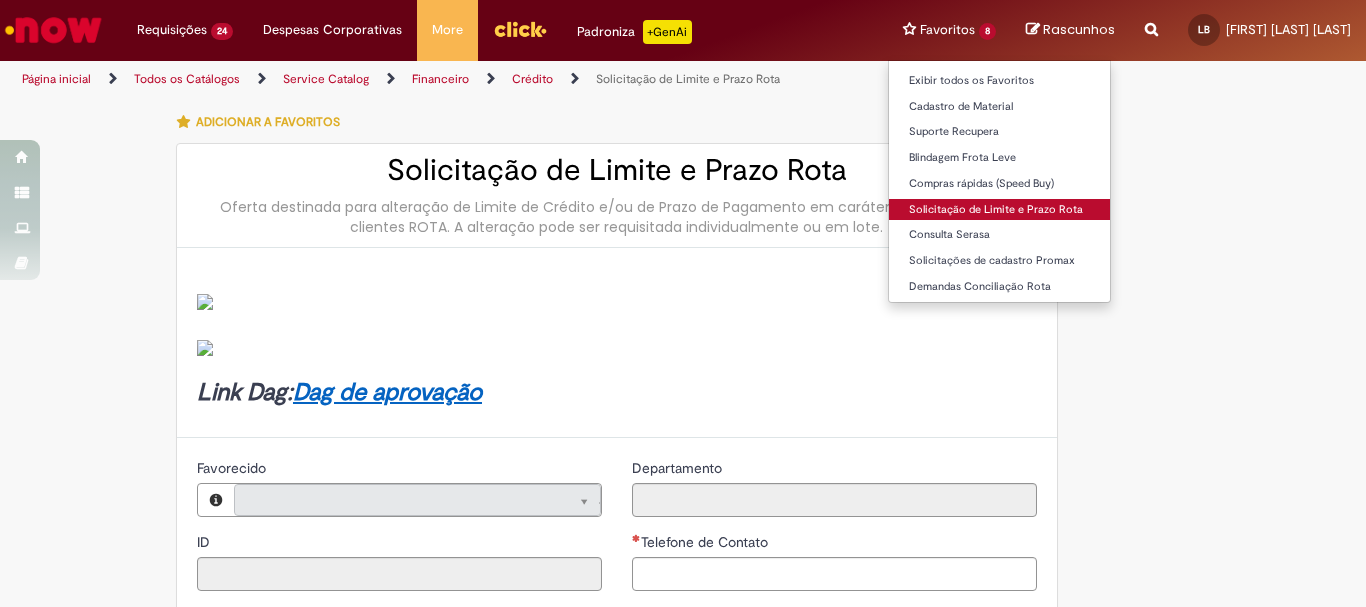 type on "********" 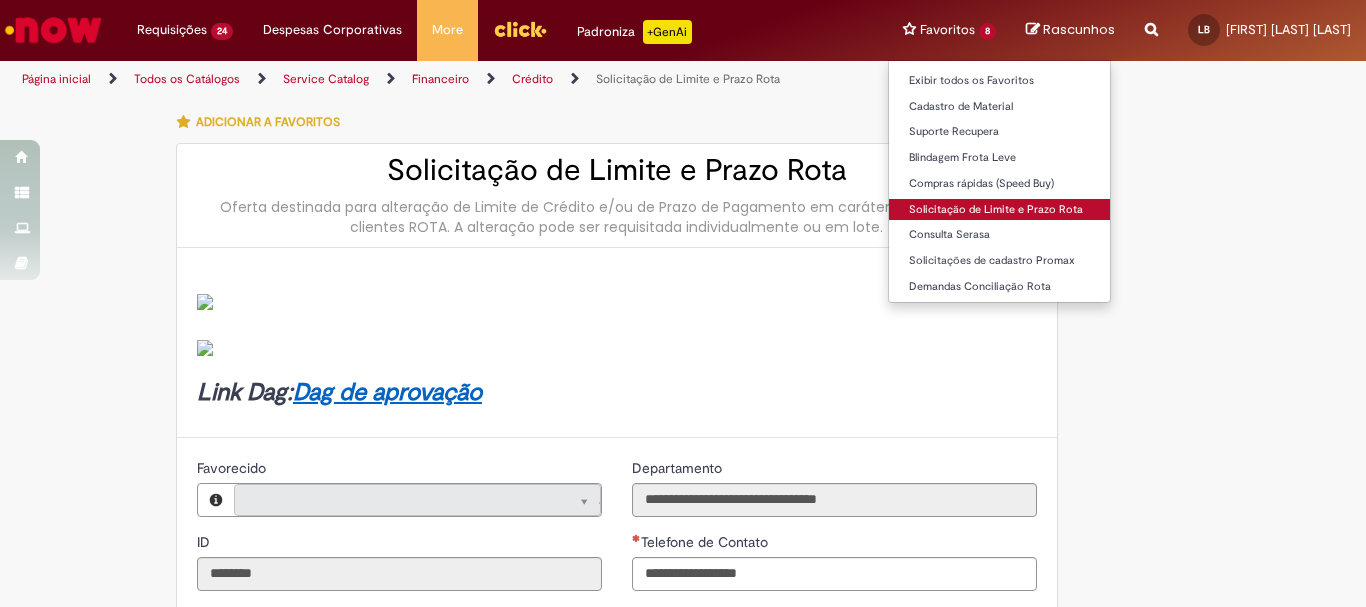 type on "**********" 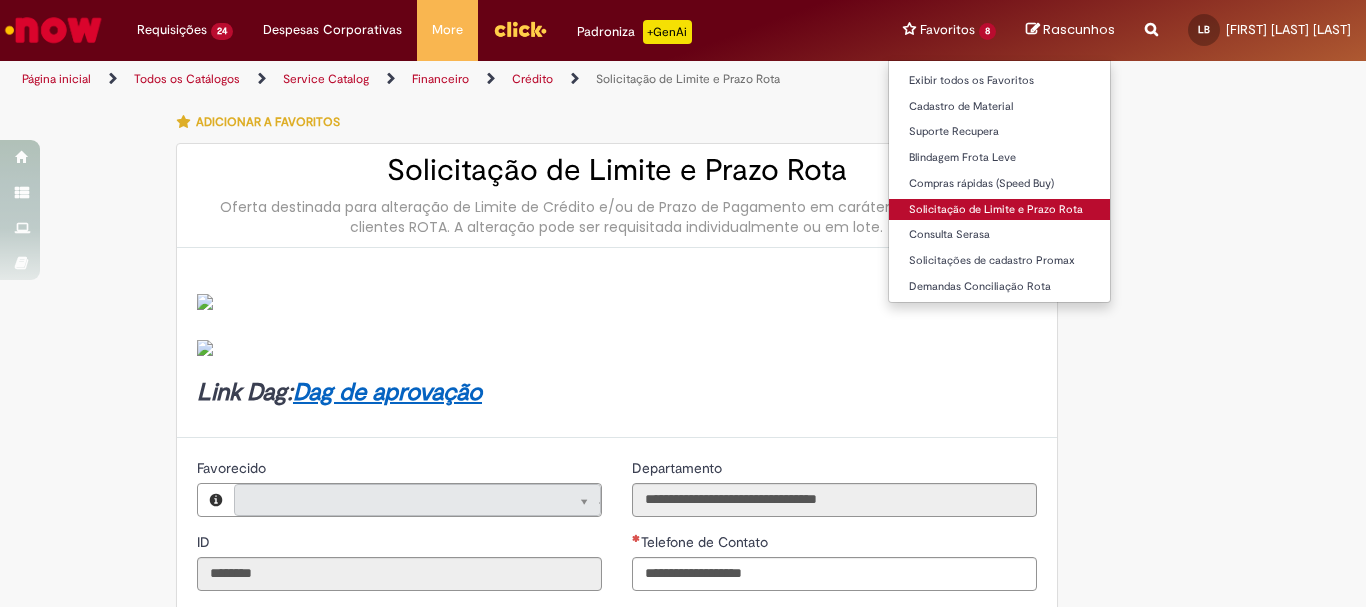 type on "**********" 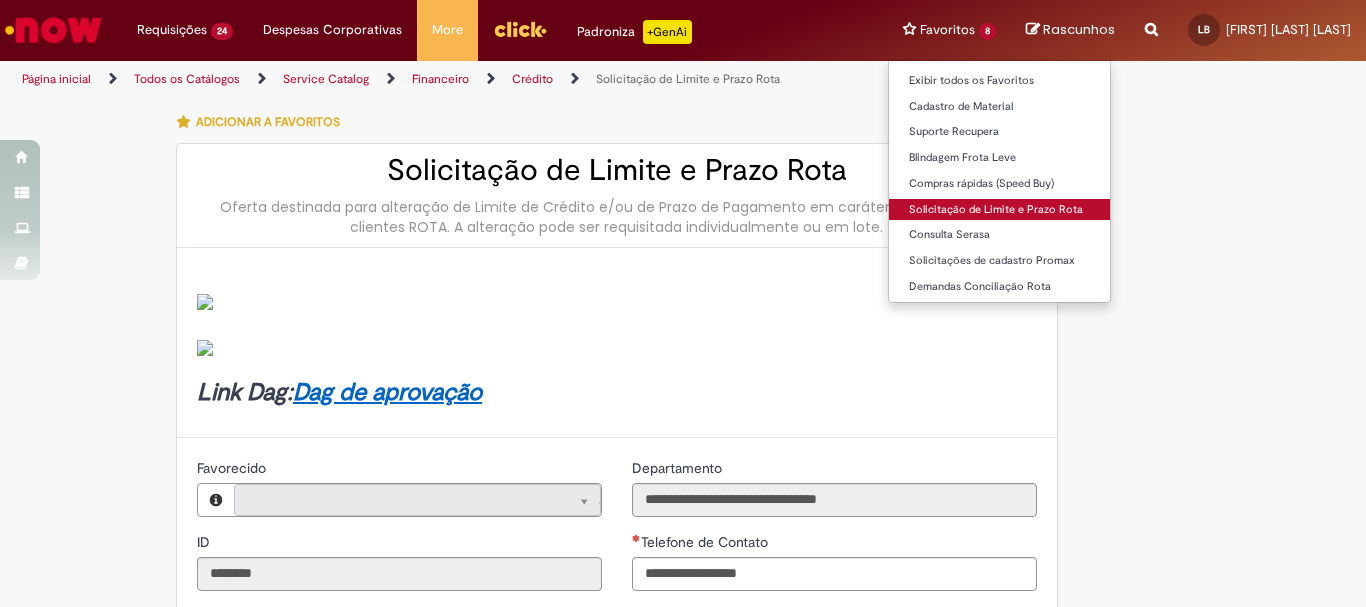 type on "**********" 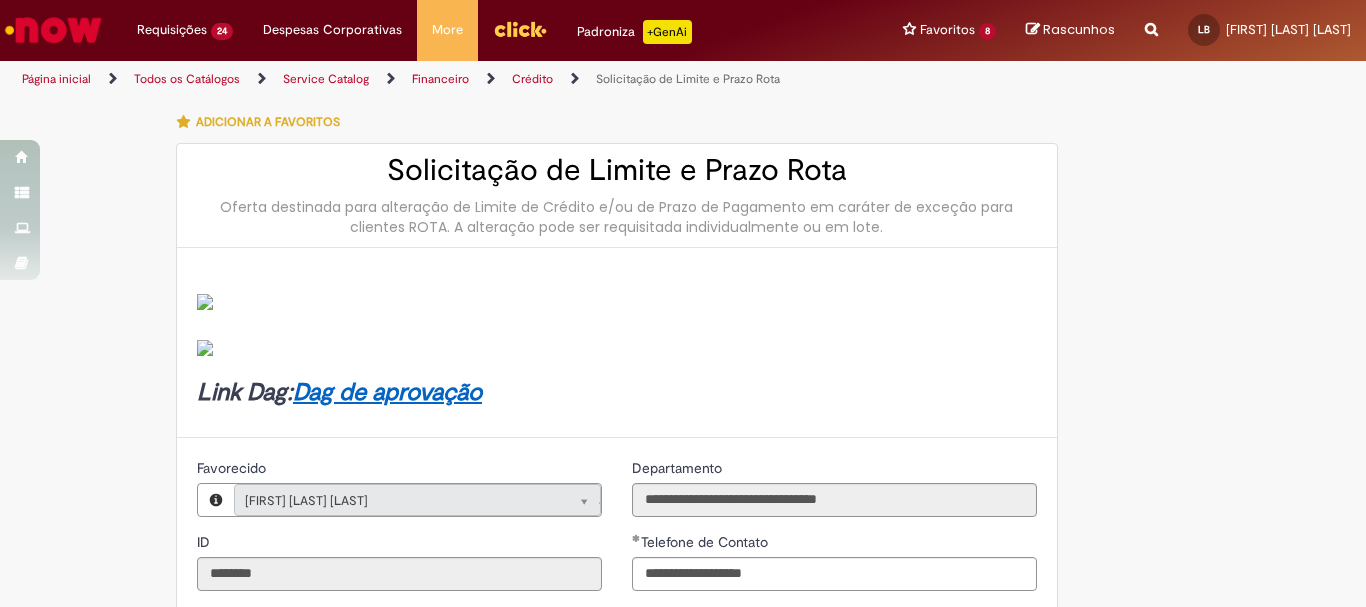 click at bounding box center [617, 301] 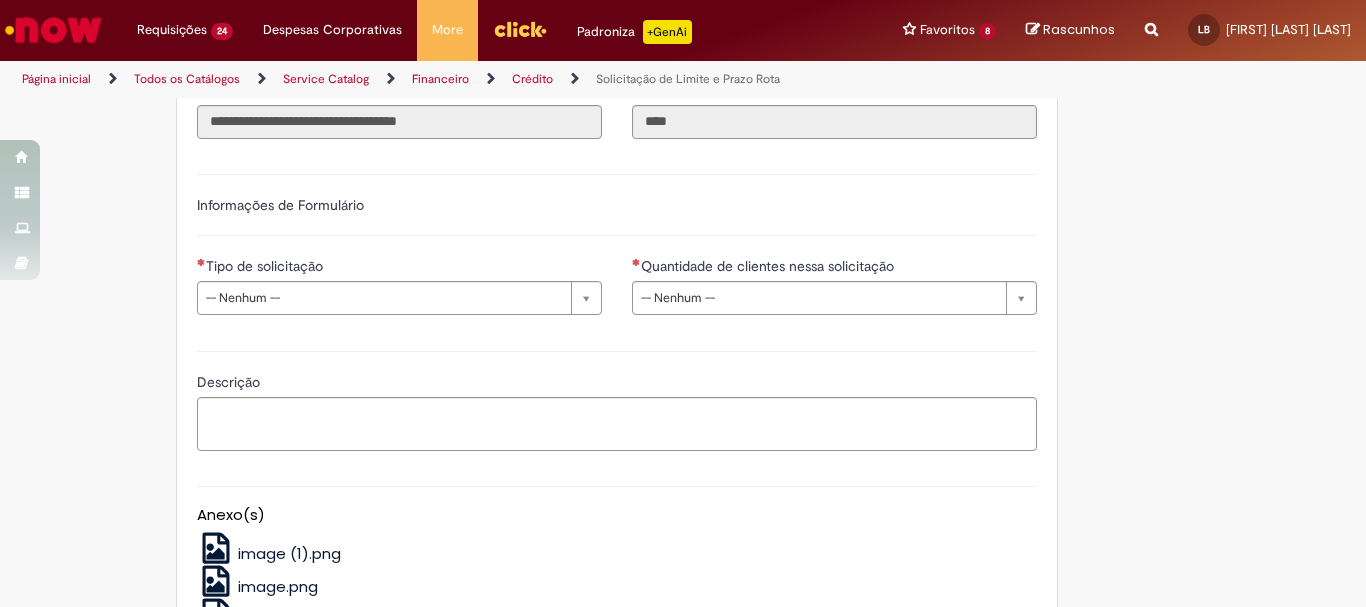scroll, scrollTop: 700, scrollLeft: 0, axis: vertical 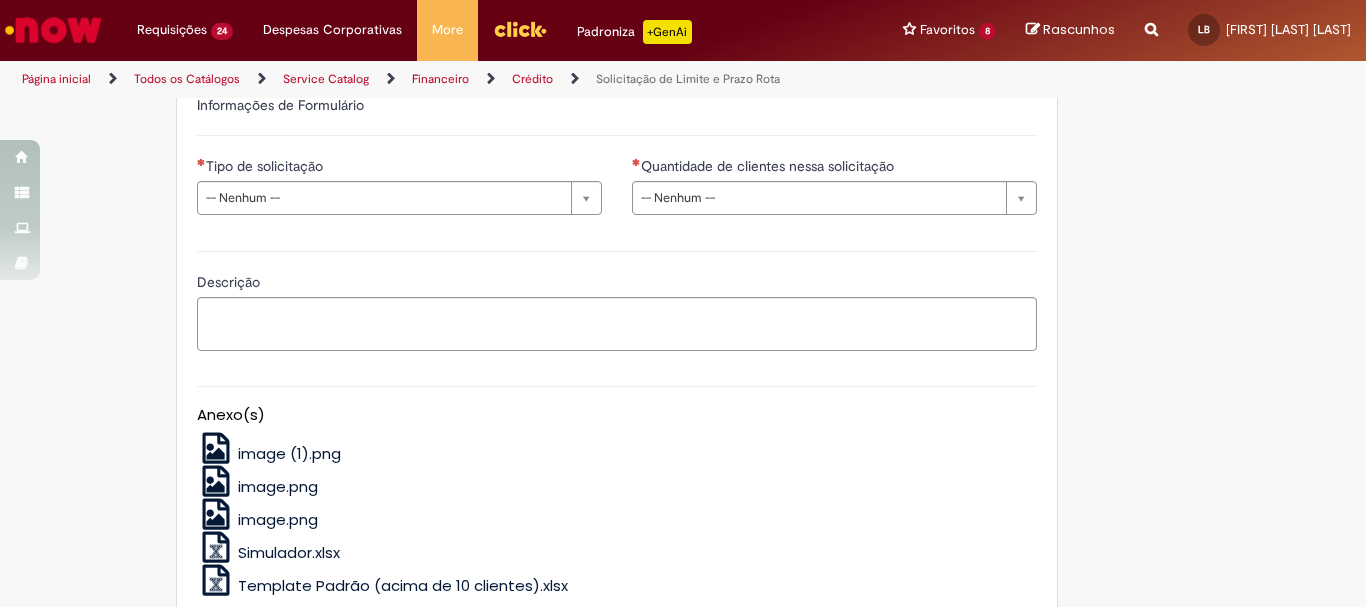 click on "**********" at bounding box center [399, 193] 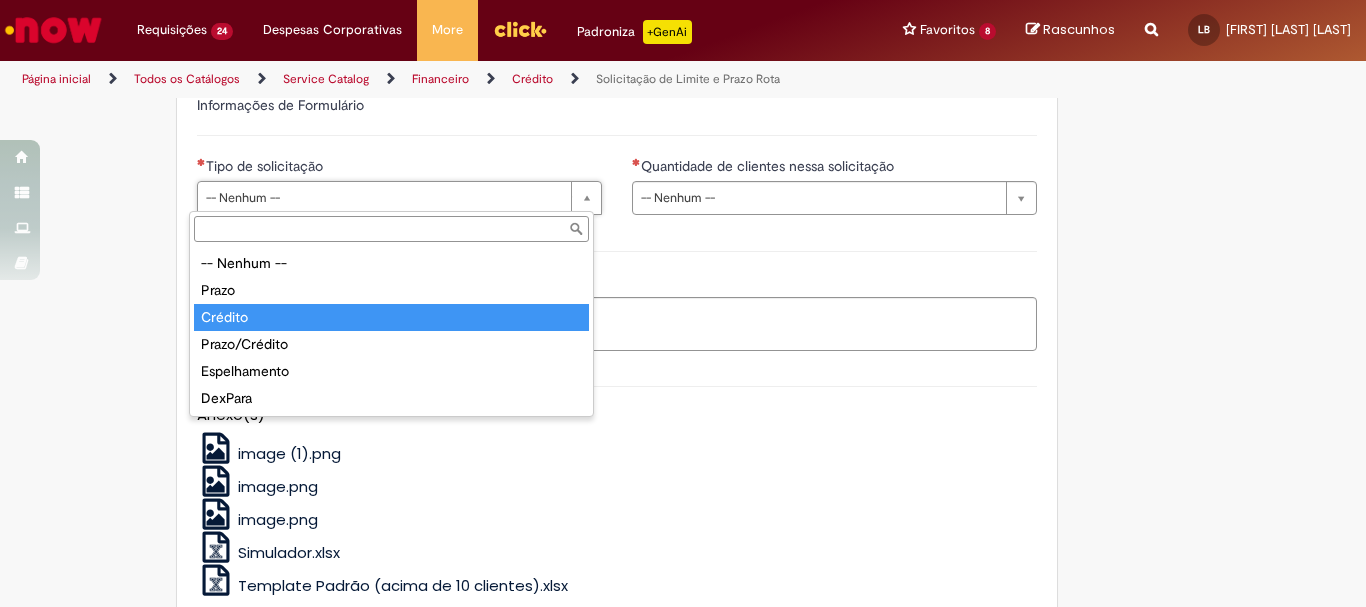 type on "*******" 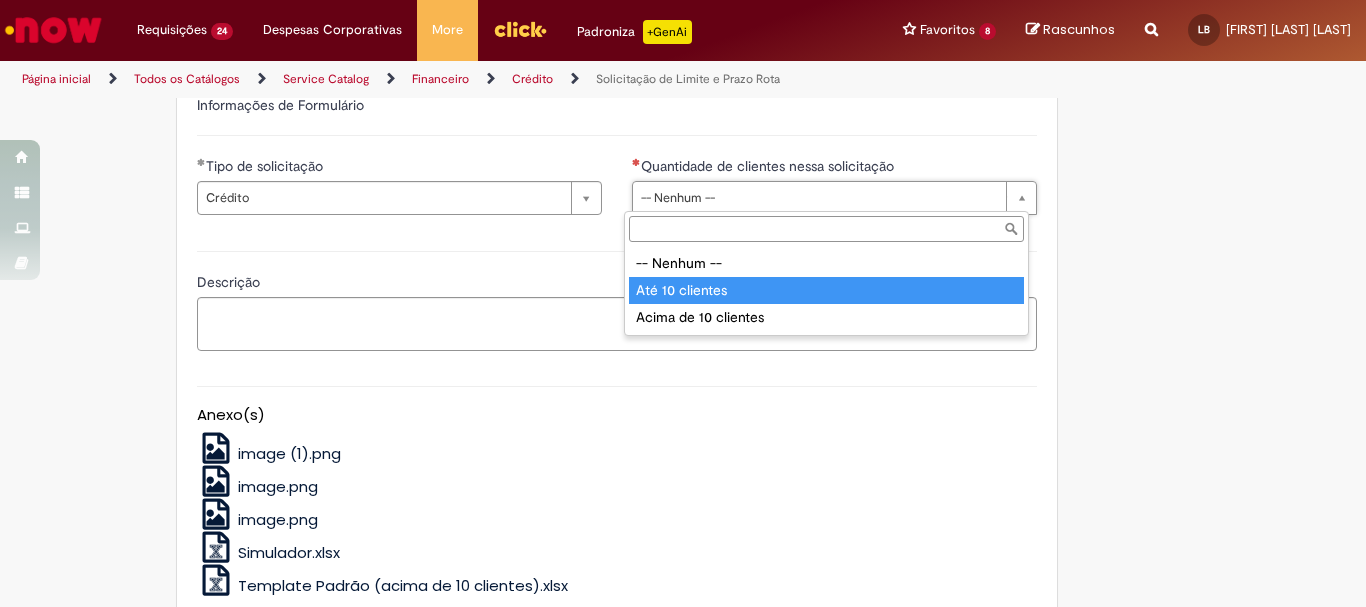 type on "**********" 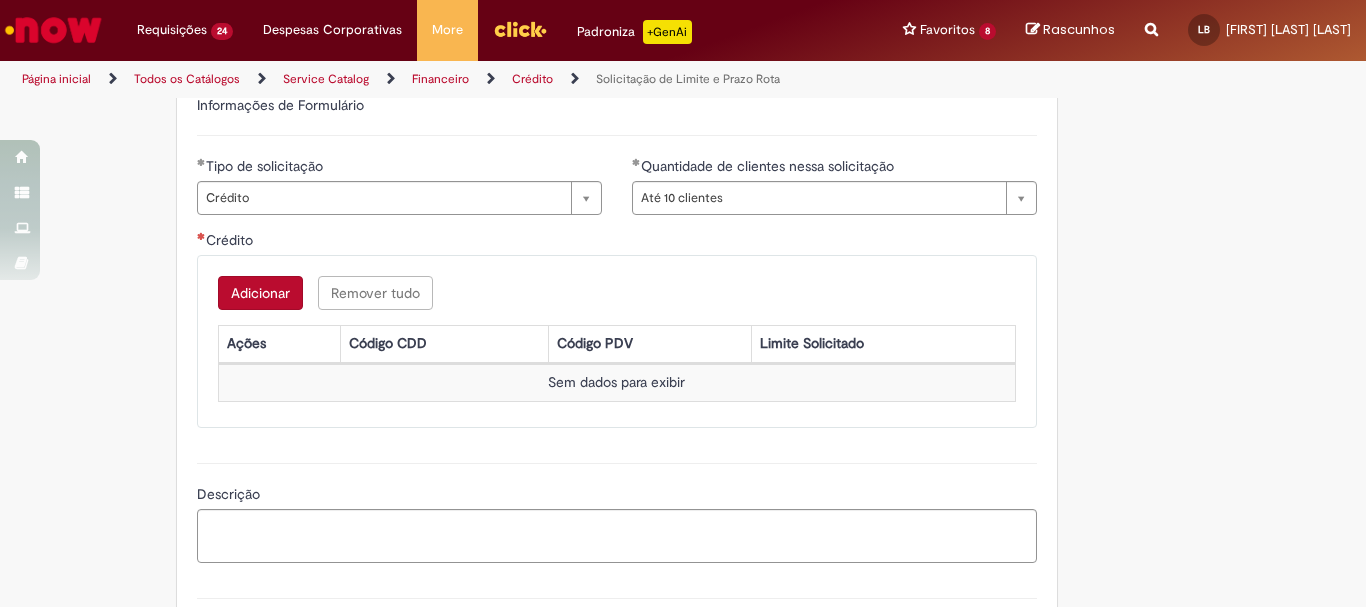 click on "Adicionar" at bounding box center [260, 293] 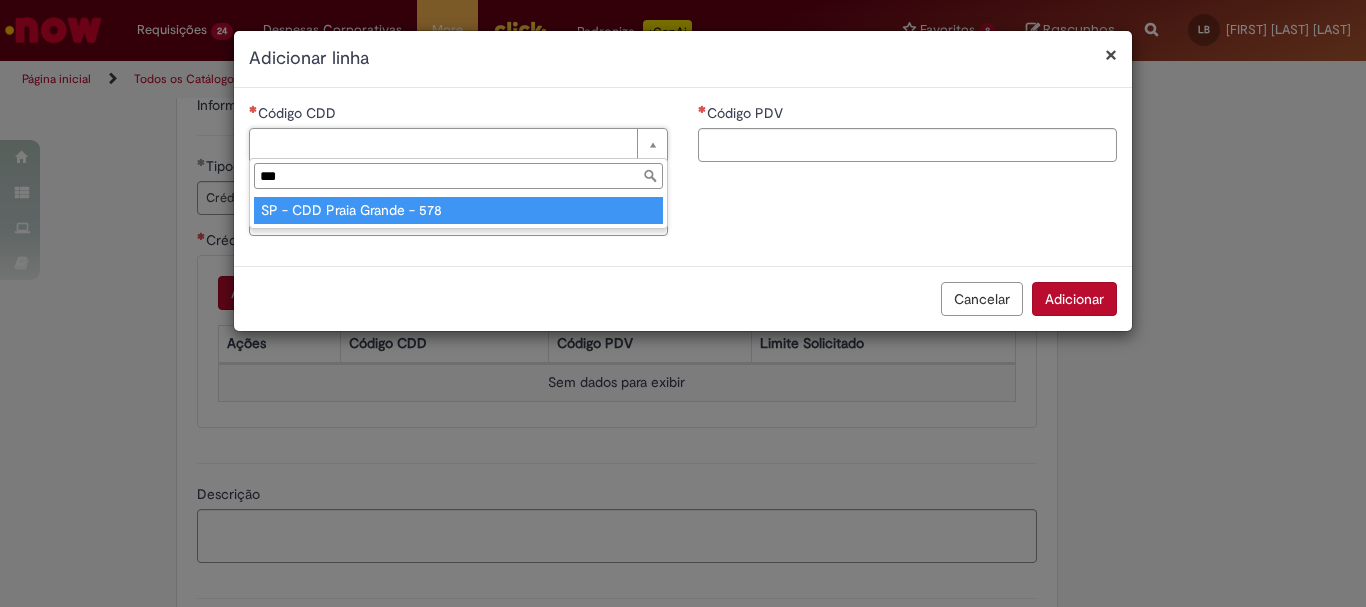 type on "***" 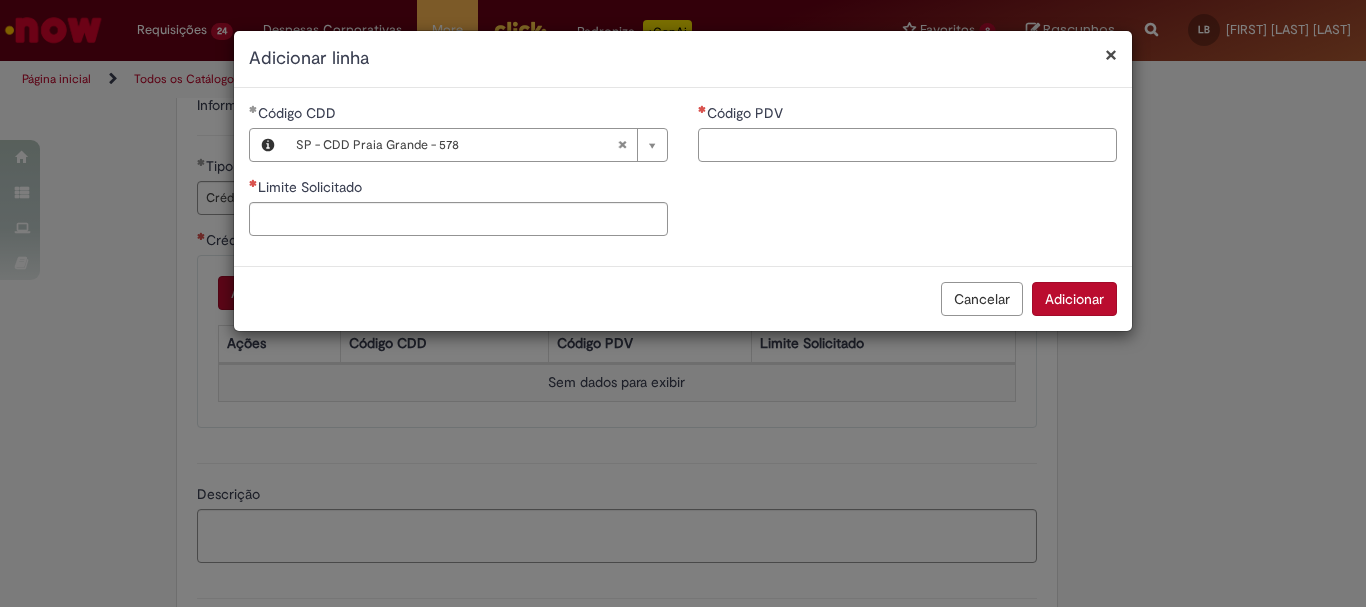 click on "Código PDV" at bounding box center (907, 145) 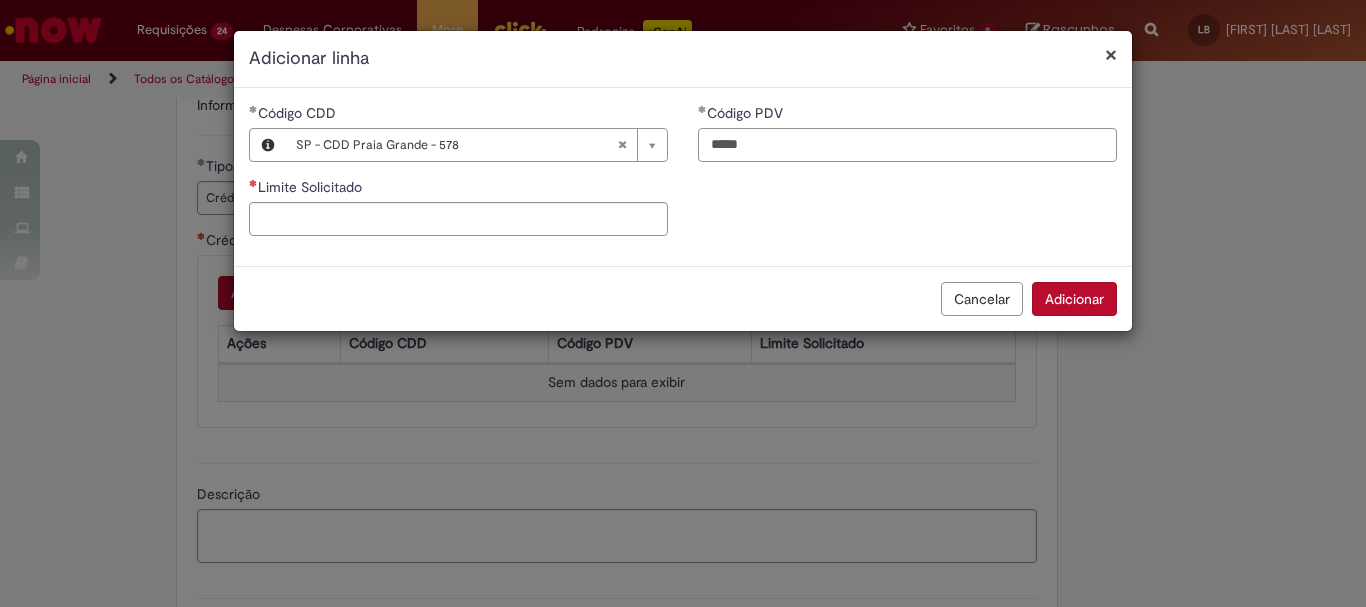 type on "*****" 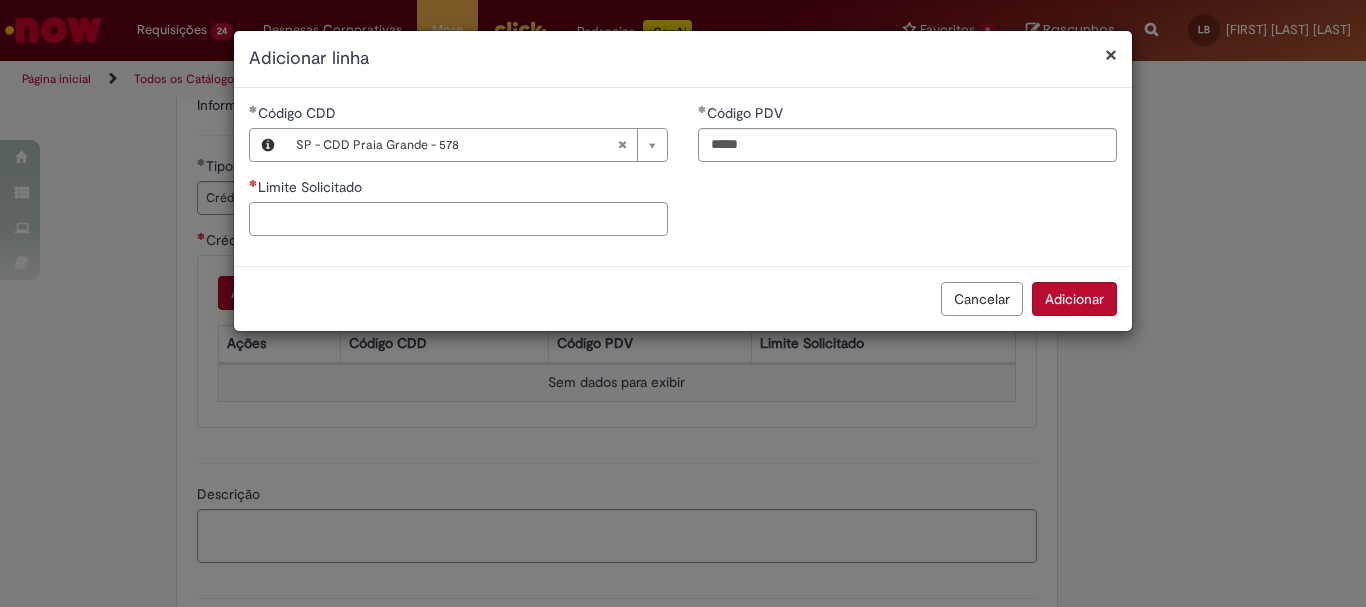 click on "Limite Solicitado" at bounding box center (458, 219) 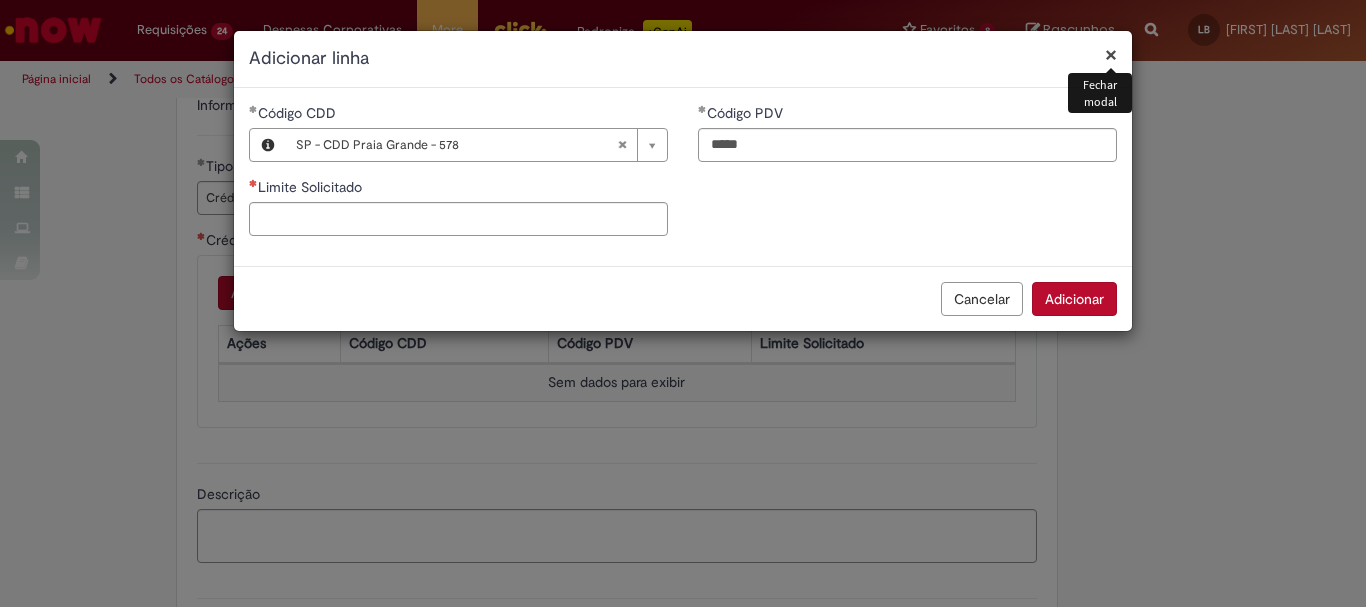 click on "×" at bounding box center (1111, 54) 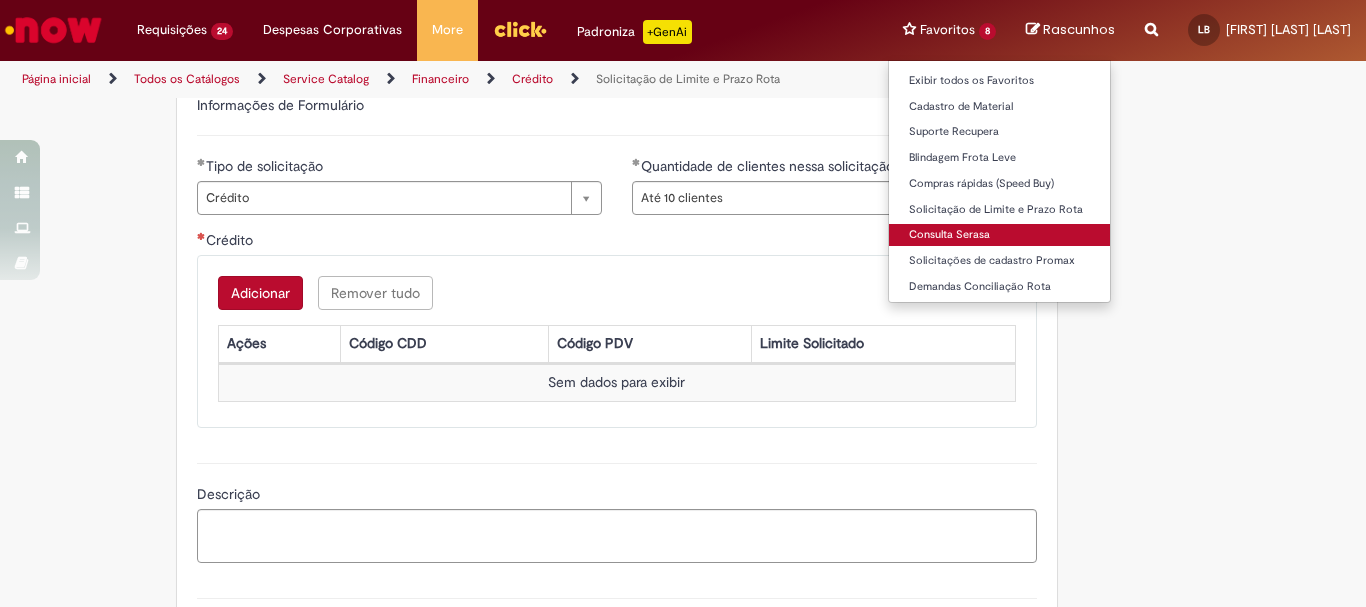 click on "Consulta Serasa" at bounding box center (999, 235) 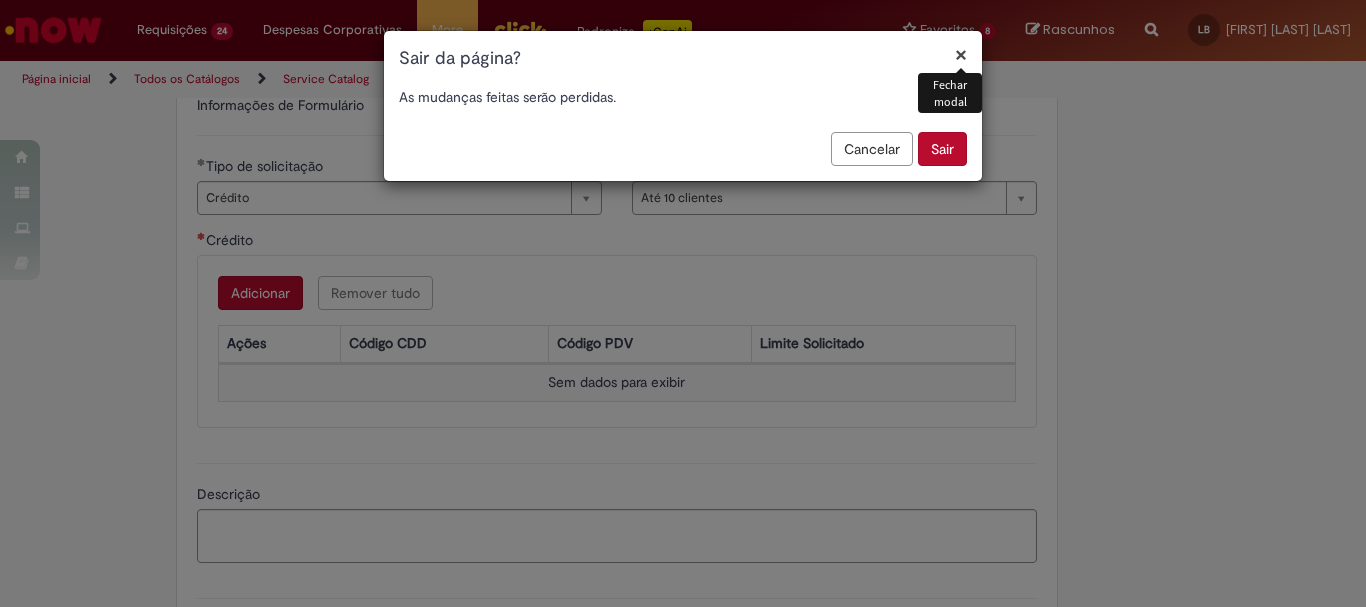 click on "As mudanças feitas serão perdidas." at bounding box center (683, 102) 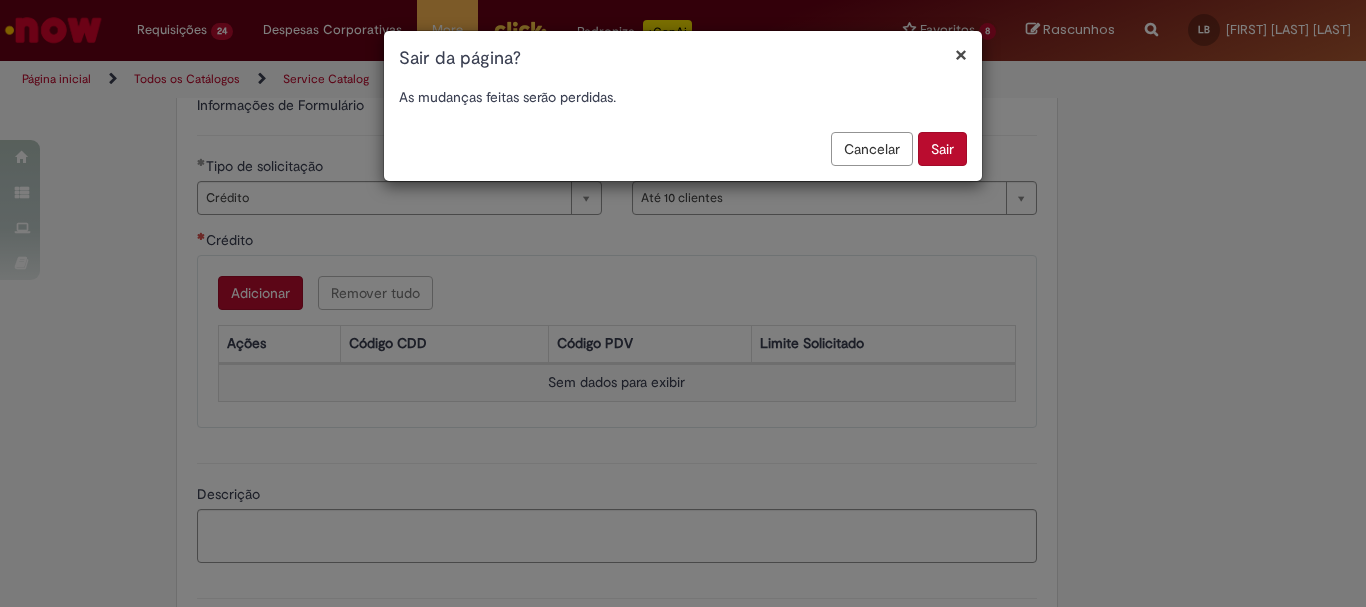 click on "Sair" at bounding box center (942, 149) 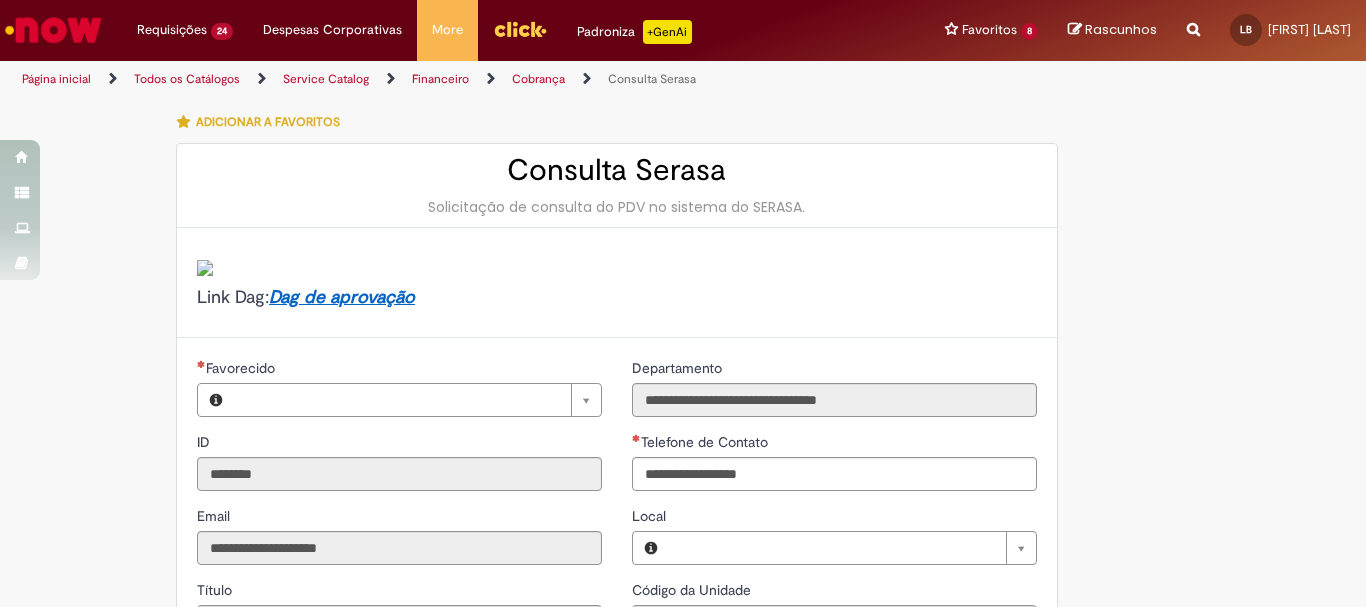 scroll, scrollTop: 0, scrollLeft: 0, axis: both 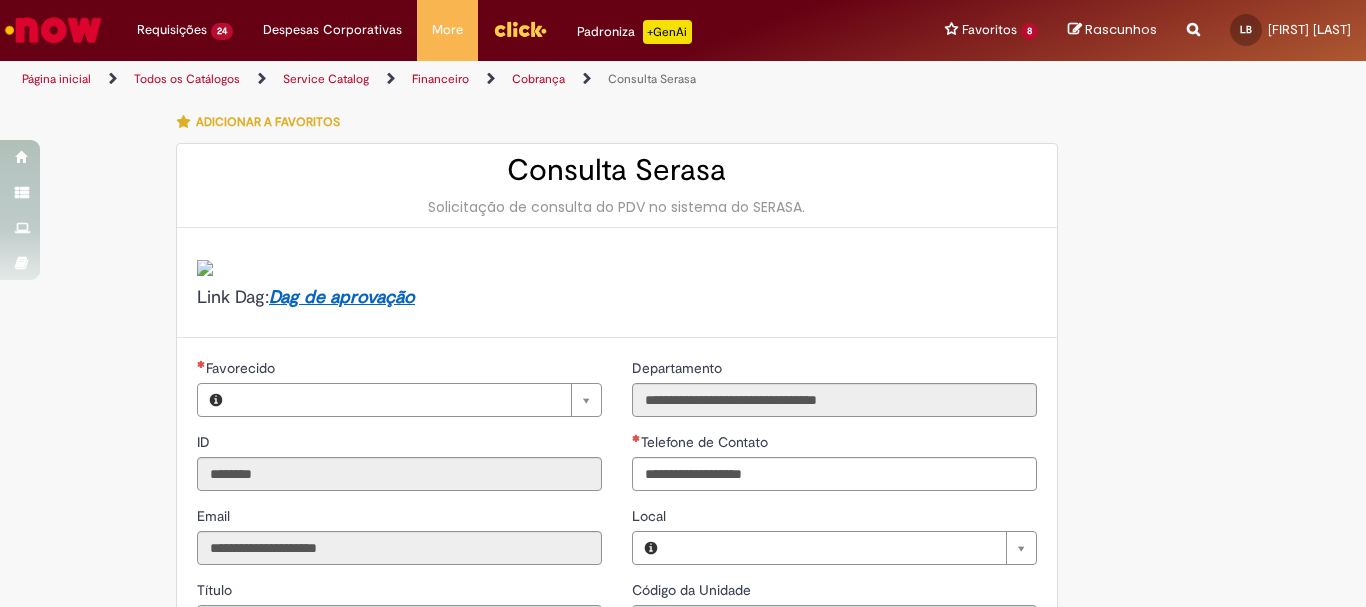 type on "**********" 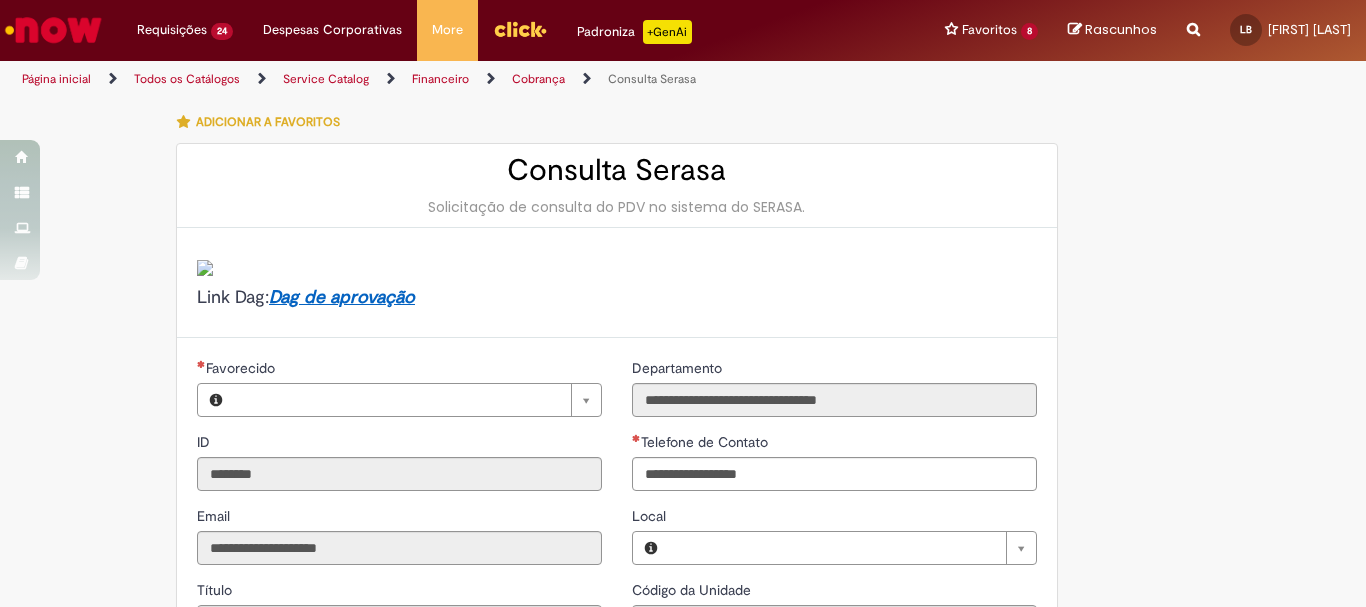 type on "**********" 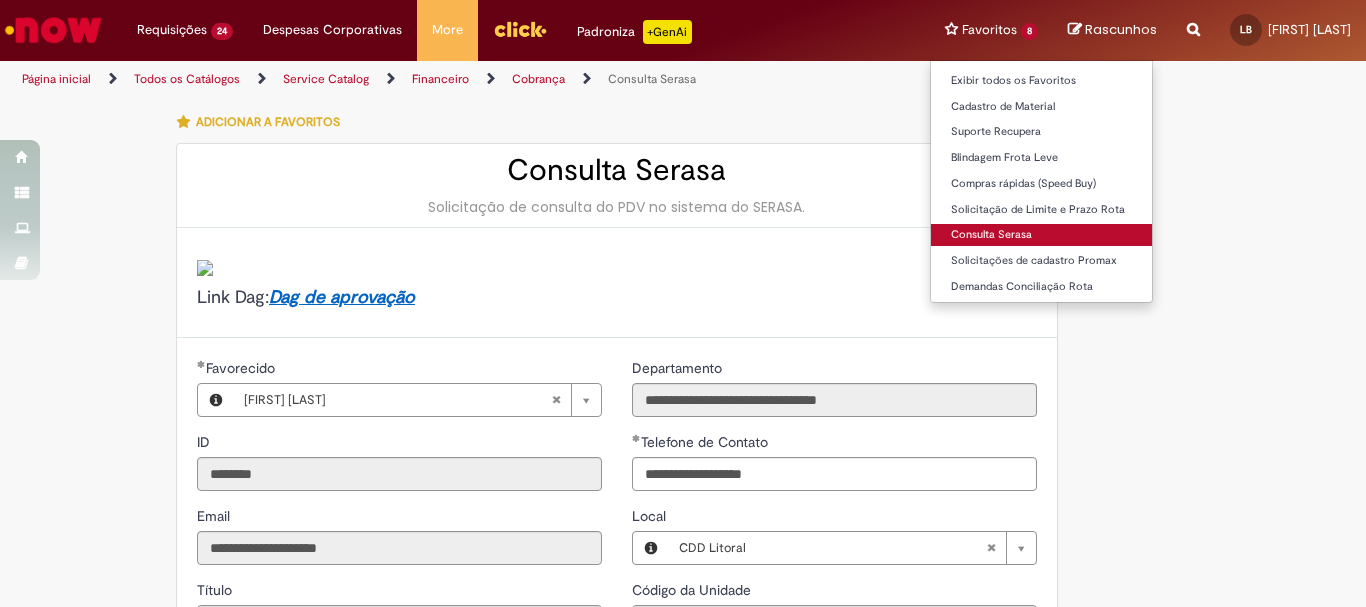 click on "Consulta Serasa" at bounding box center (1041, 235) 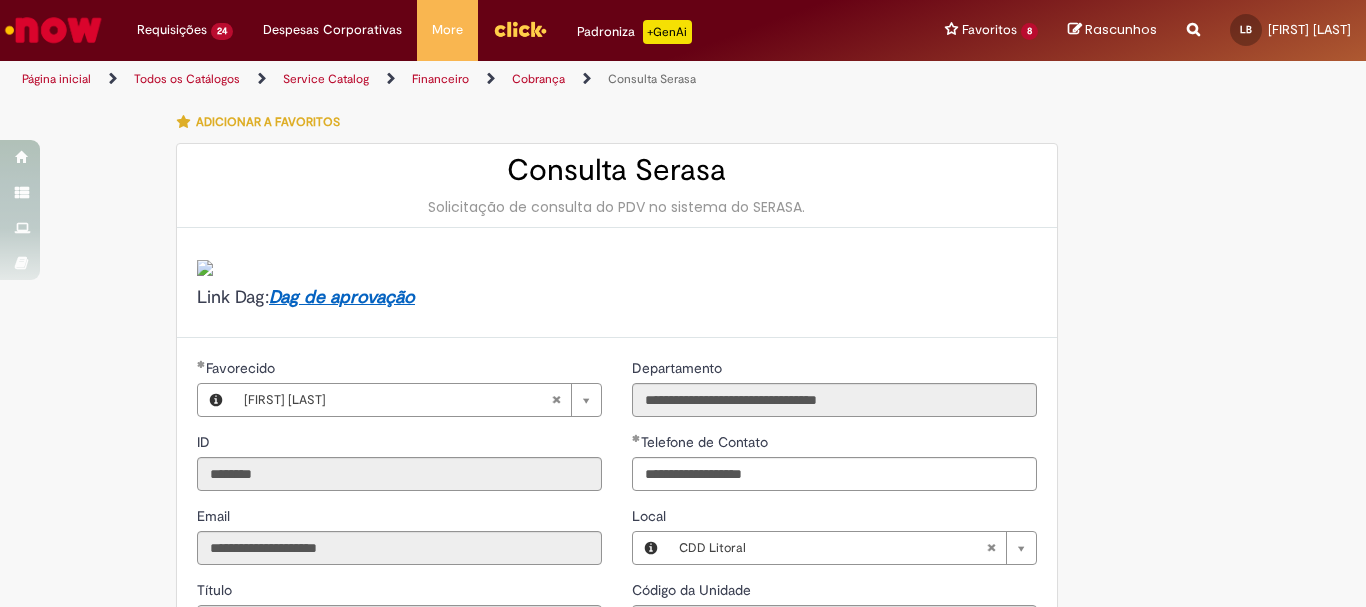 scroll, scrollTop: 600, scrollLeft: 0, axis: vertical 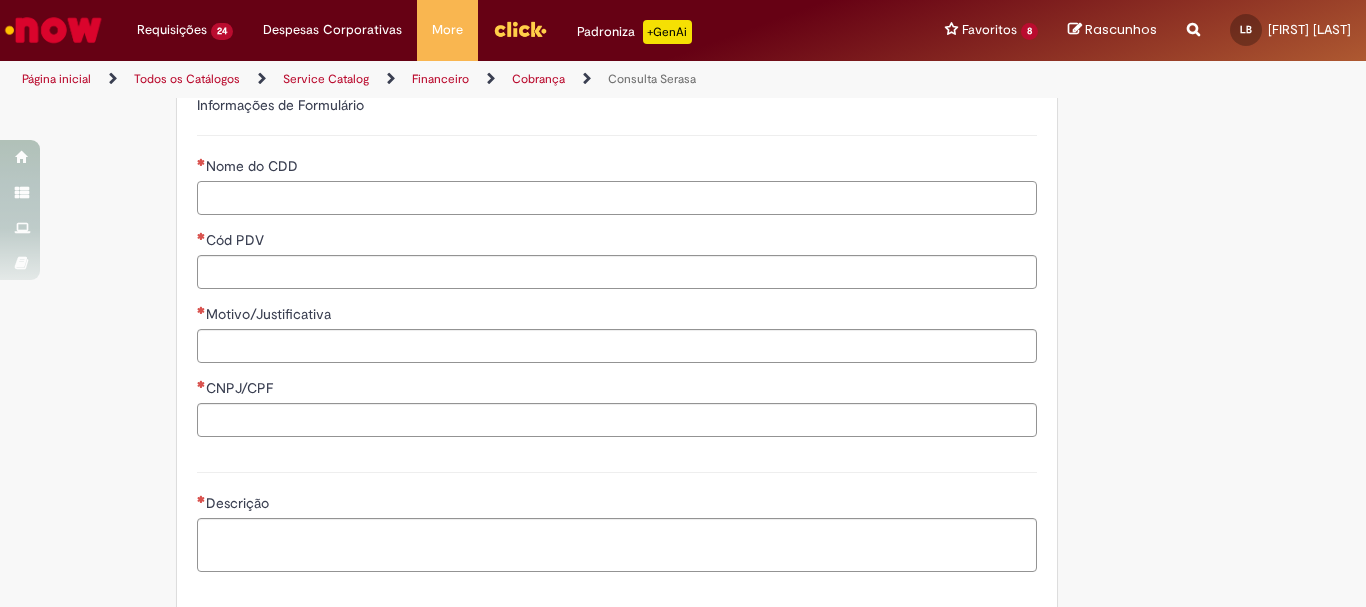 click on "Nome do CDD" at bounding box center (617, 198) 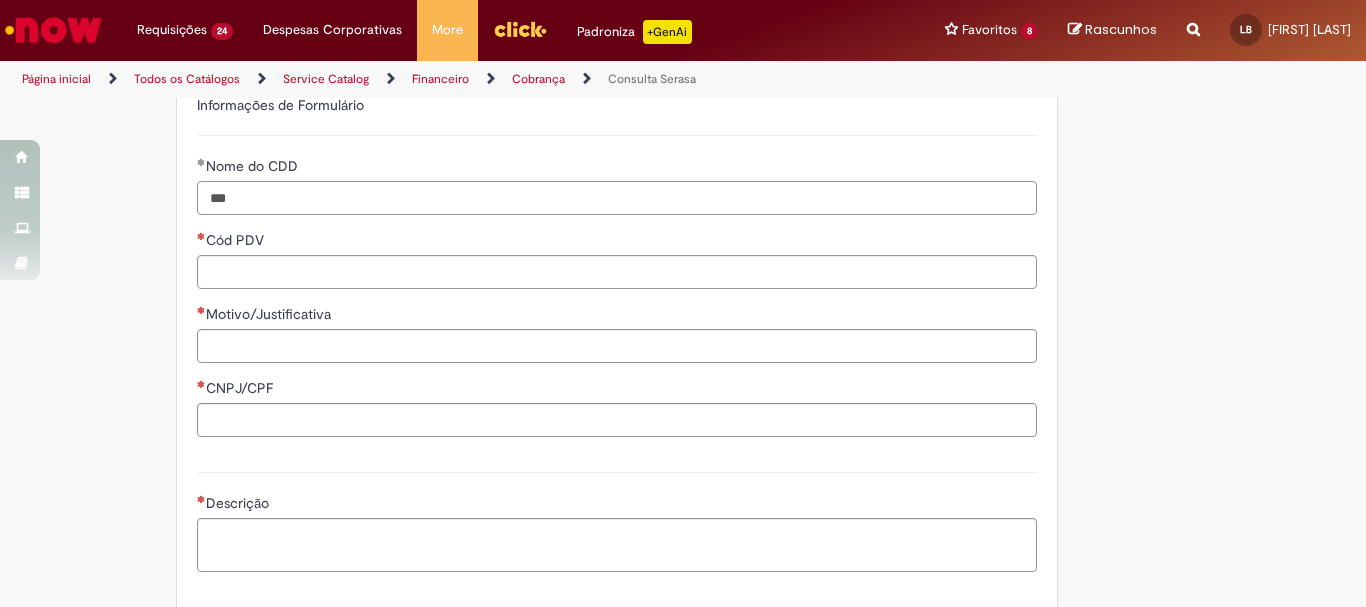 type on "***" 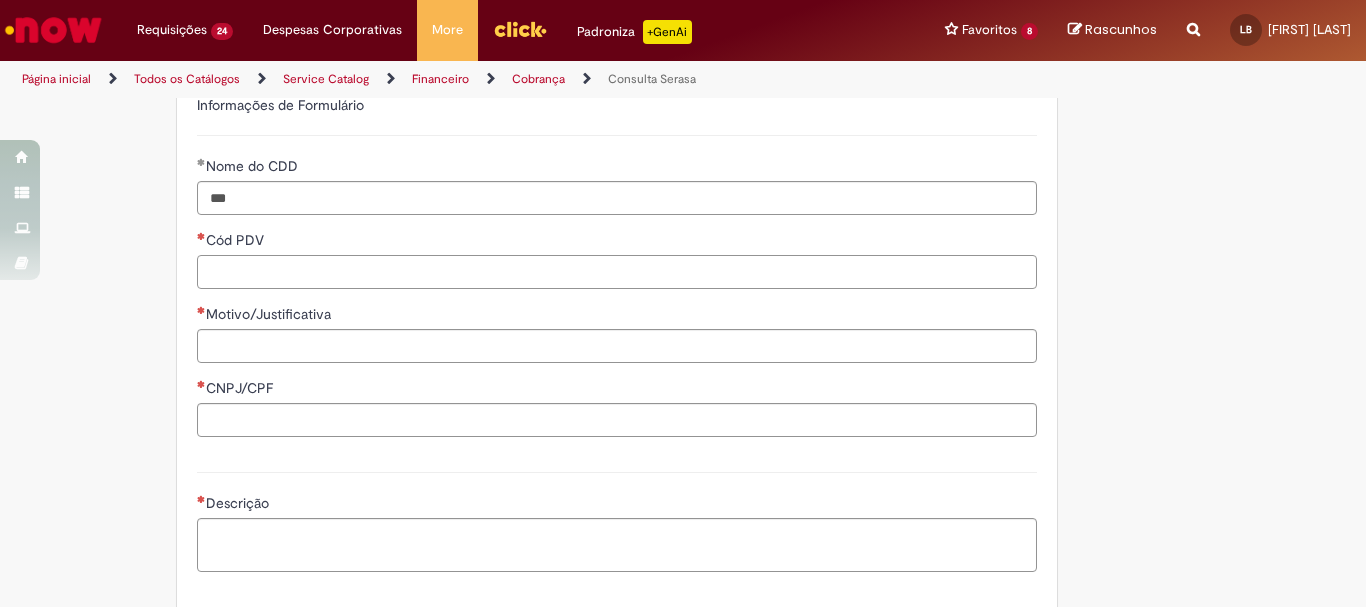 paste on "*****" 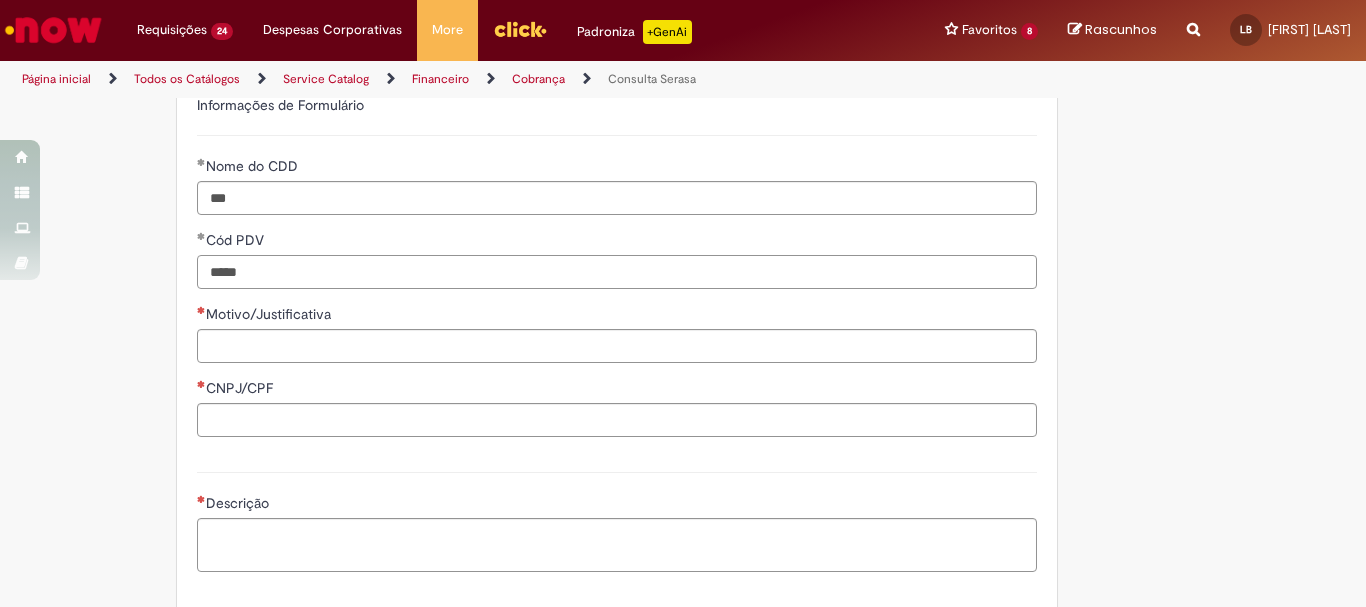 type on "*****" 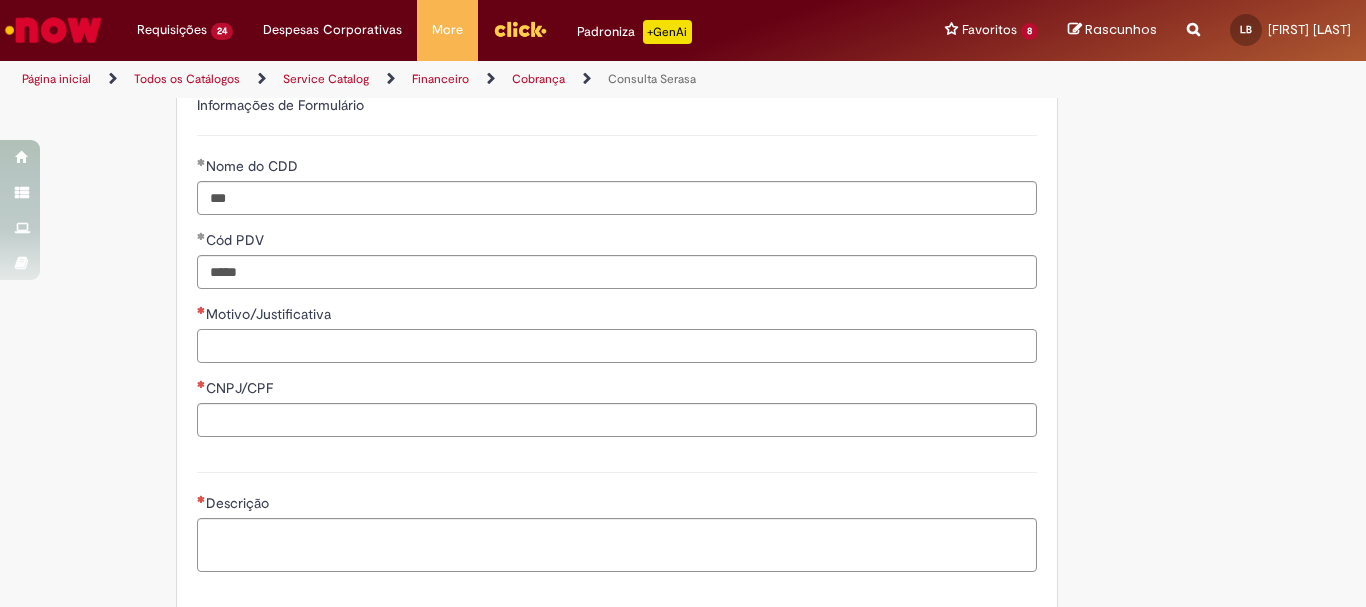 click on "Motivo/Justificativa" at bounding box center [617, 346] 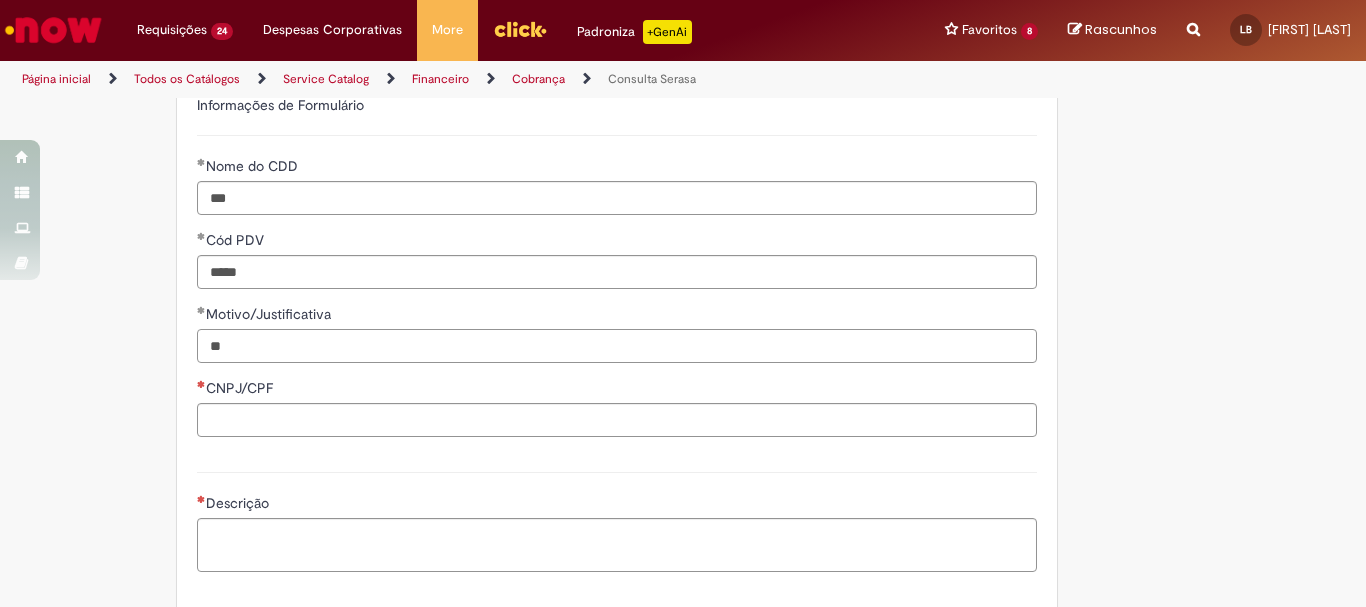 type on "*" 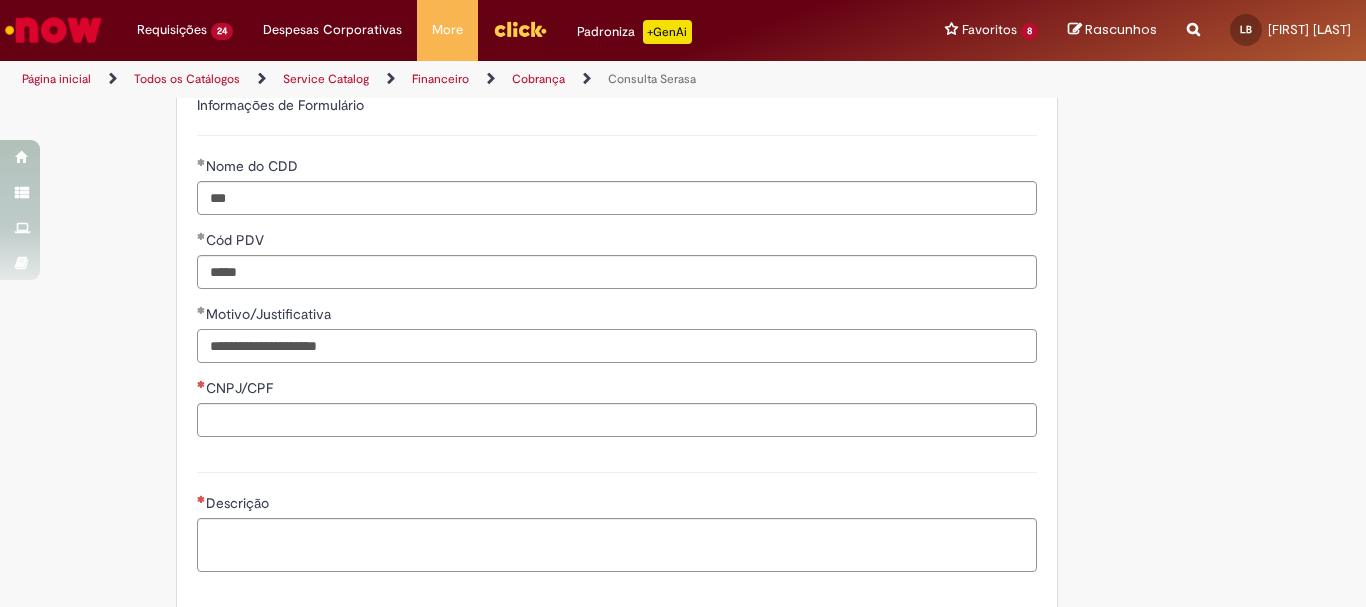 type on "**********" 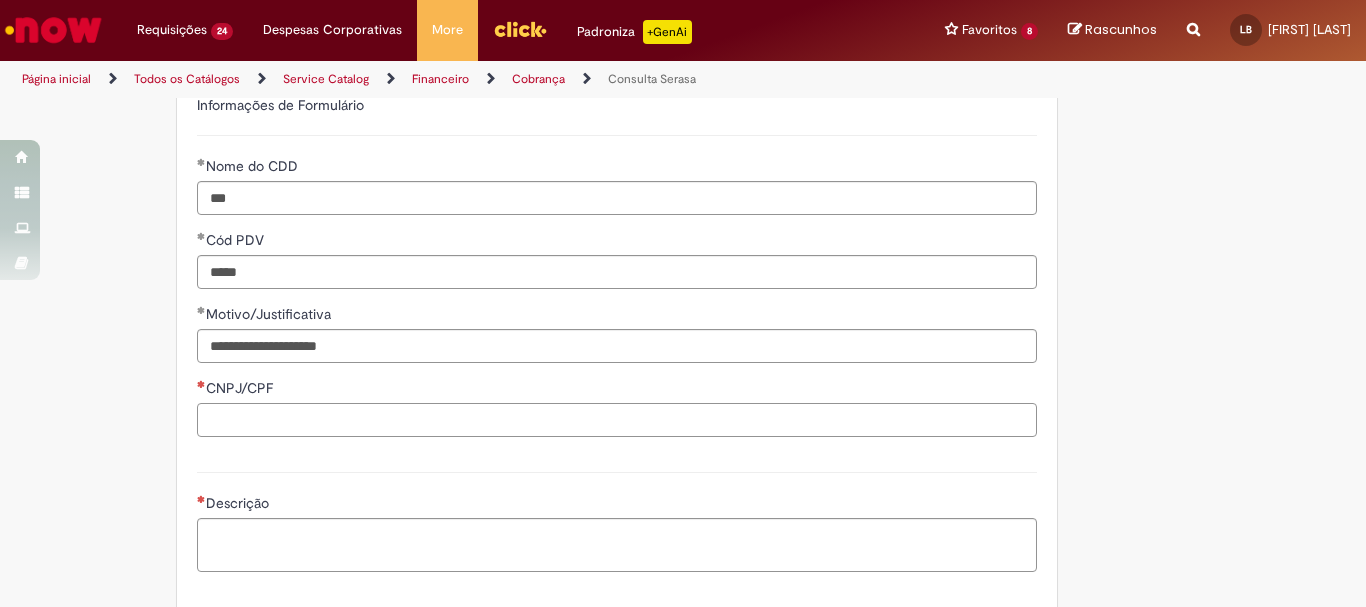 paste on "**********" 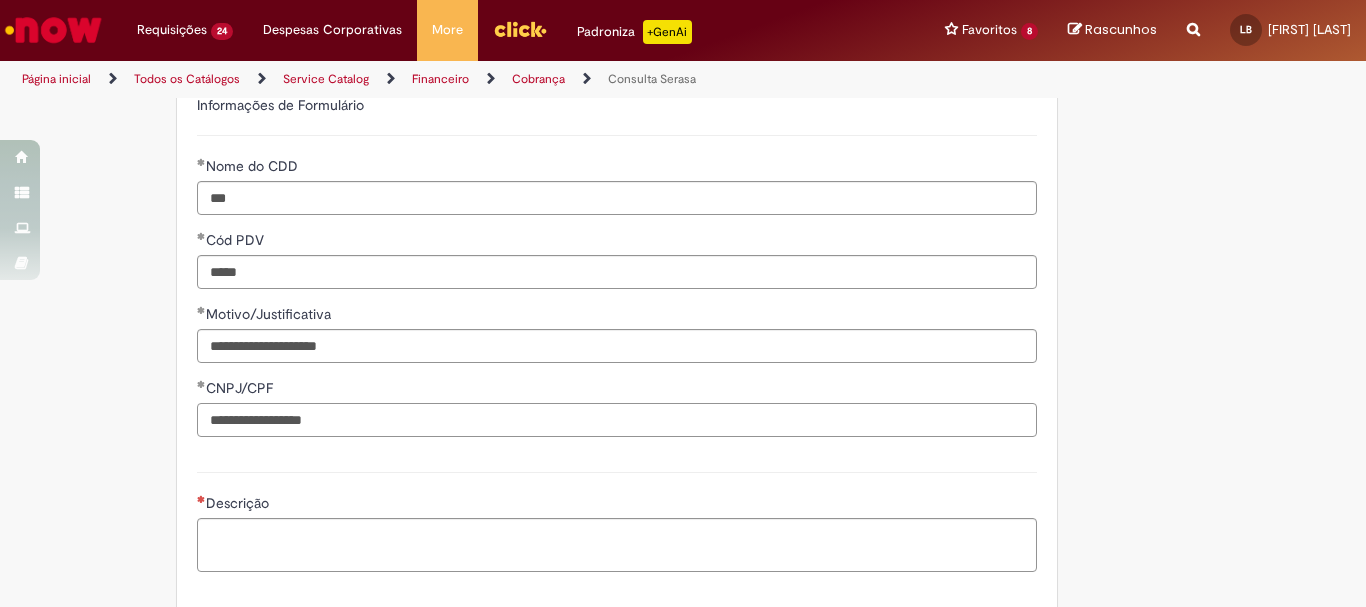 type on "**********" 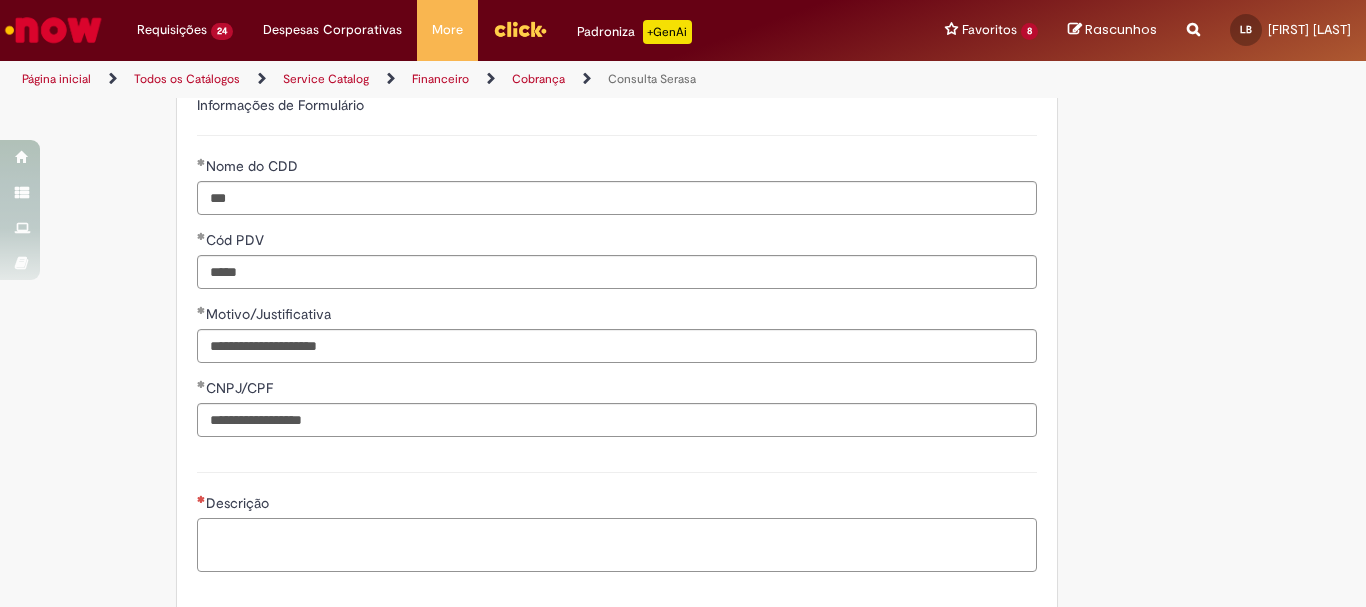 click on "Descrição" at bounding box center (617, 545) 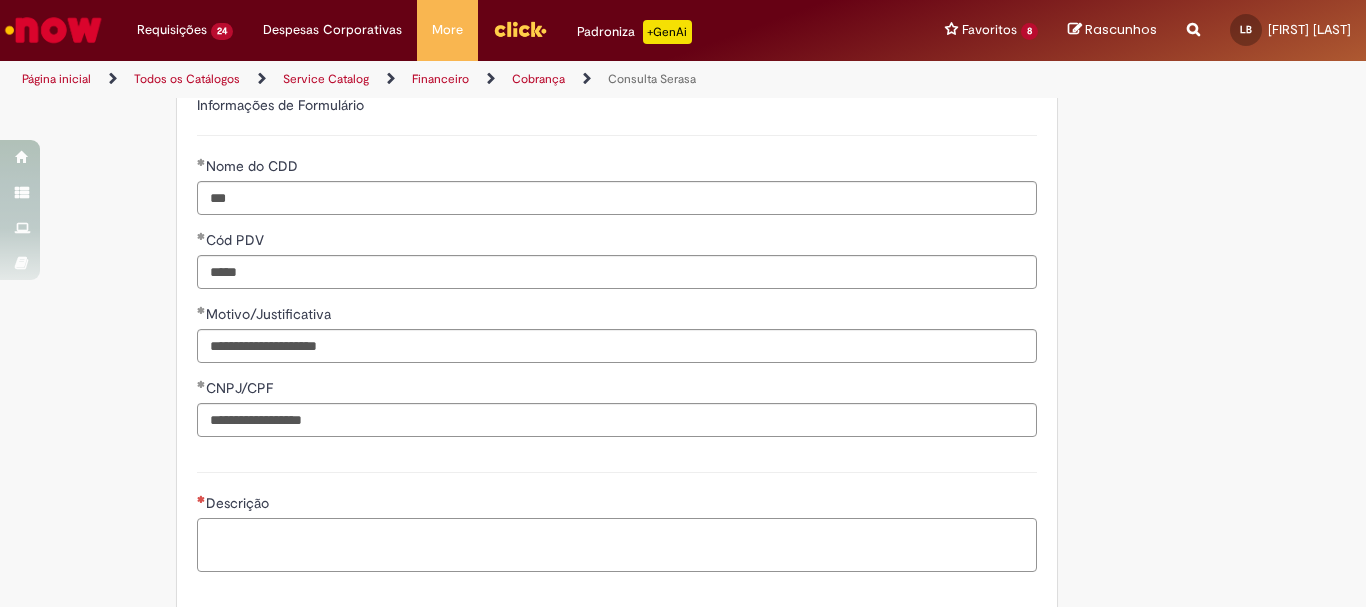 type on "*" 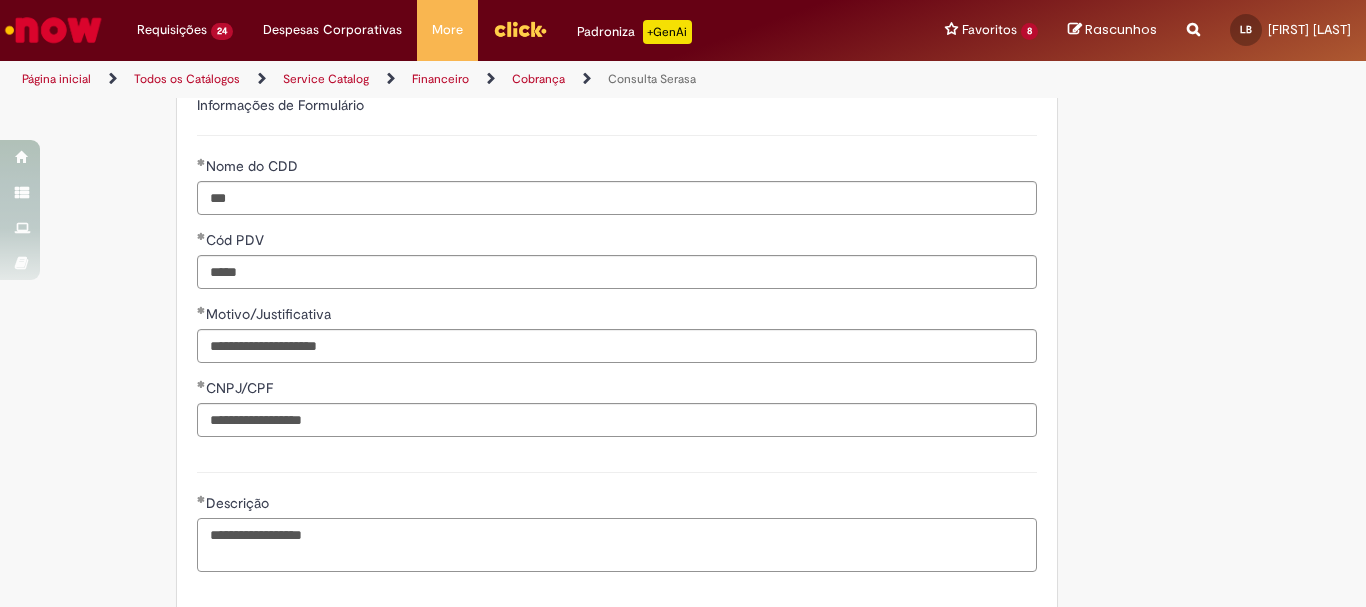 scroll, scrollTop: 787, scrollLeft: 0, axis: vertical 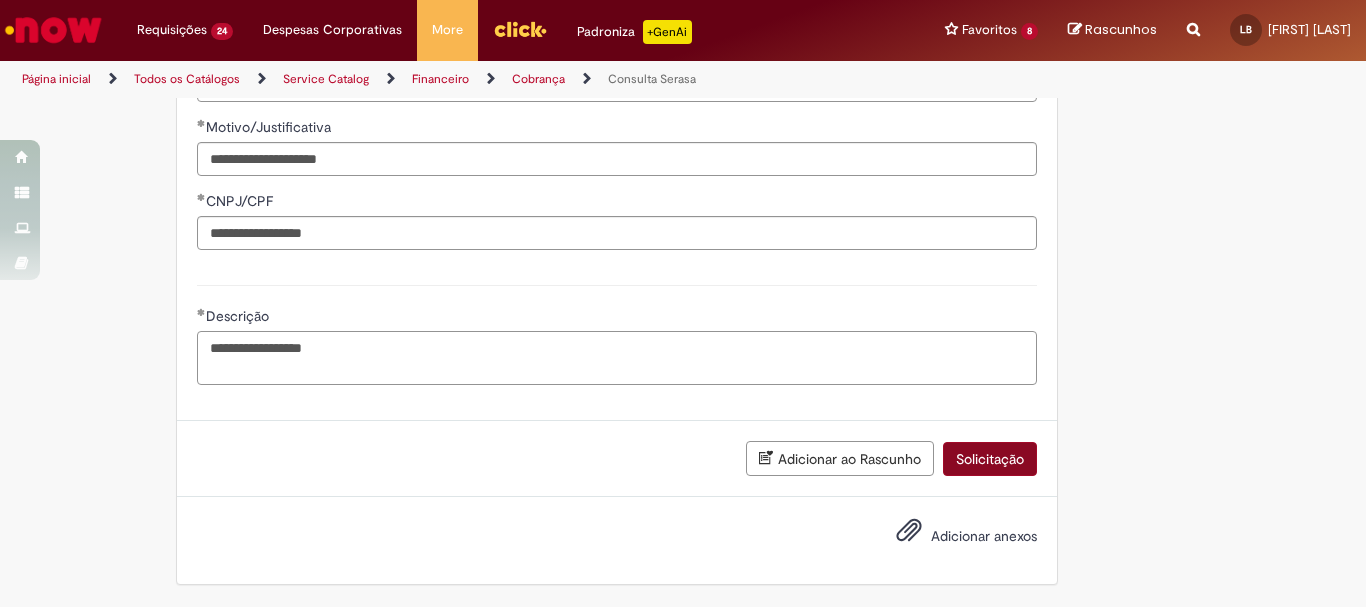 type on "**********" 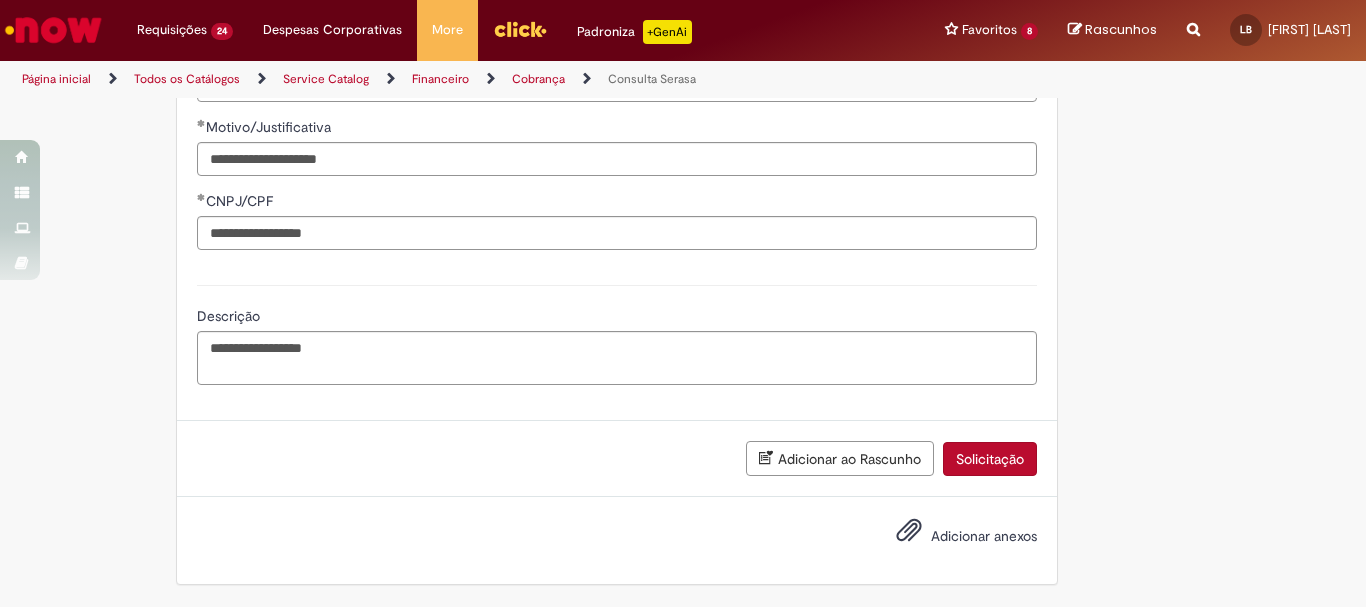 click on "Solicitação" at bounding box center (990, 459) 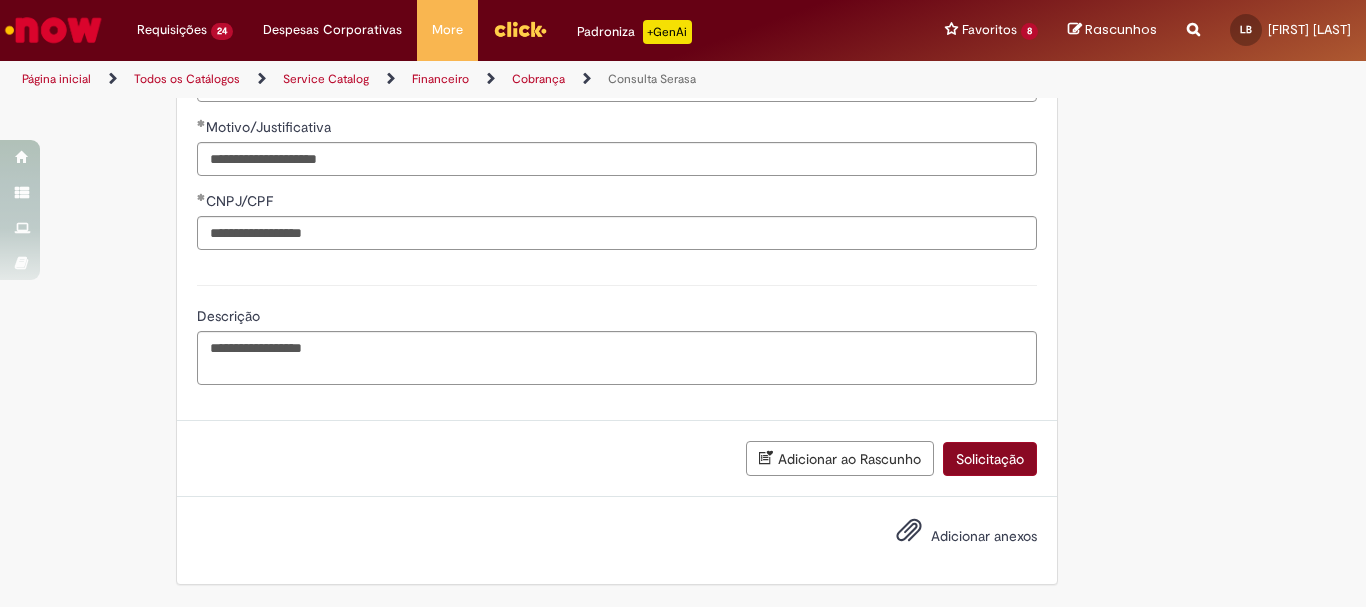 scroll, scrollTop: 741, scrollLeft: 0, axis: vertical 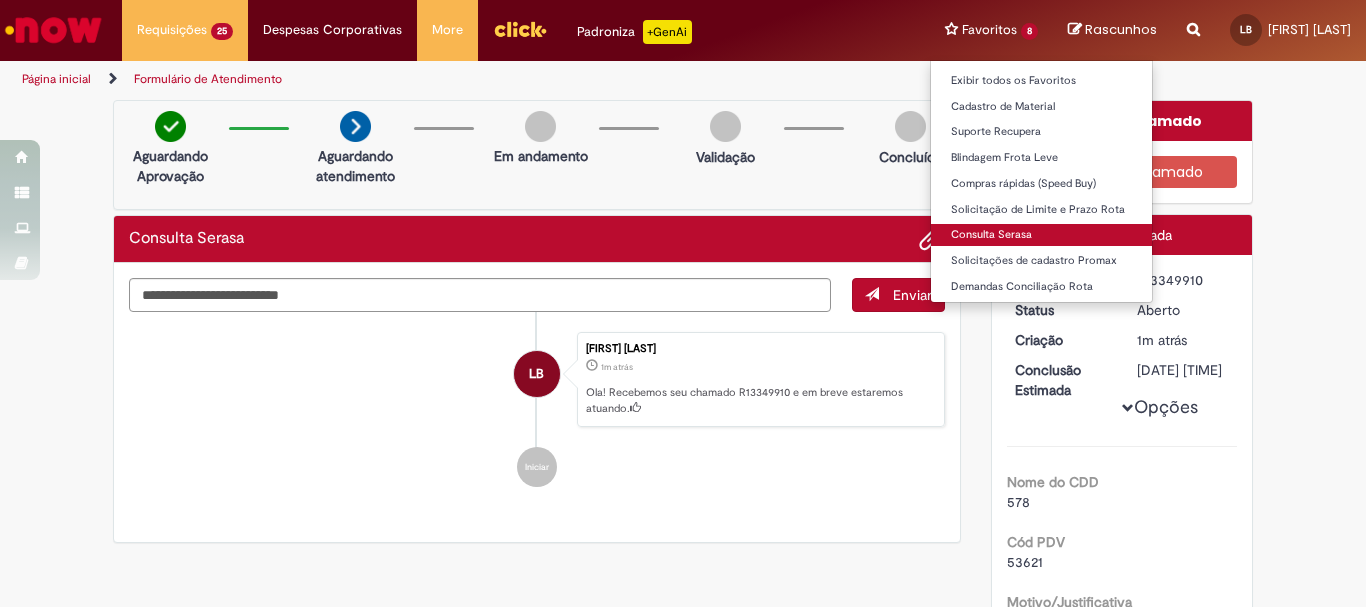 click on "Consulta Serasa" at bounding box center [1041, 235] 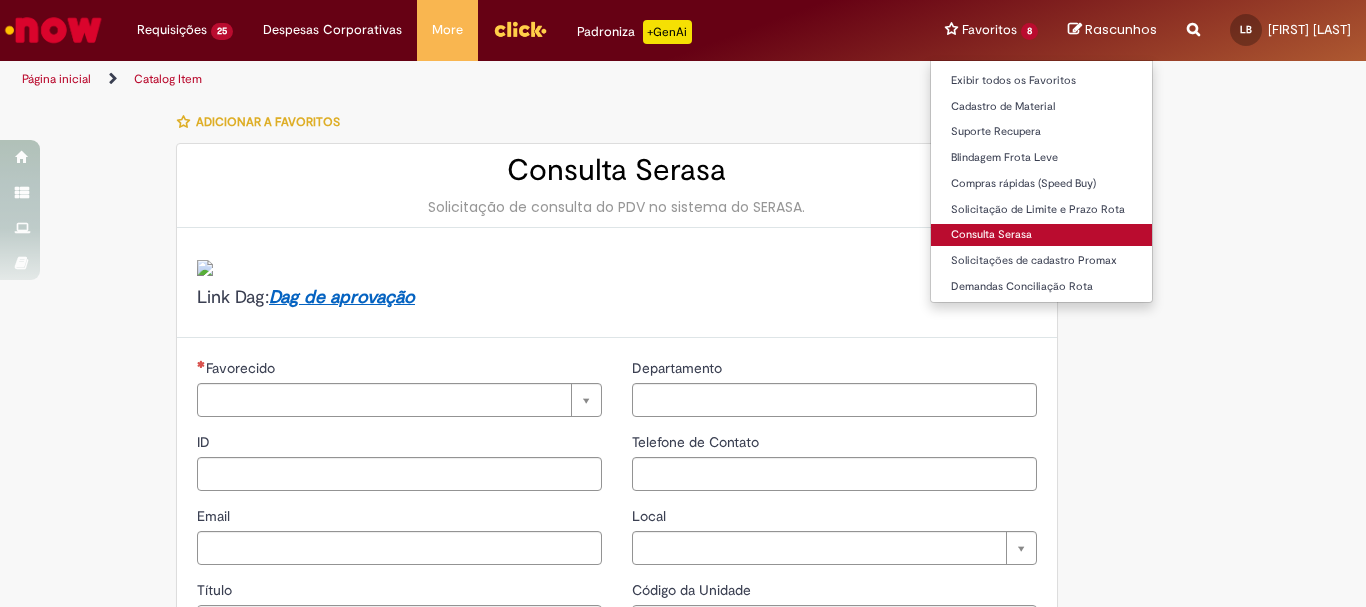 type on "********" 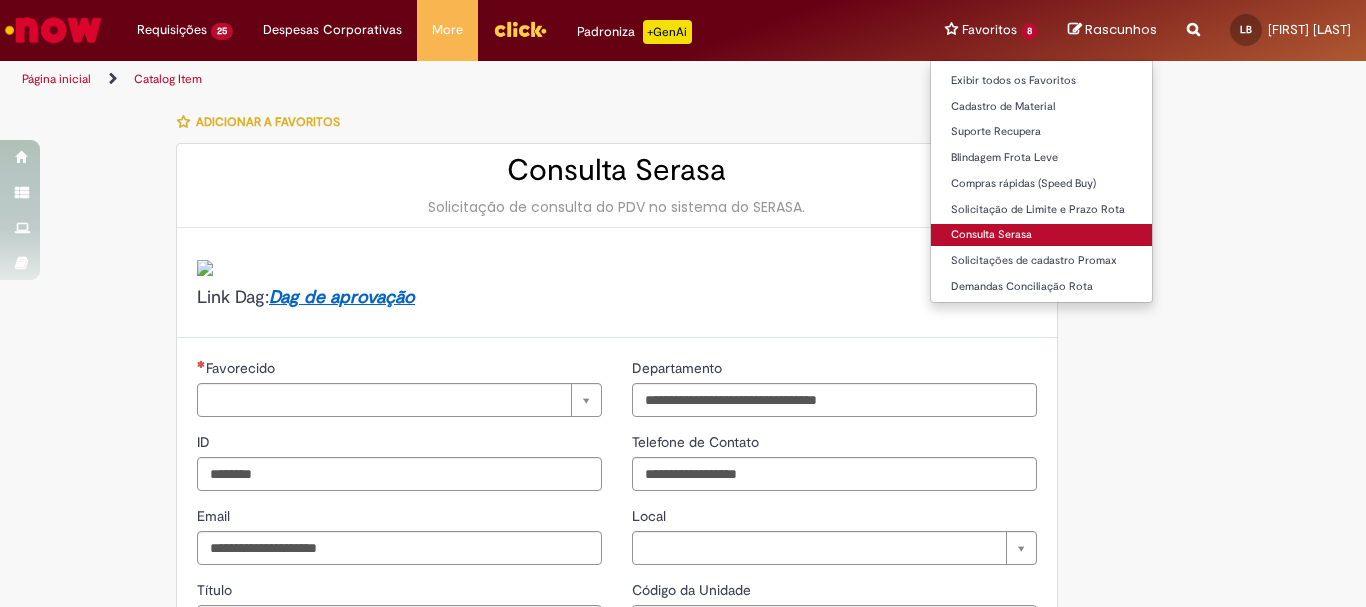 type on "**********" 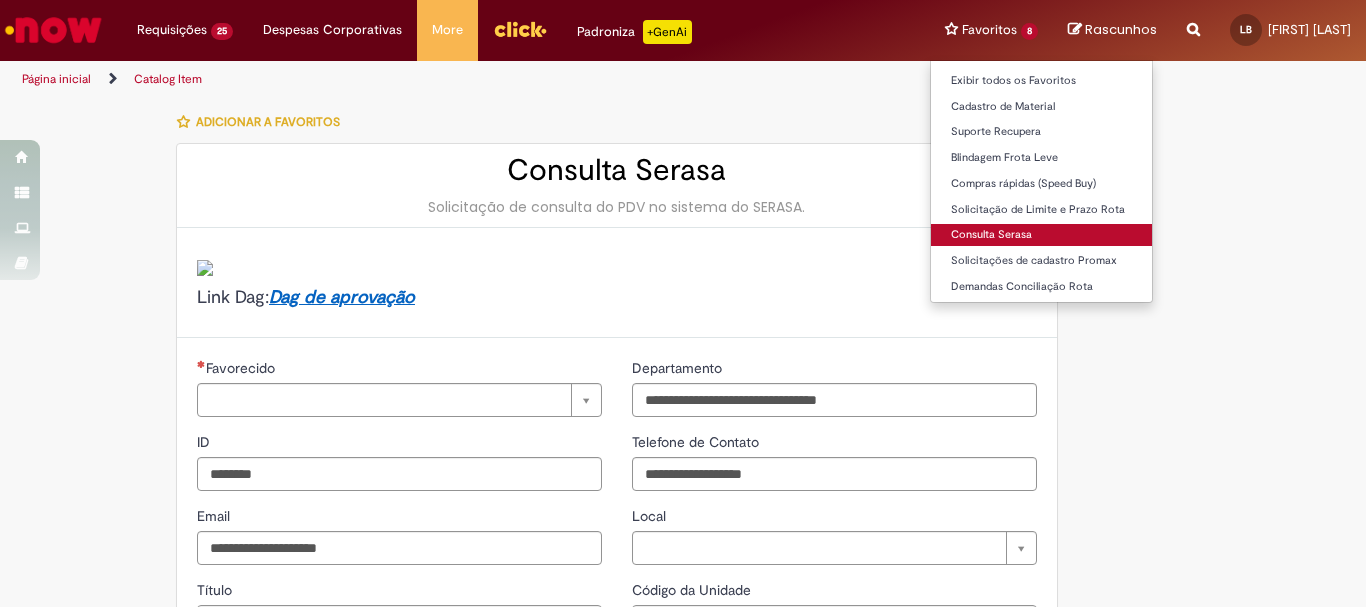 type on "**********" 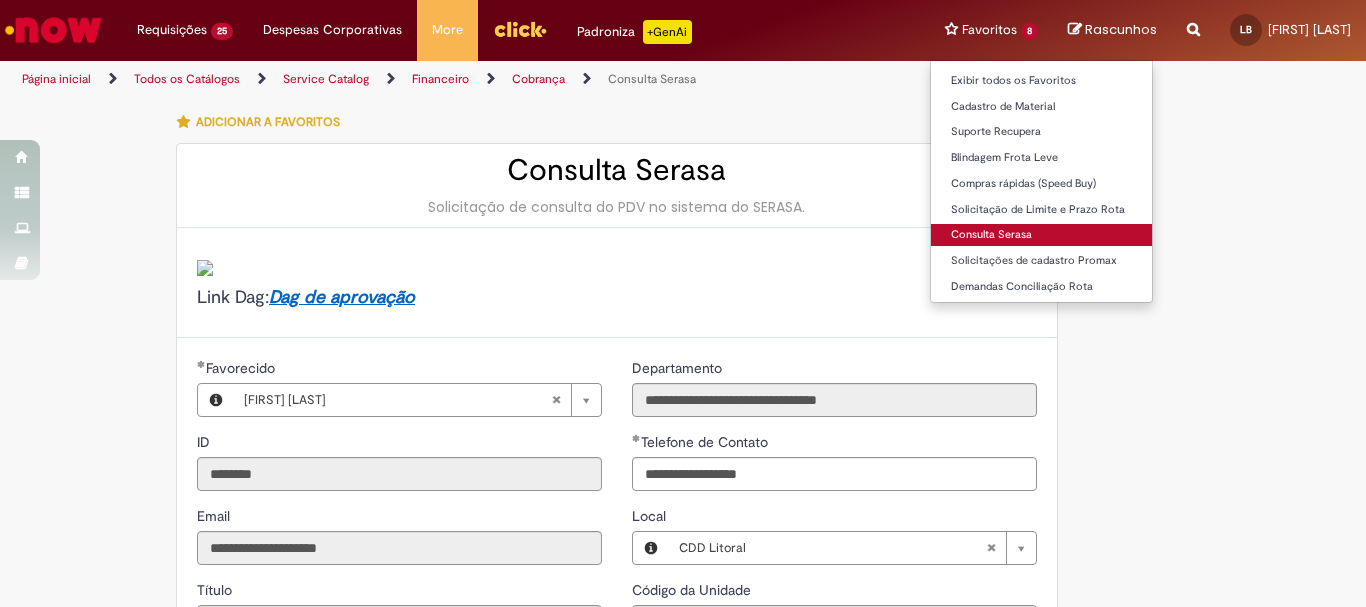 type on "**********" 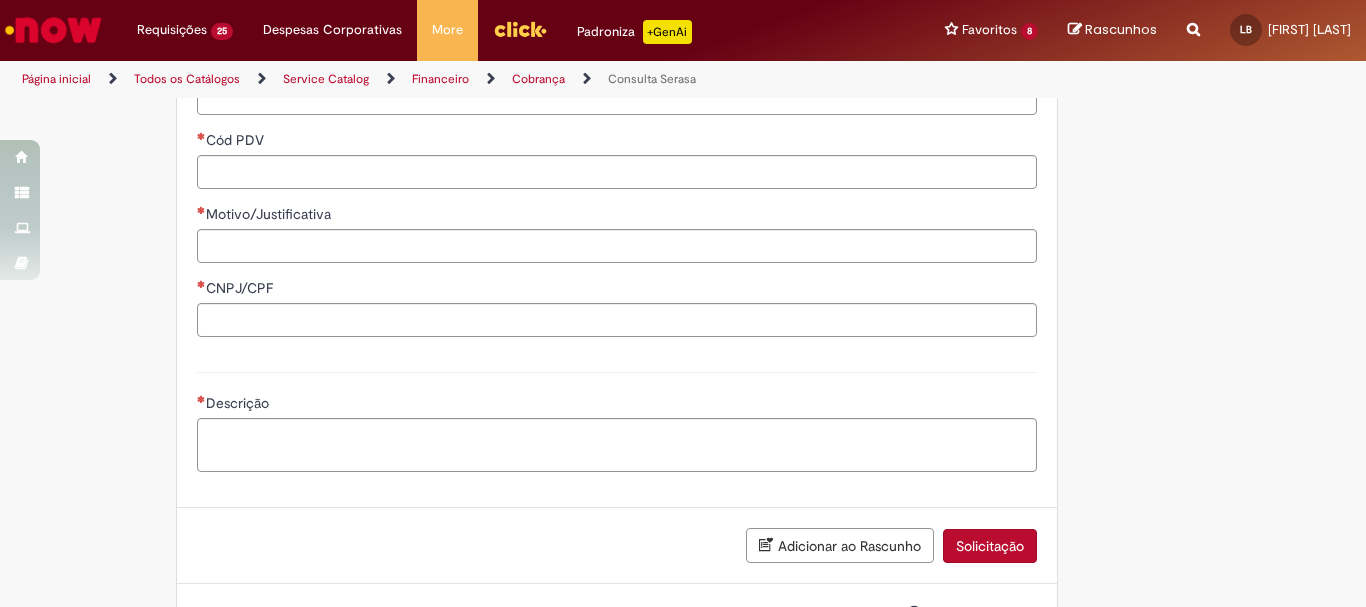 scroll, scrollTop: 500, scrollLeft: 0, axis: vertical 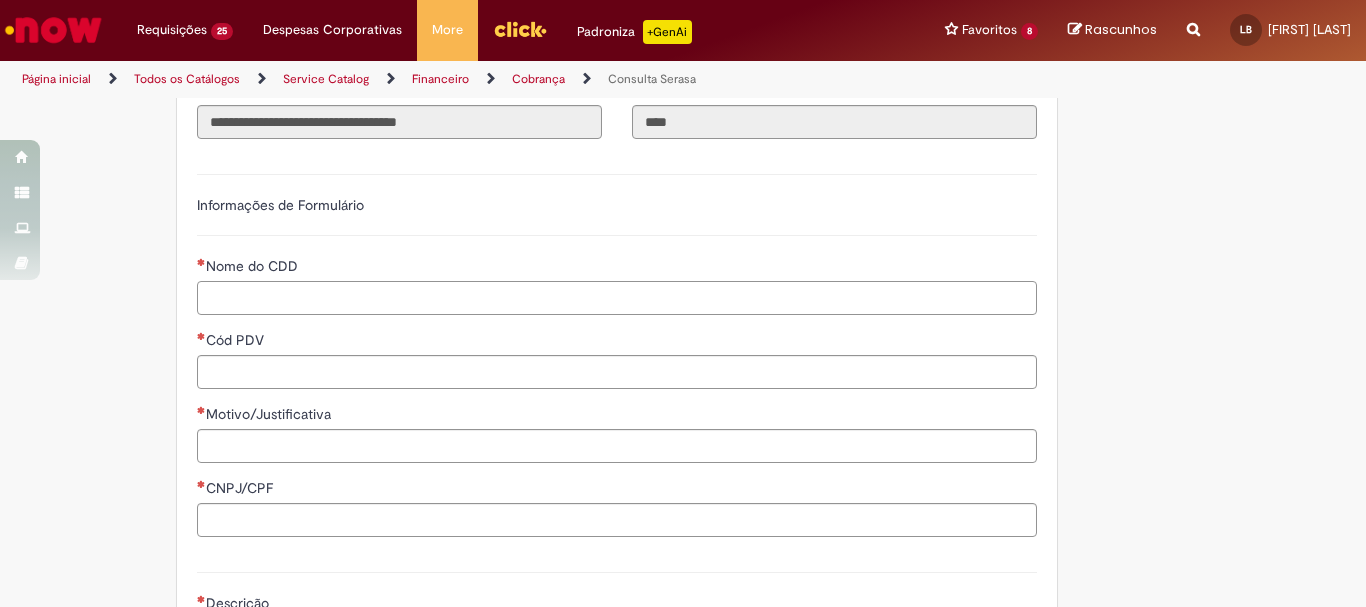 click on "Nome do CDD" at bounding box center (617, 298) 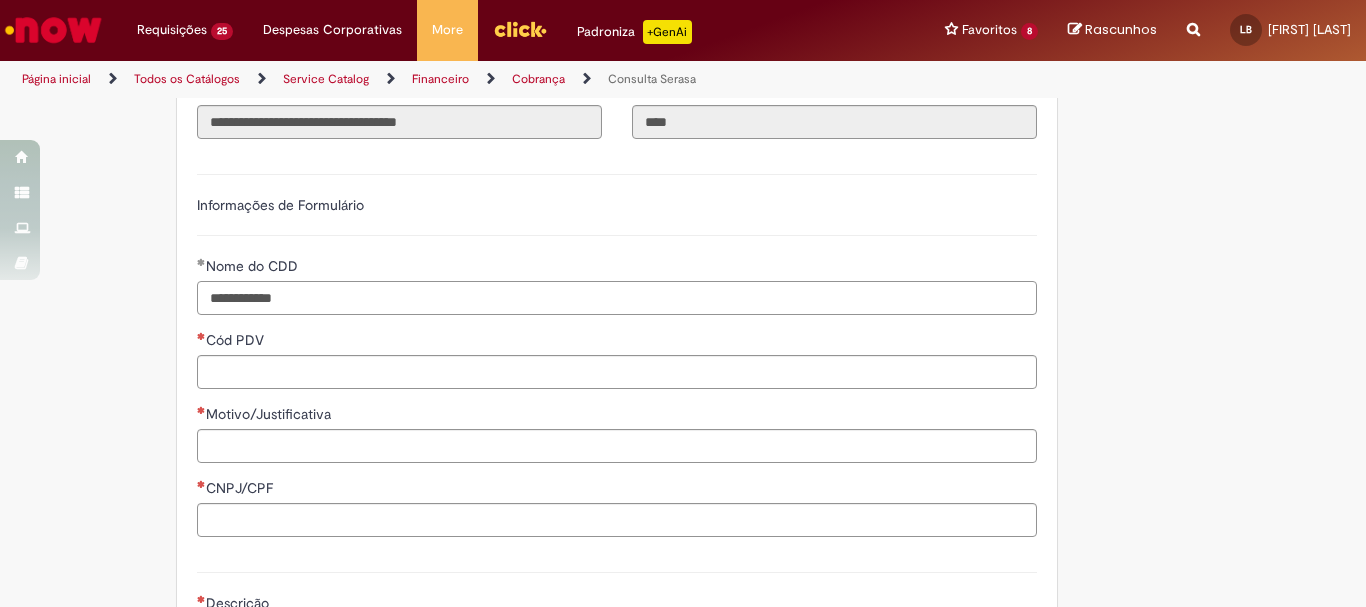 type on "**********" 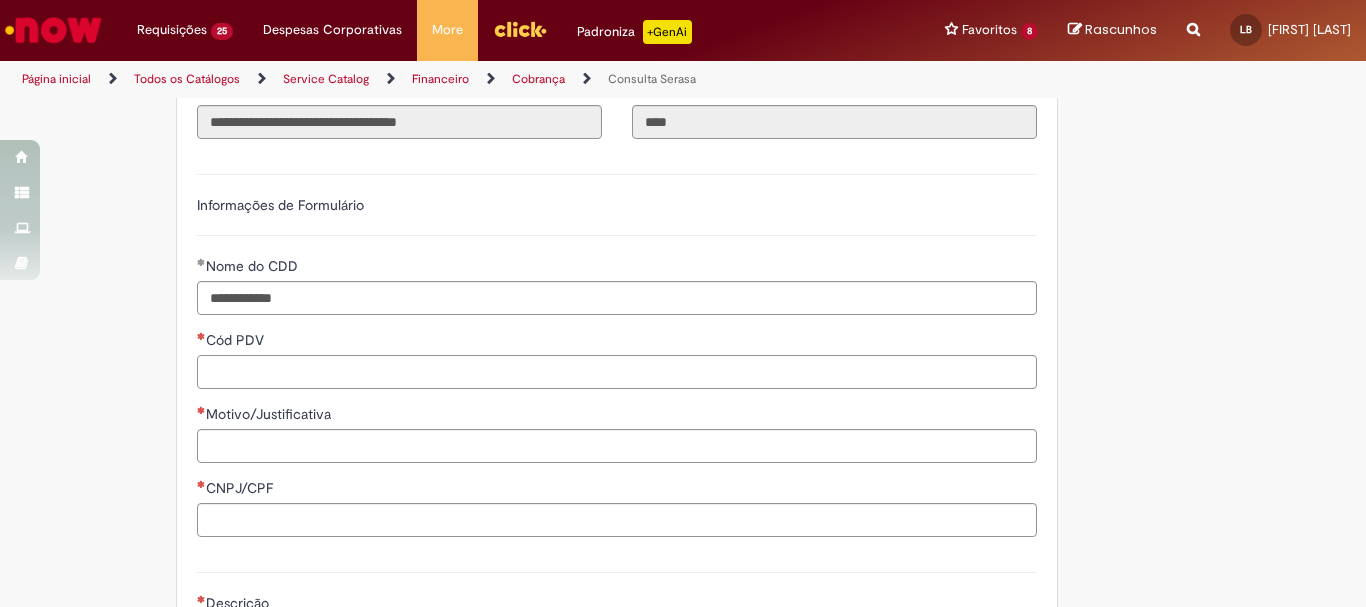 click on "Cód PDV" at bounding box center [617, 372] 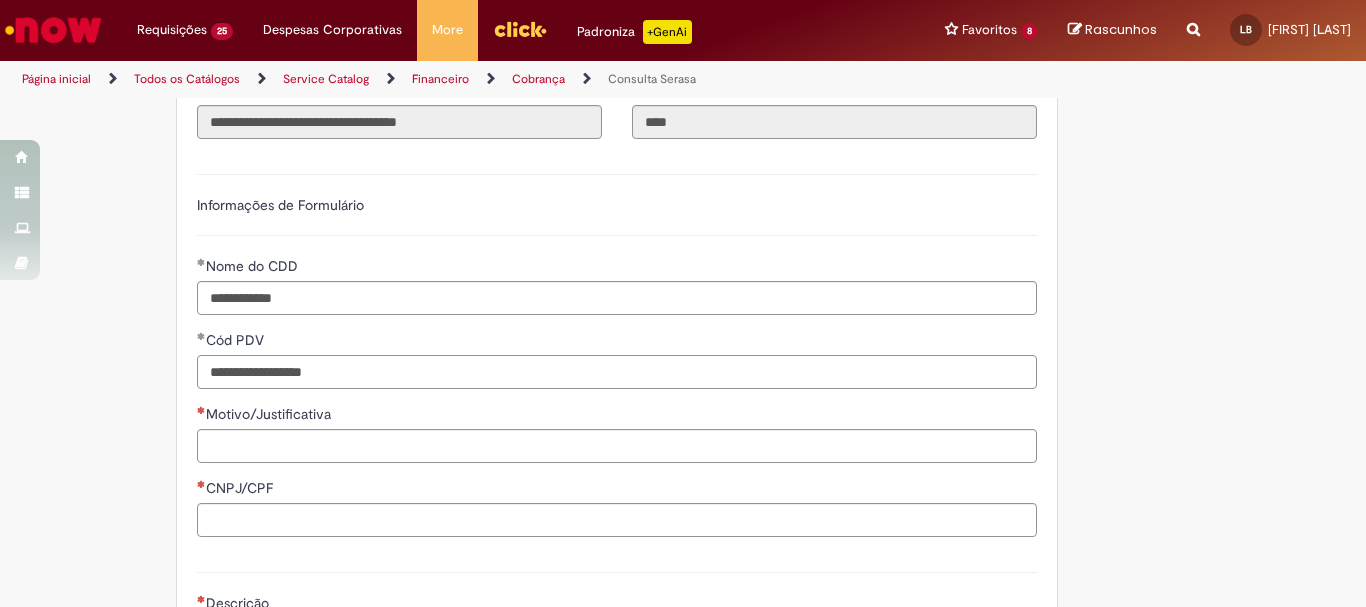 drag, startPoint x: 329, startPoint y: 383, endPoint x: 150, endPoint y: 368, distance: 179.6274 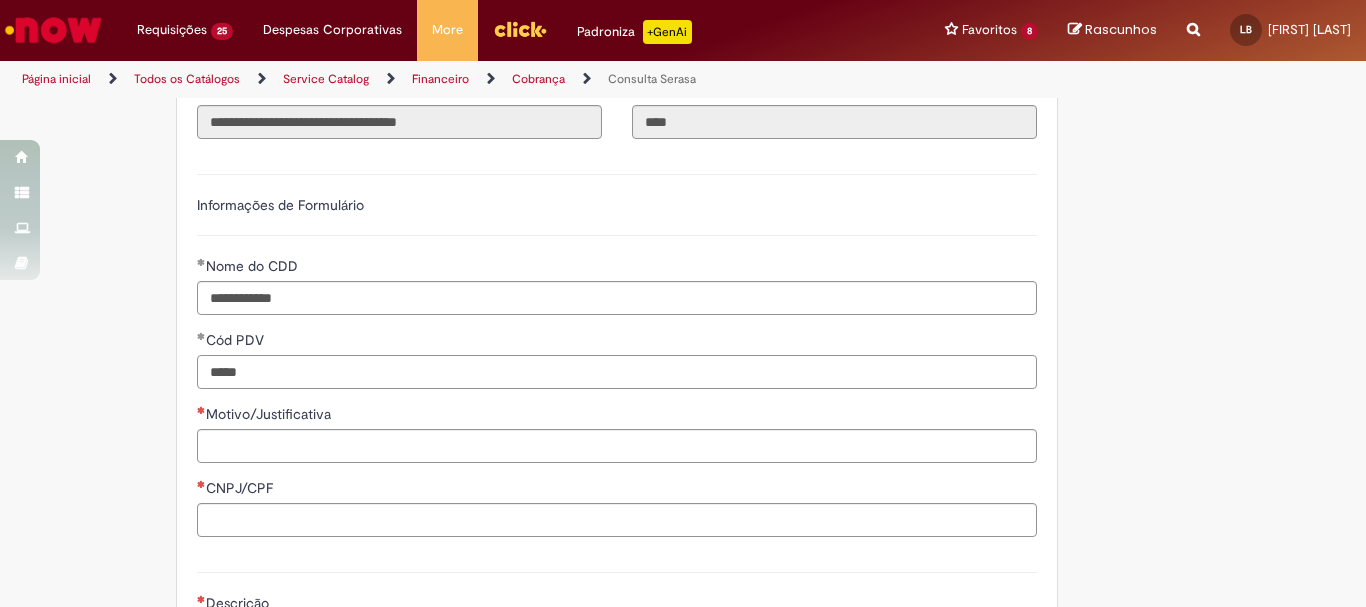 type on "*****" 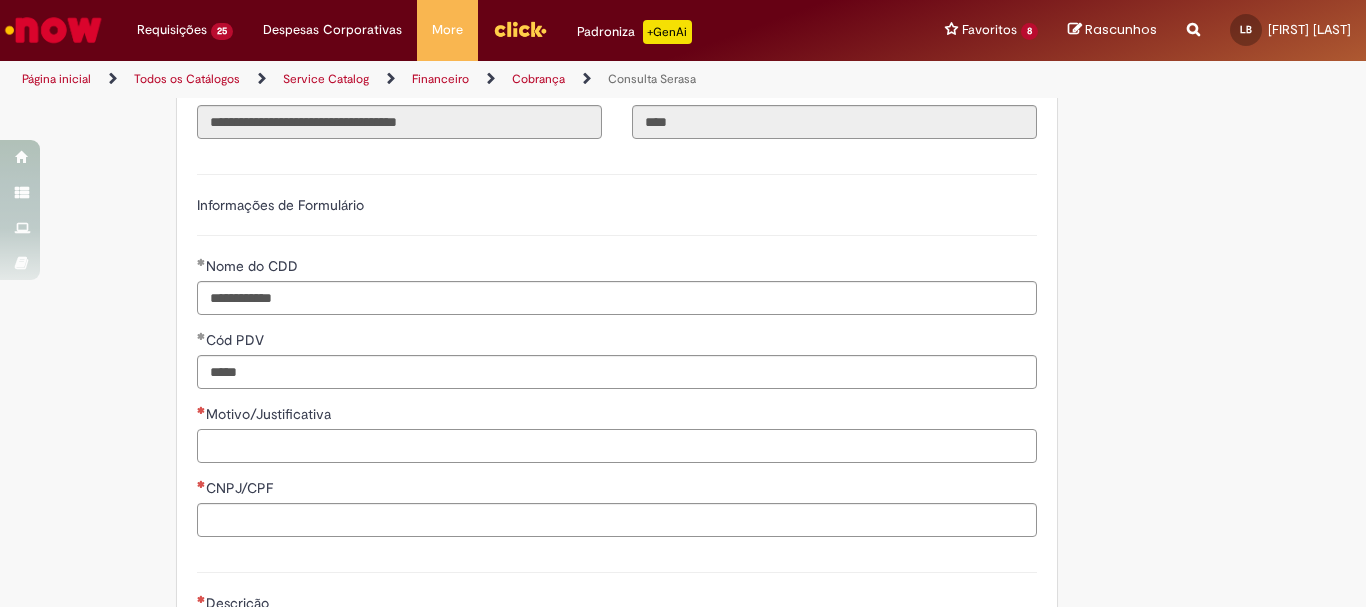 click on "Motivo/Justificativa" at bounding box center [617, 446] 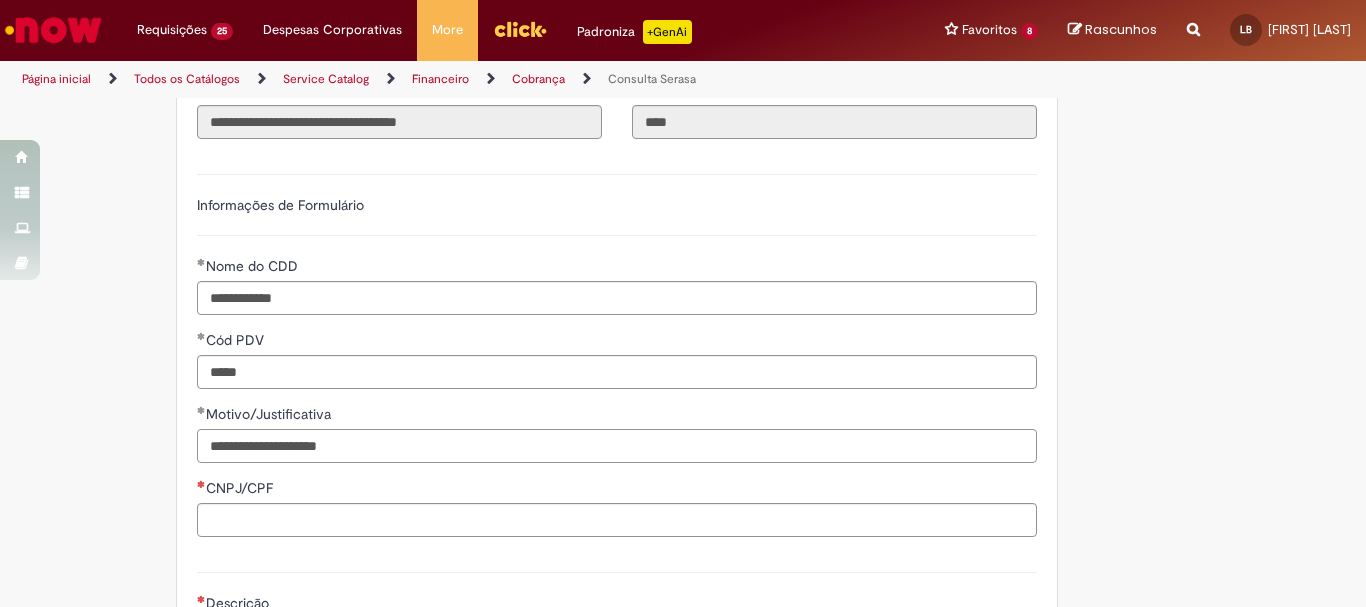 type on "**********" 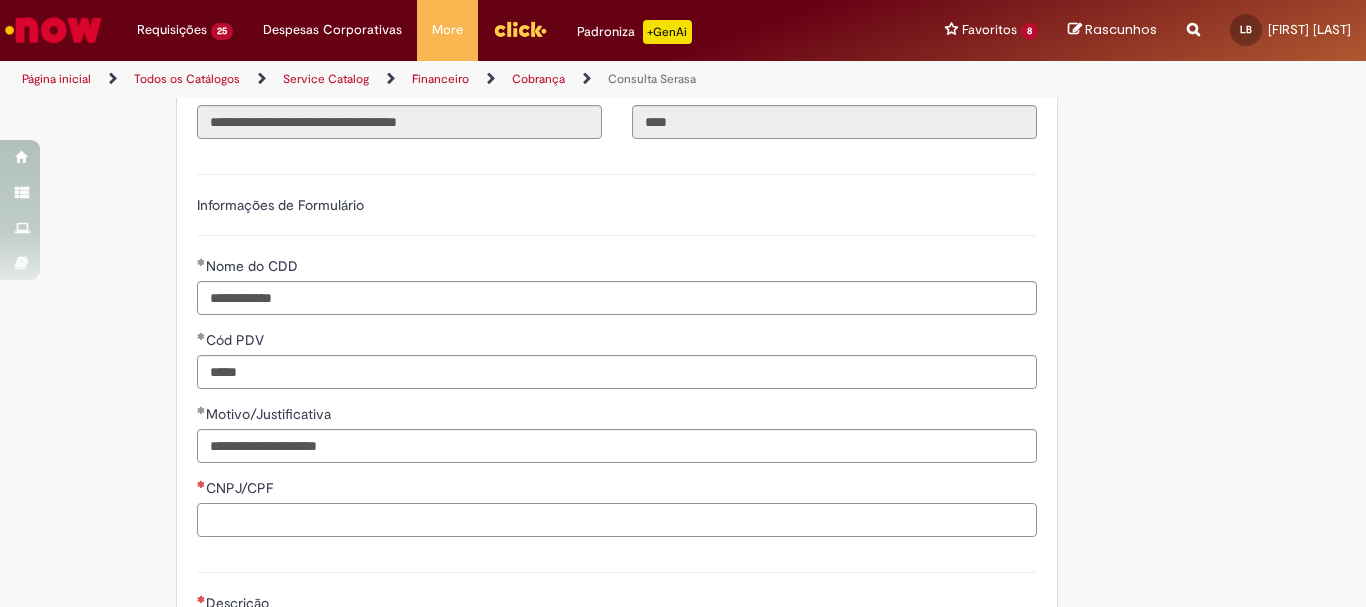 paste on "**********" 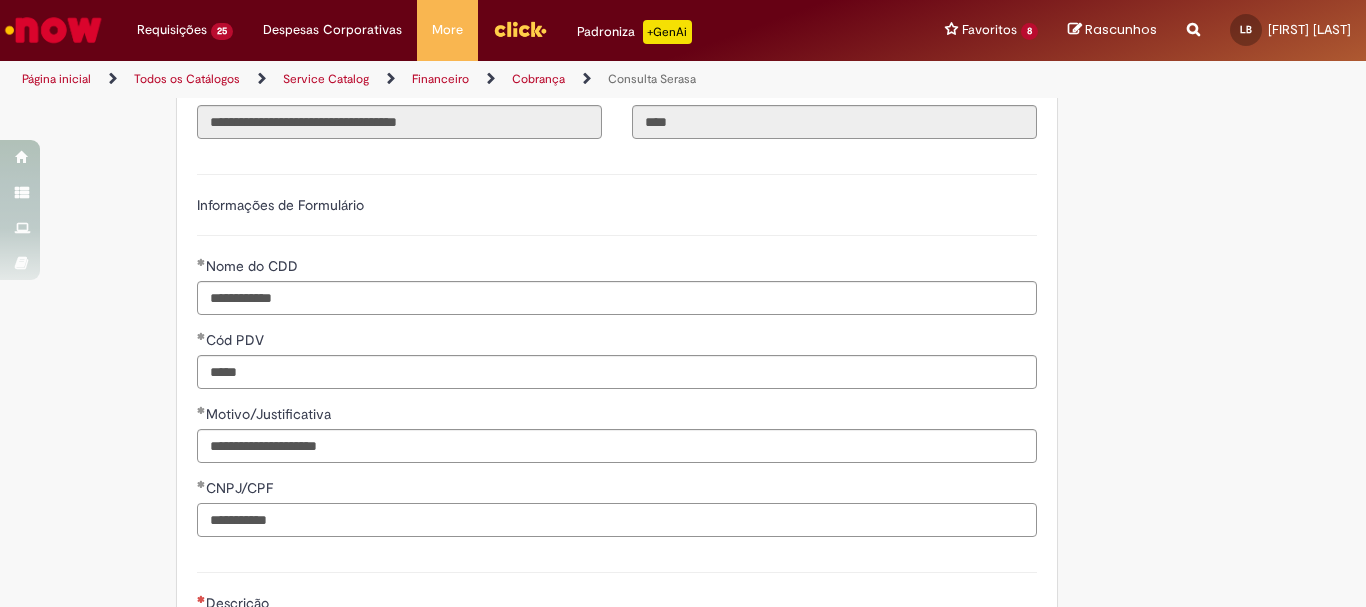scroll, scrollTop: 700, scrollLeft: 0, axis: vertical 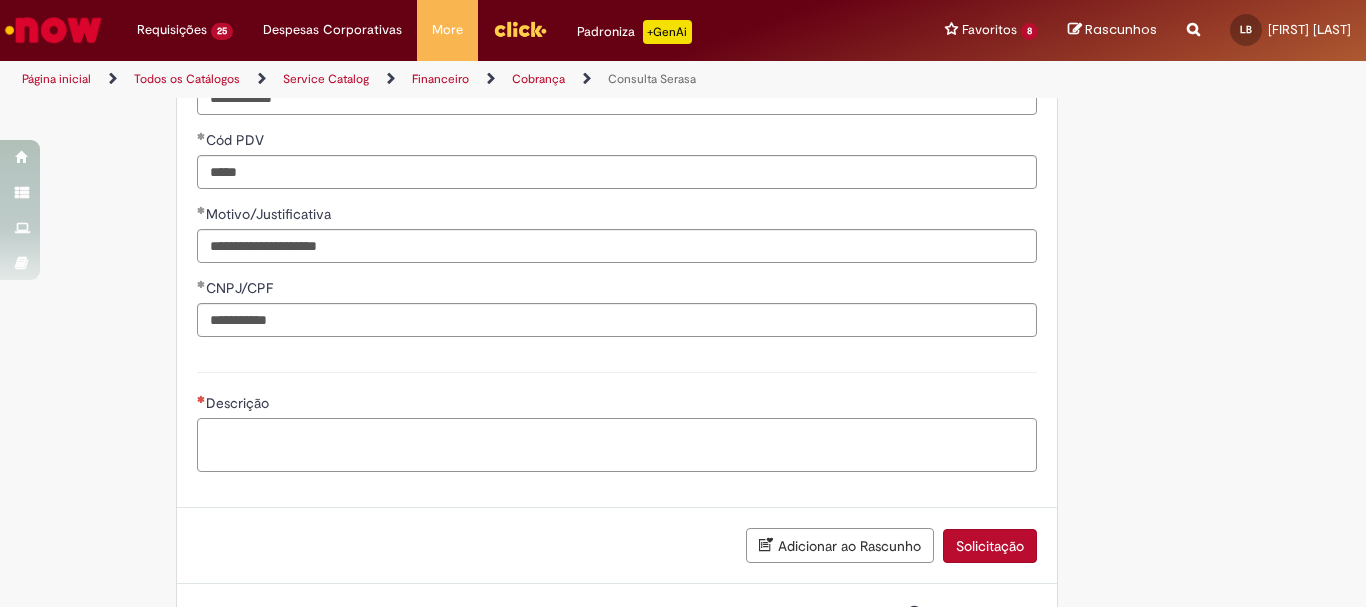 type on "**********" 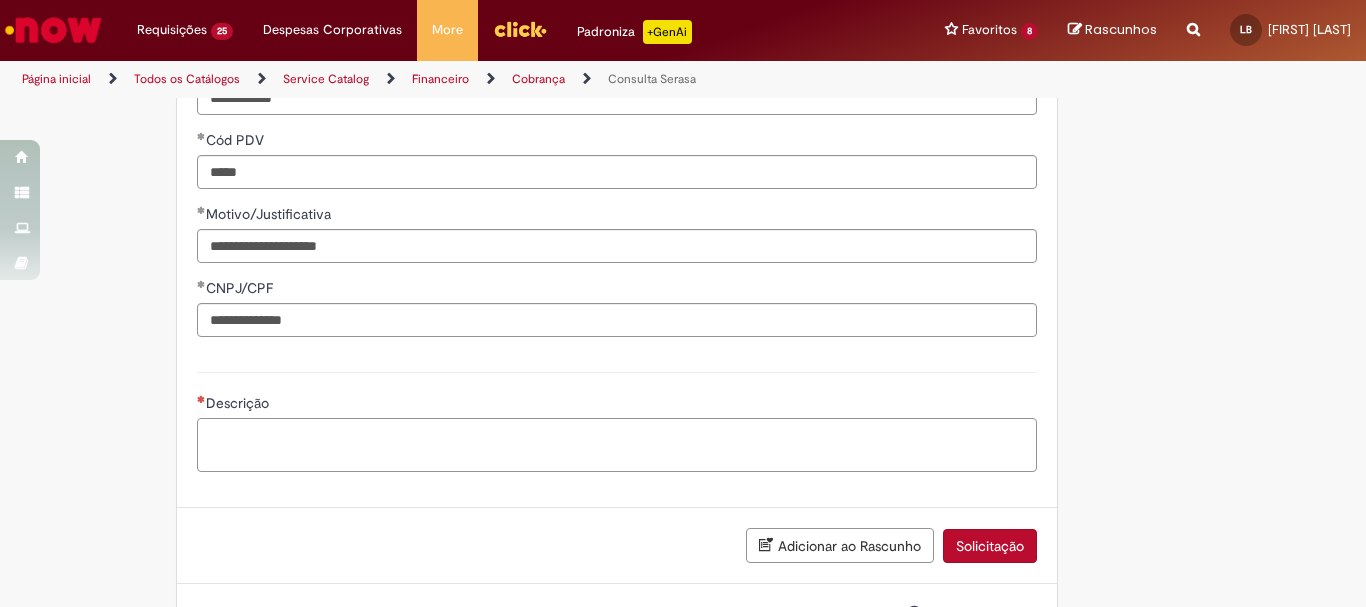 click on "Descrição" at bounding box center (617, 445) 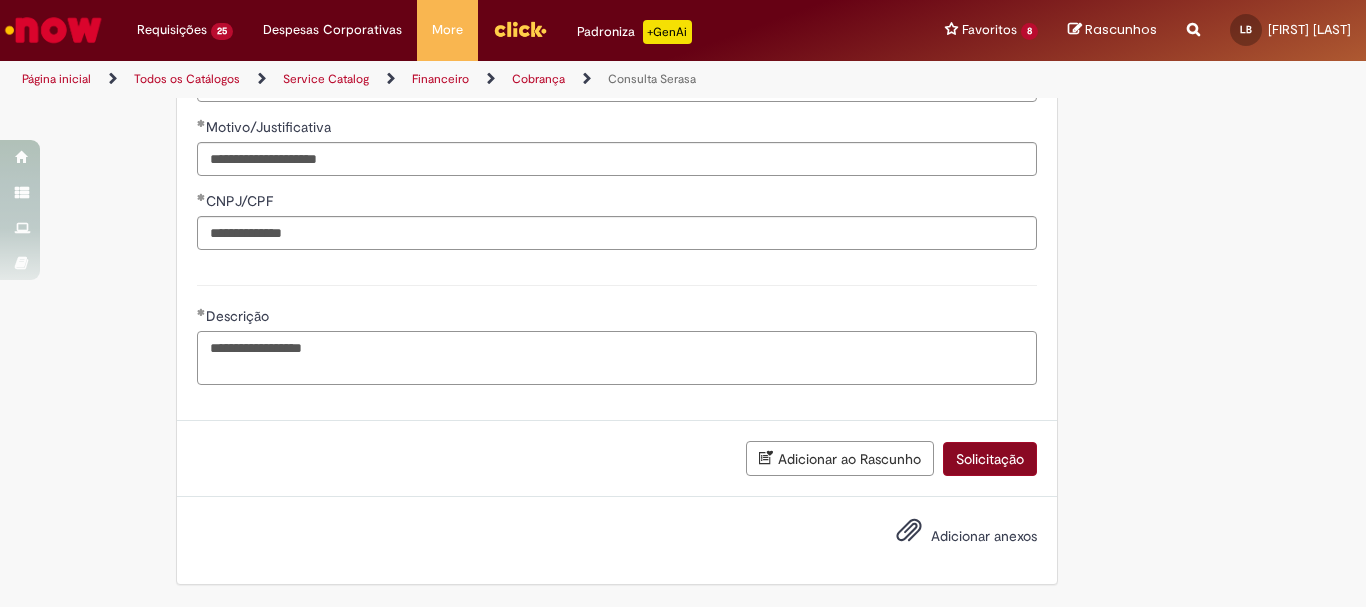 type on "**********" 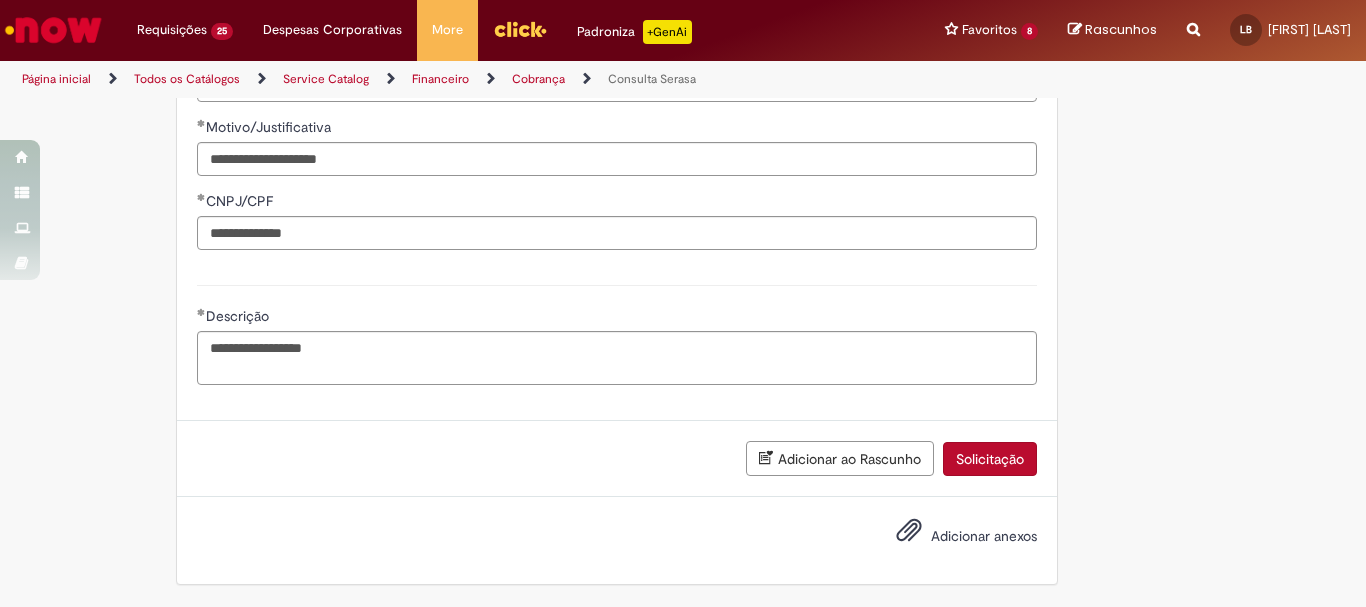 click on "Solicitação" at bounding box center [990, 459] 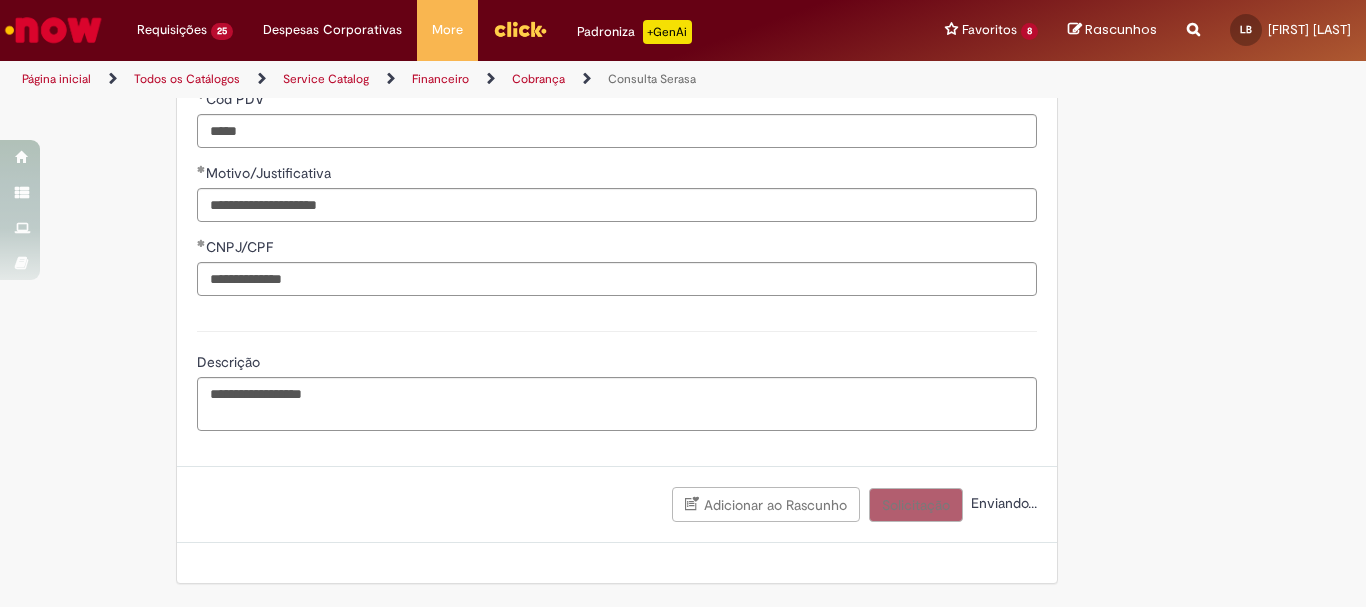 scroll, scrollTop: 741, scrollLeft: 0, axis: vertical 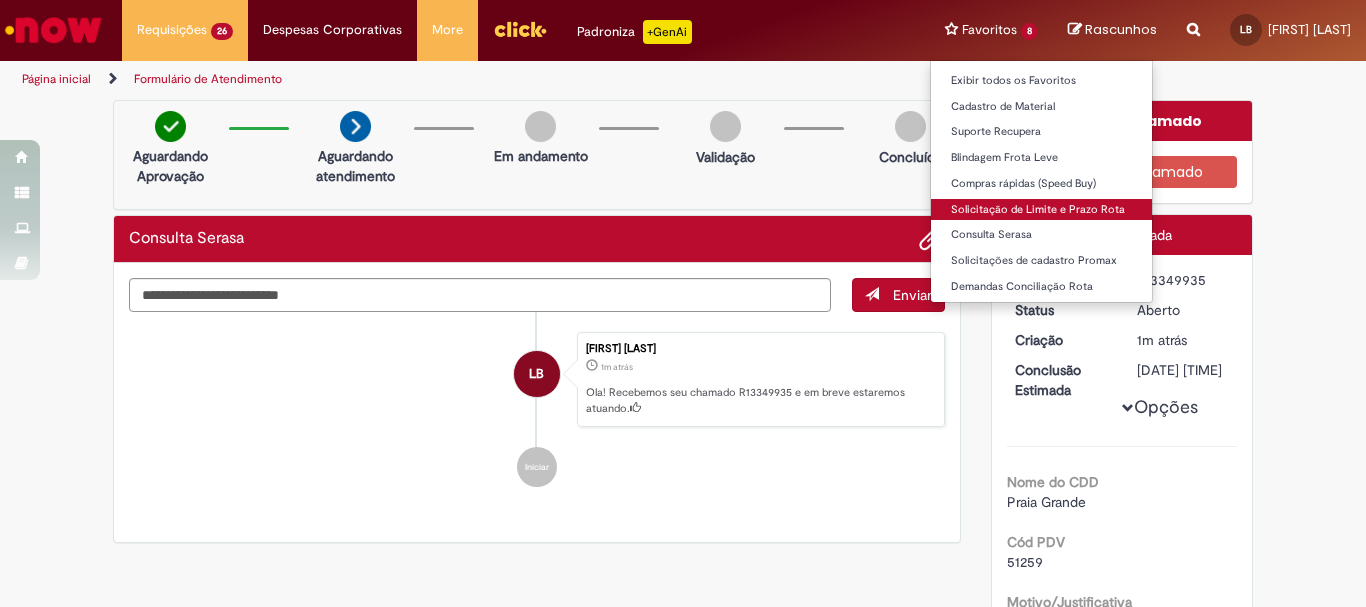 click on "Solicitação de Limite e Prazo Rota" at bounding box center (1041, 210) 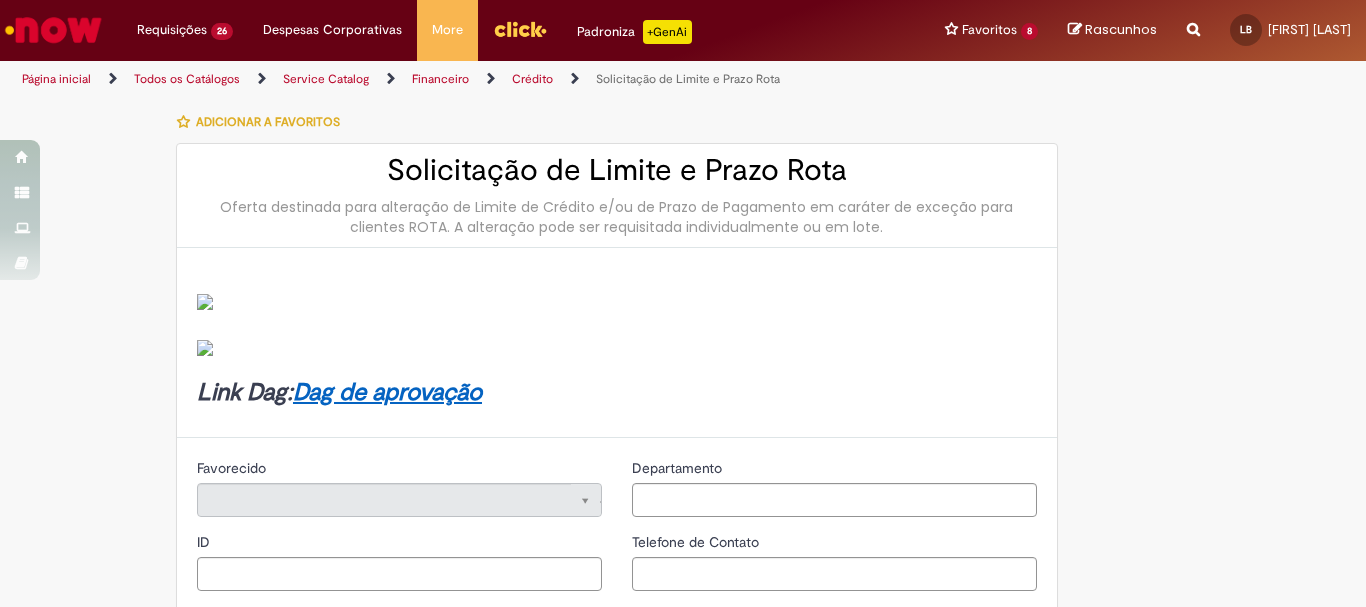 type on "********" 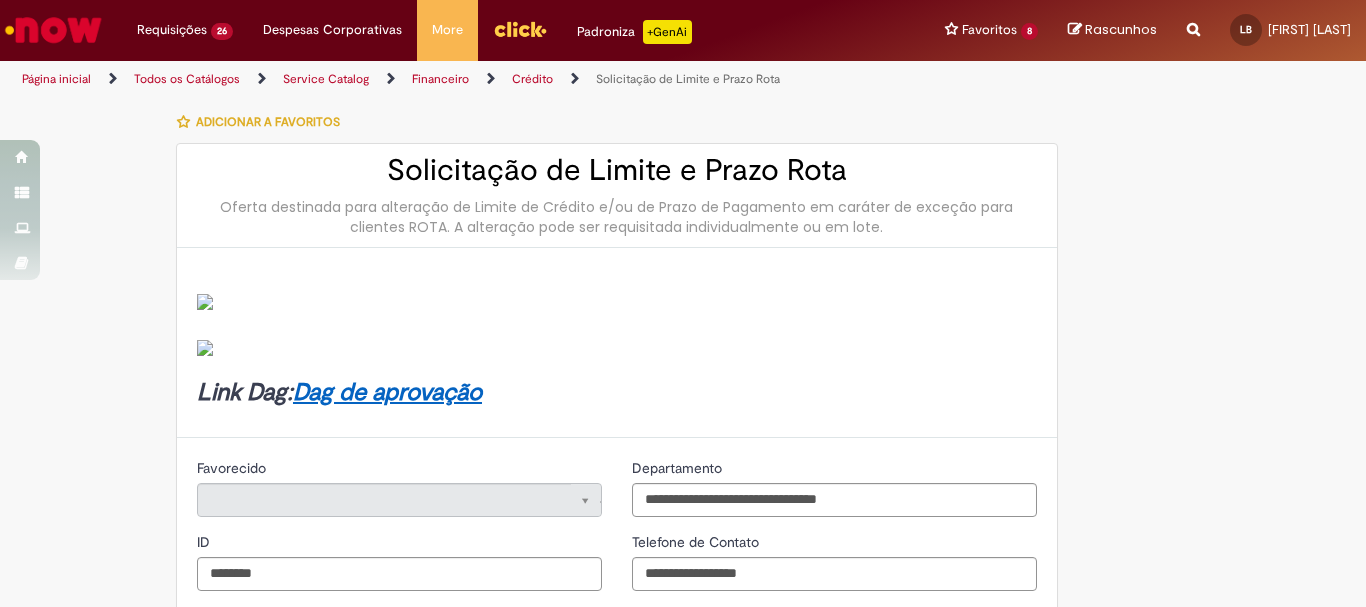 type on "**********" 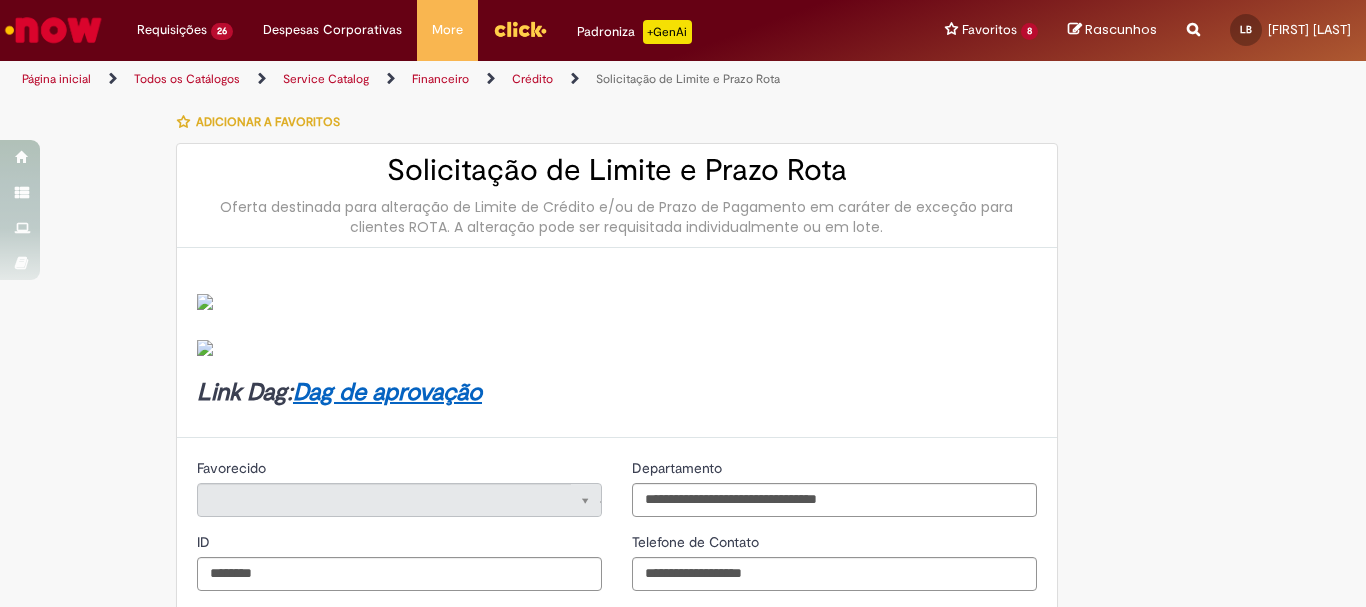 type on "**********" 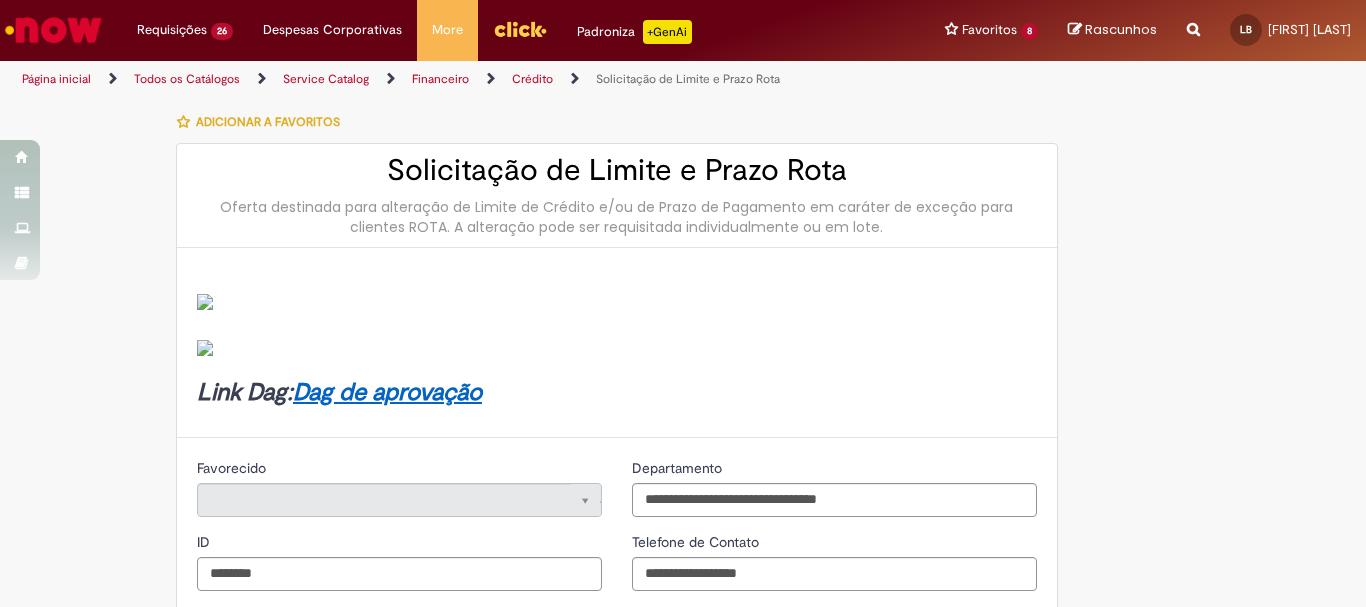 type on "**********" 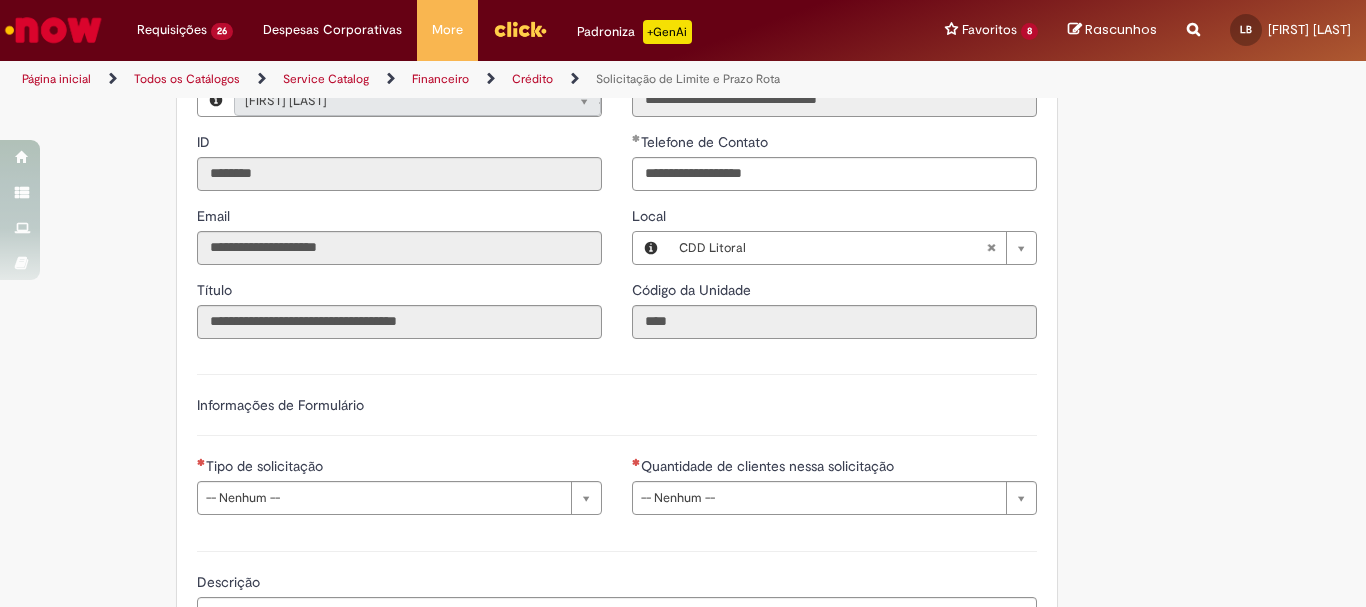 scroll, scrollTop: 600, scrollLeft: 0, axis: vertical 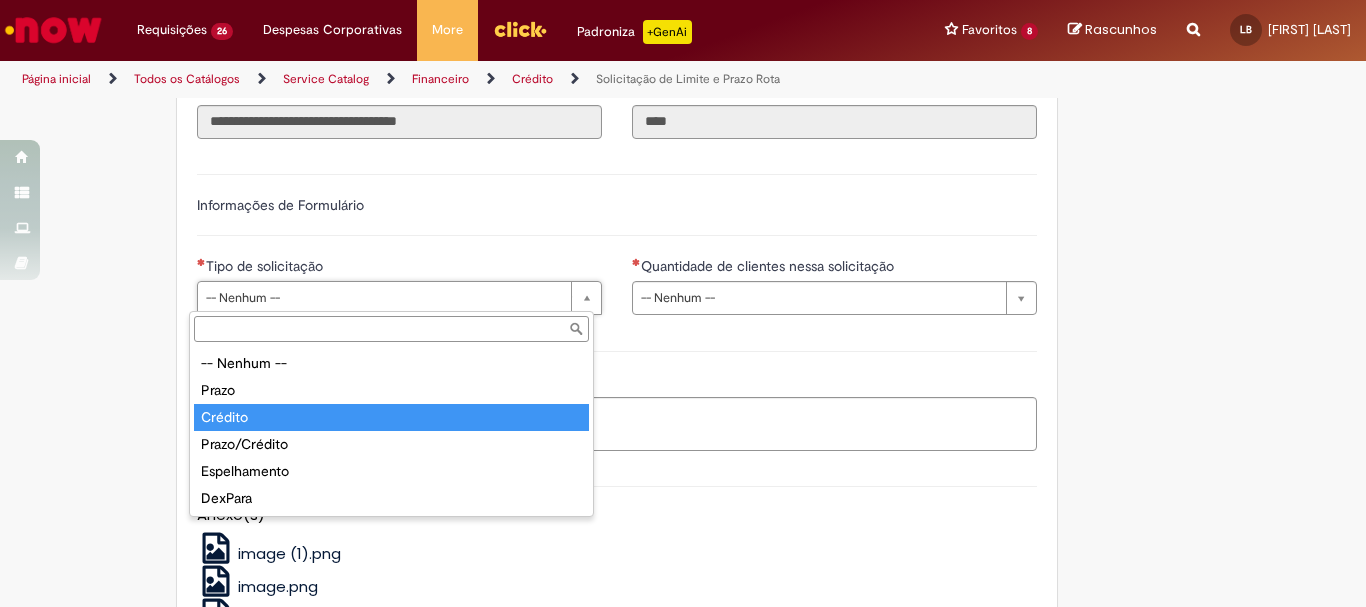 type on "*******" 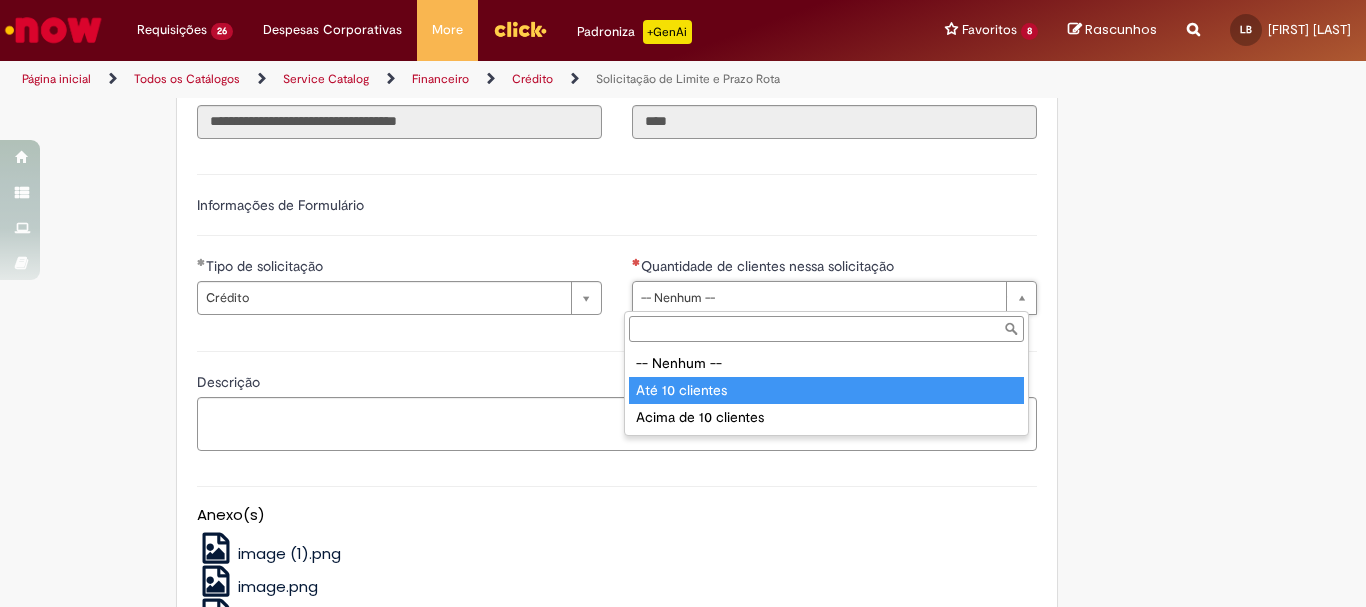 type on "**********" 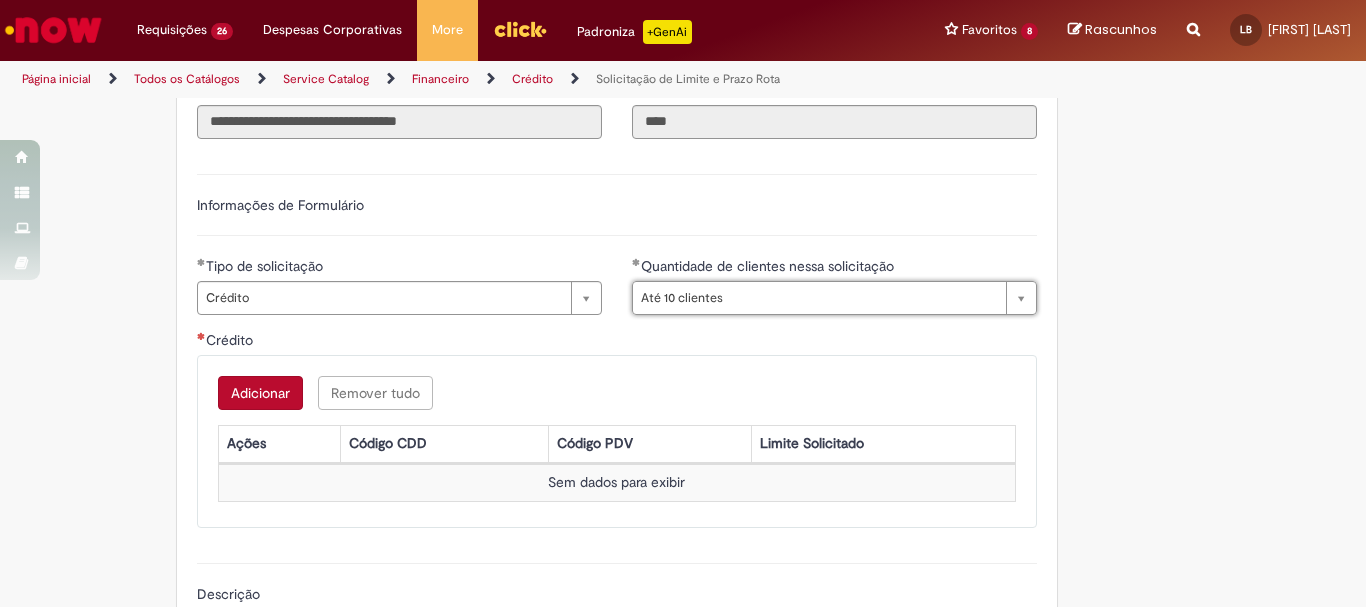 click on "Adicionar" at bounding box center (260, 393) 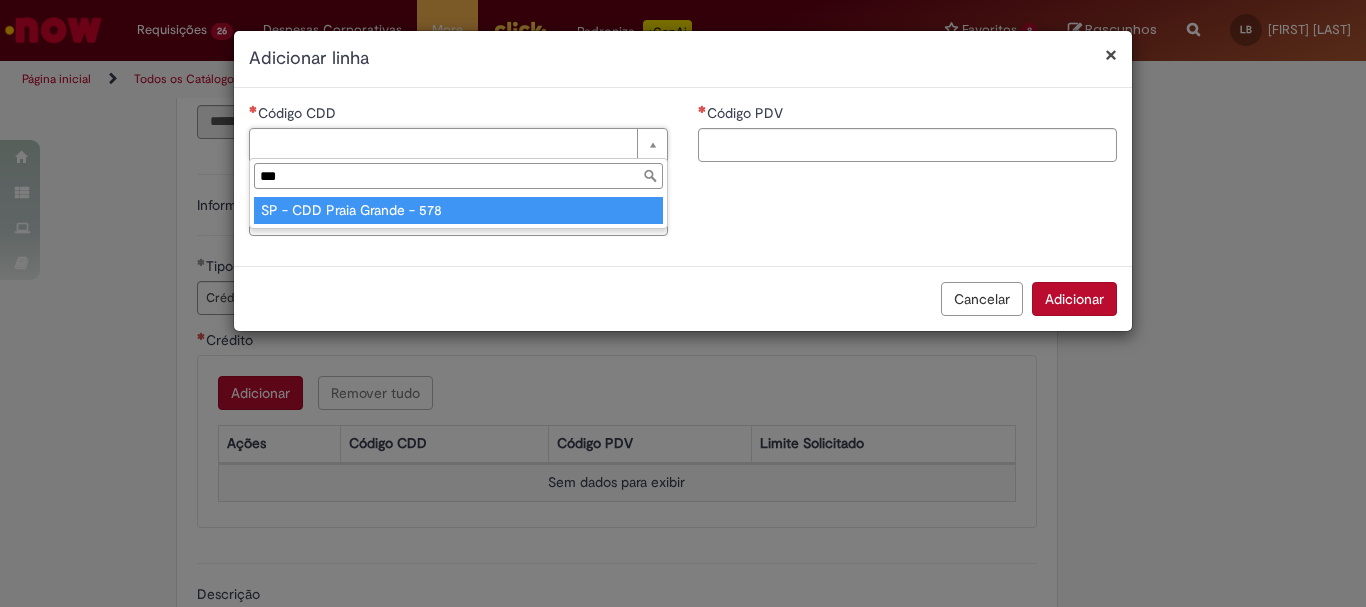 type on "***" 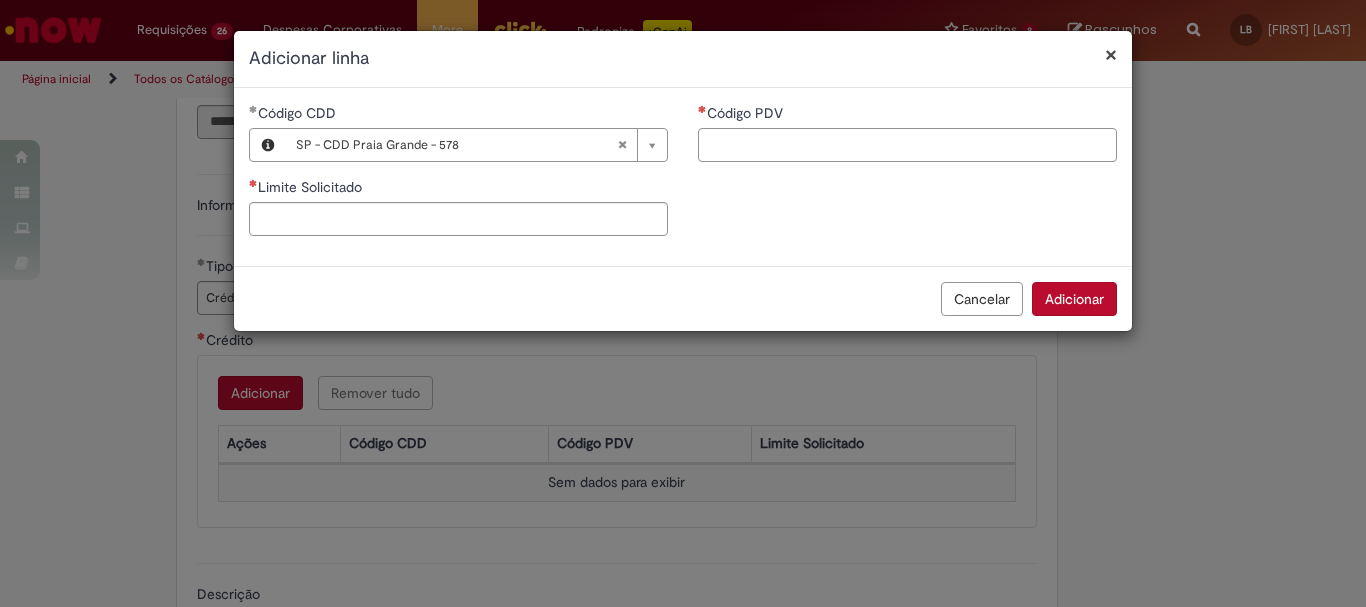 click on "Código PDV" at bounding box center [907, 145] 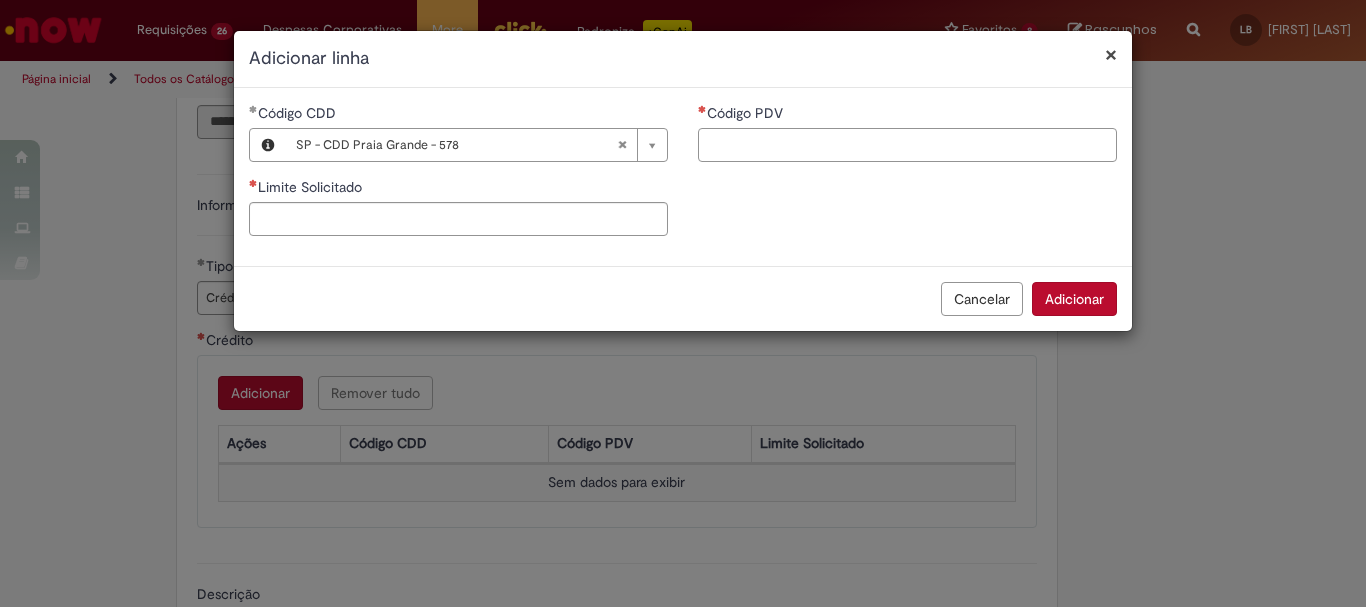 paste on "**********" 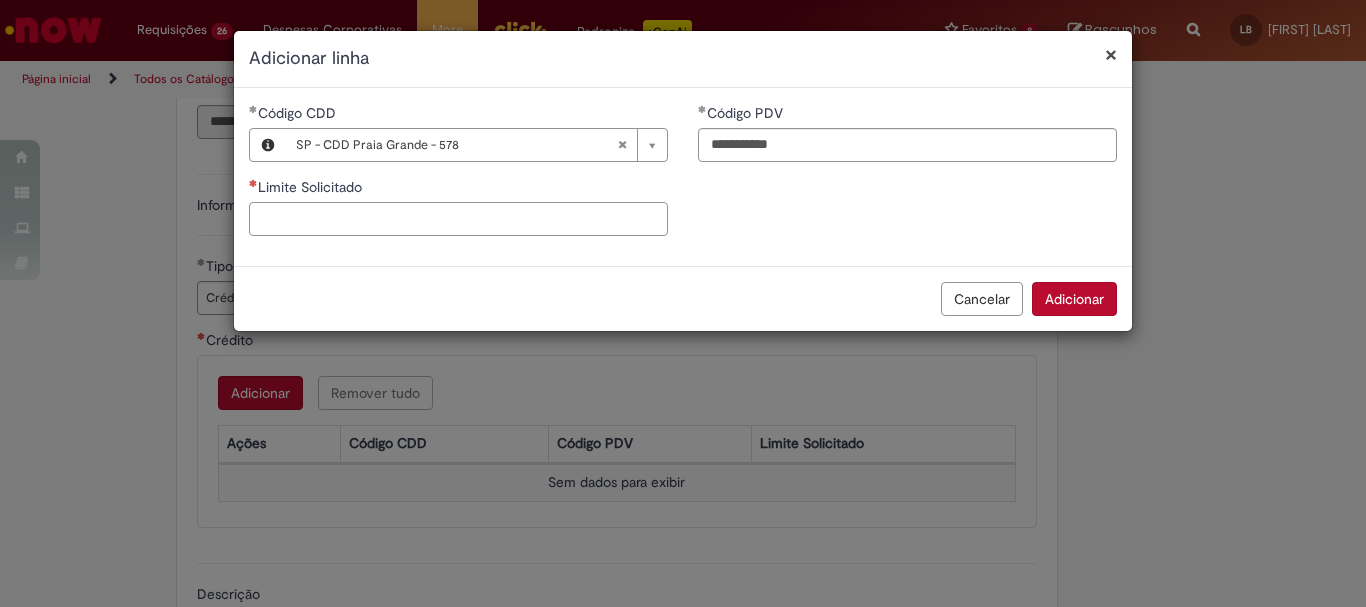 click on "Limite Solicitado" at bounding box center (458, 219) 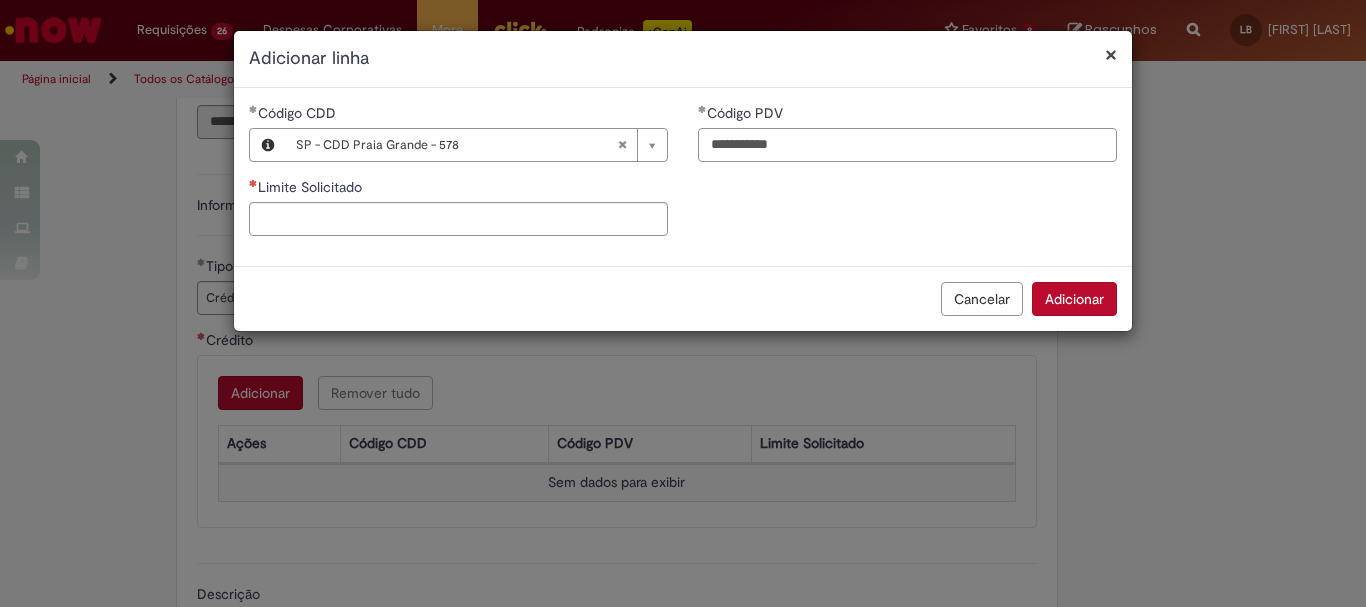 drag, startPoint x: 825, startPoint y: 141, endPoint x: 678, endPoint y: 135, distance: 147.12239 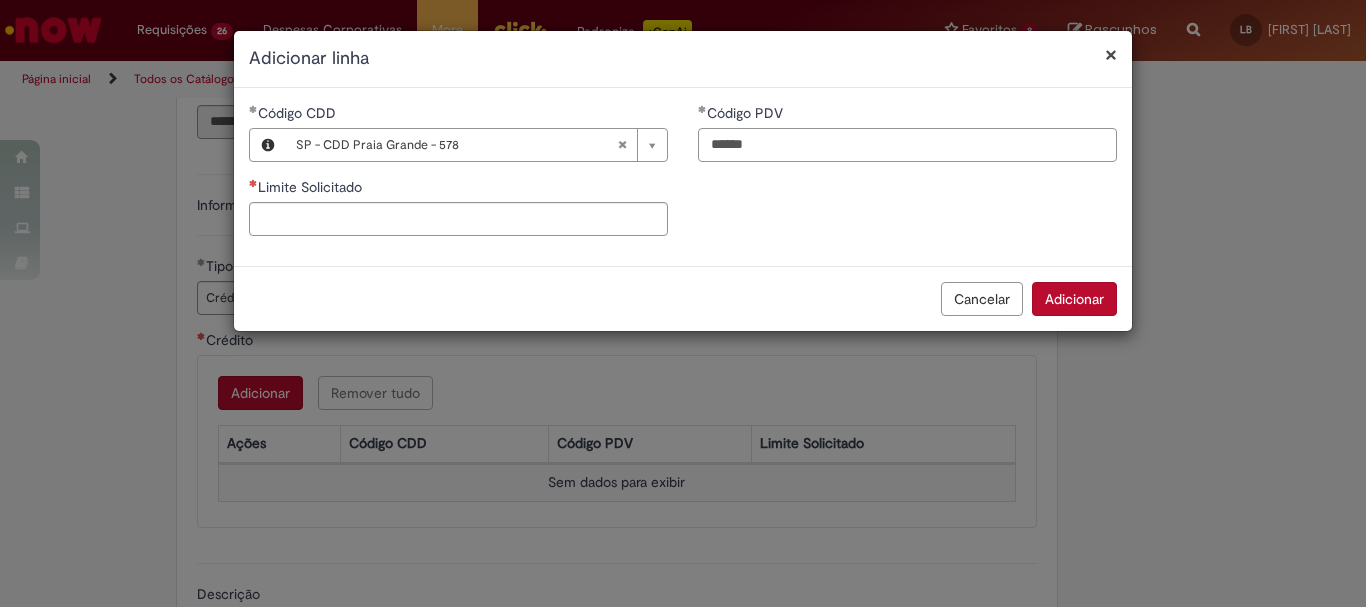 type on "*****" 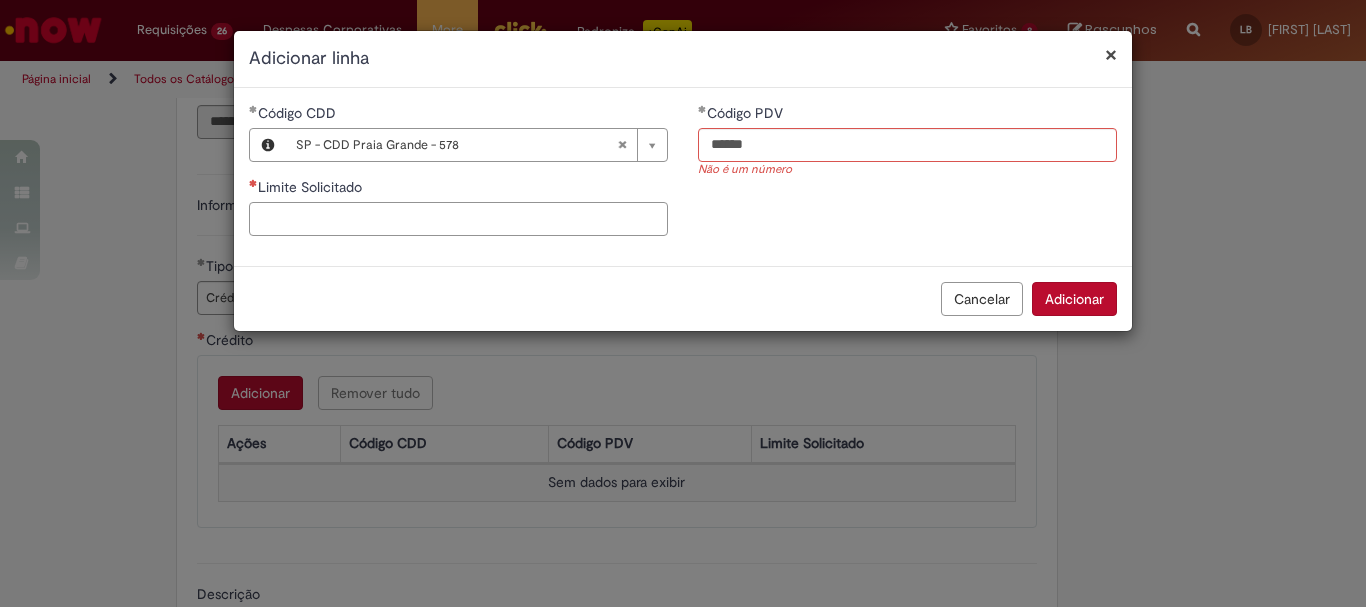 click on "Limite Solicitado" at bounding box center [458, 219] 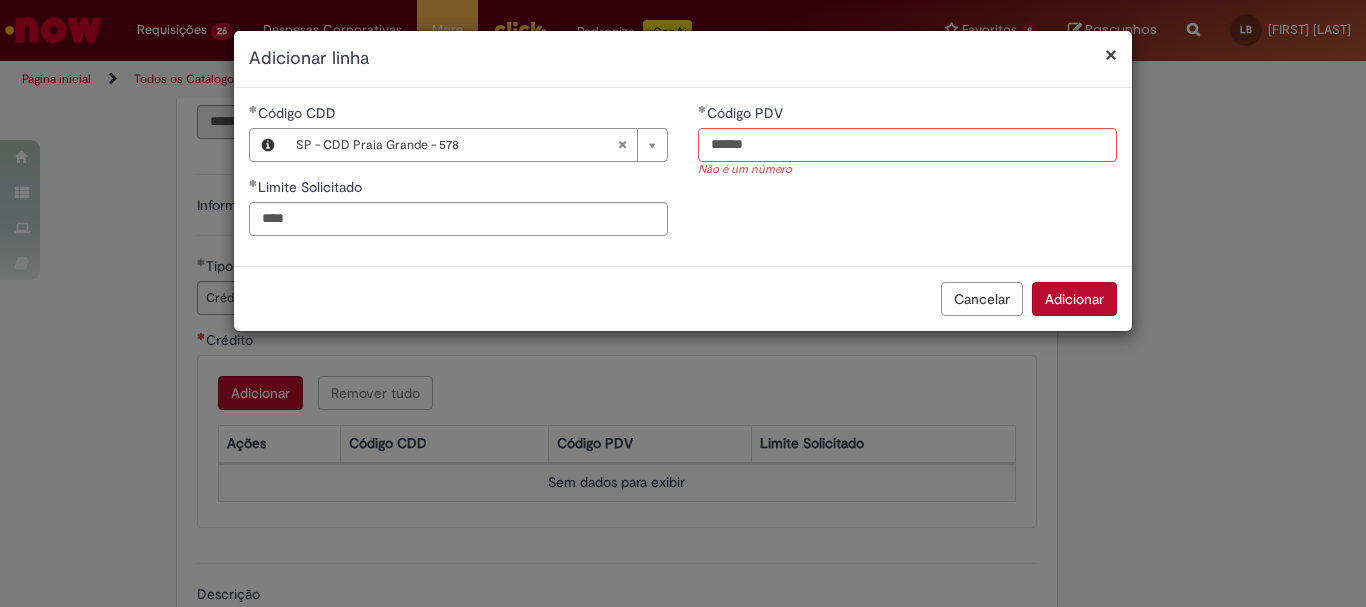 type on "********" 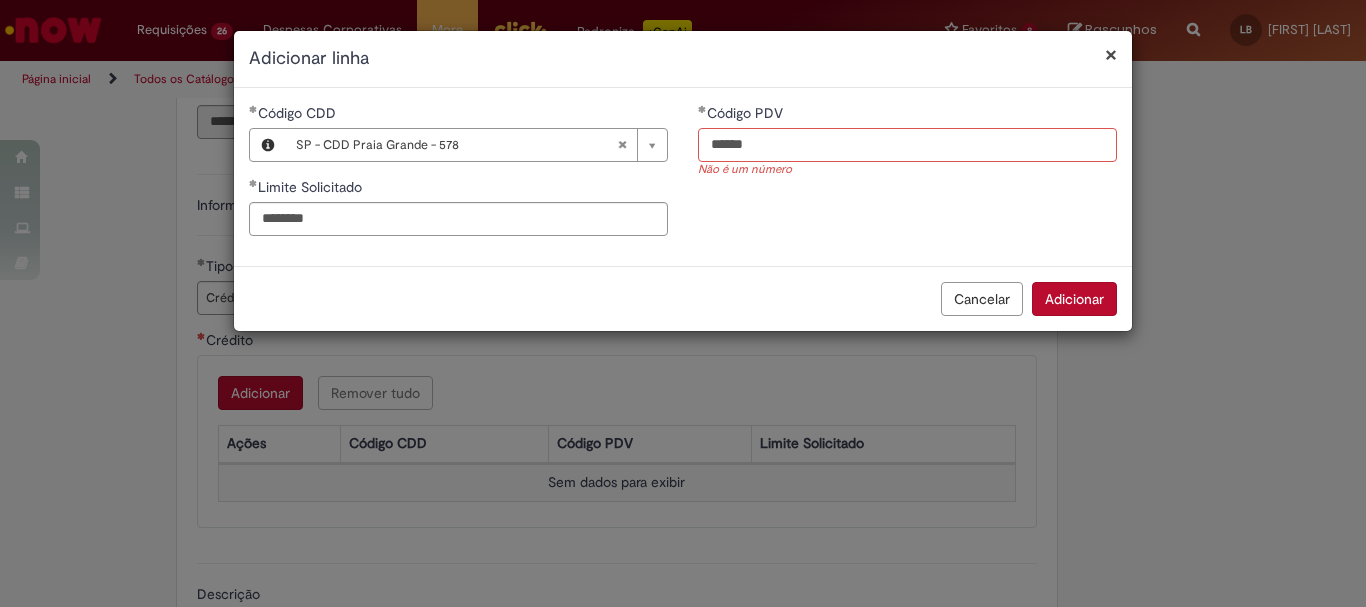 click on "*****" at bounding box center (907, 145) 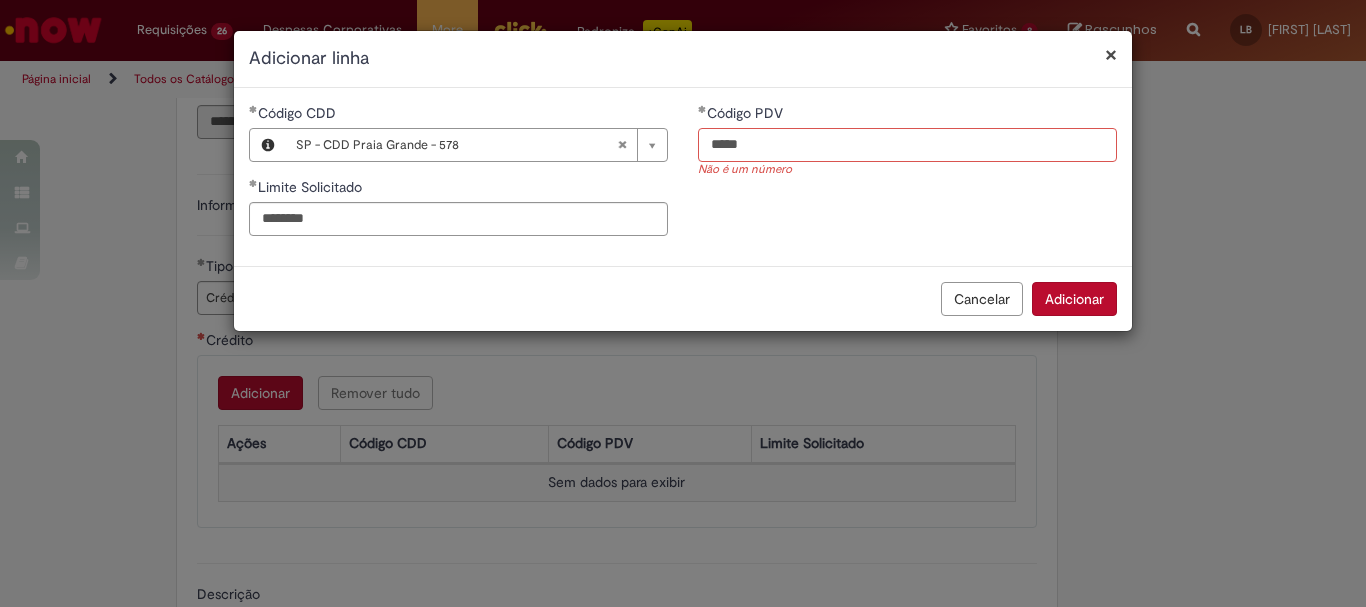 click on "*****" at bounding box center (907, 145) 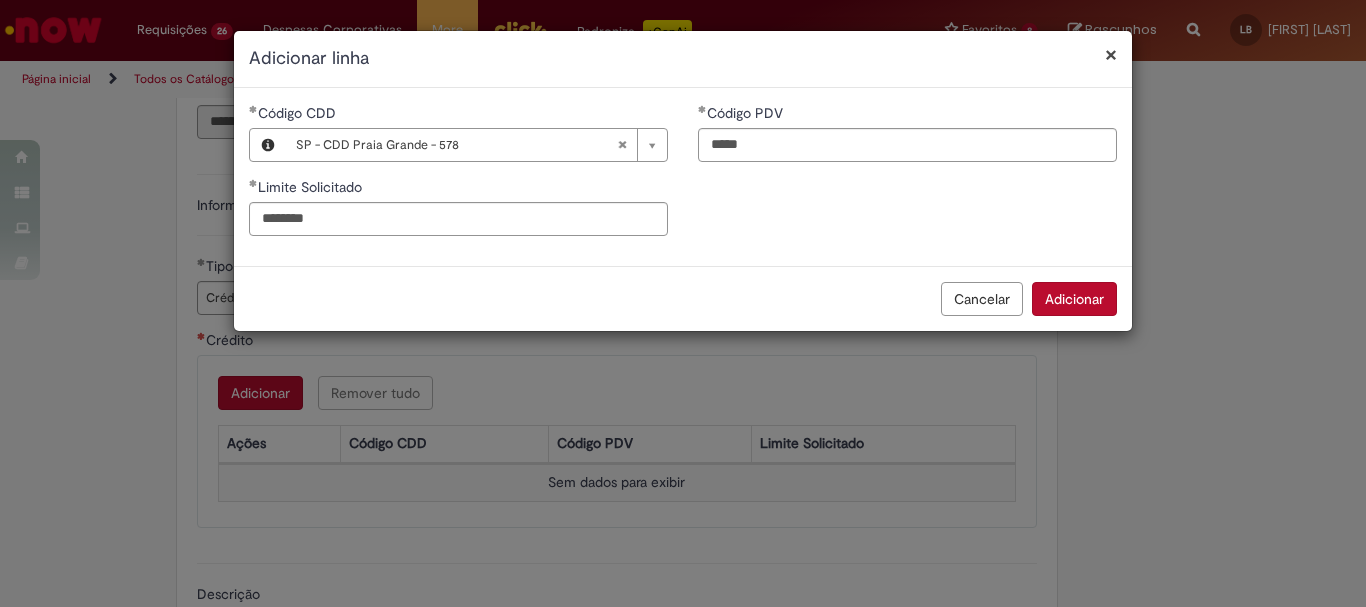click on "Limite Solicitado" at bounding box center [458, 189] 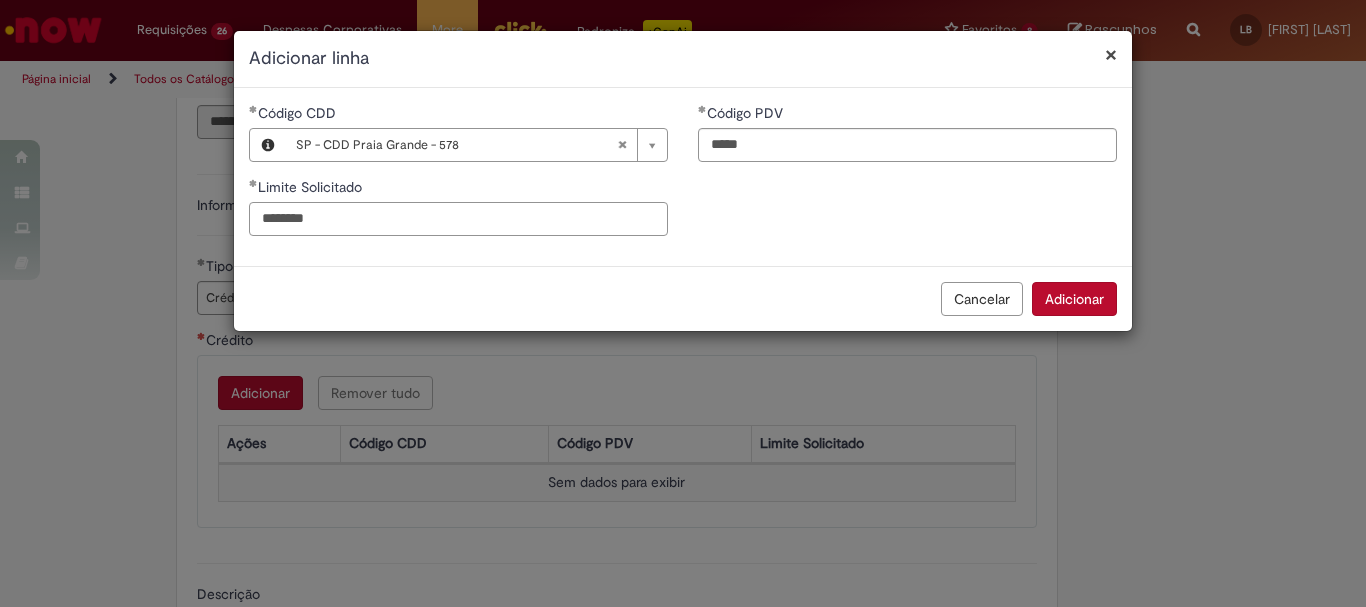 click on "********" at bounding box center (458, 219) 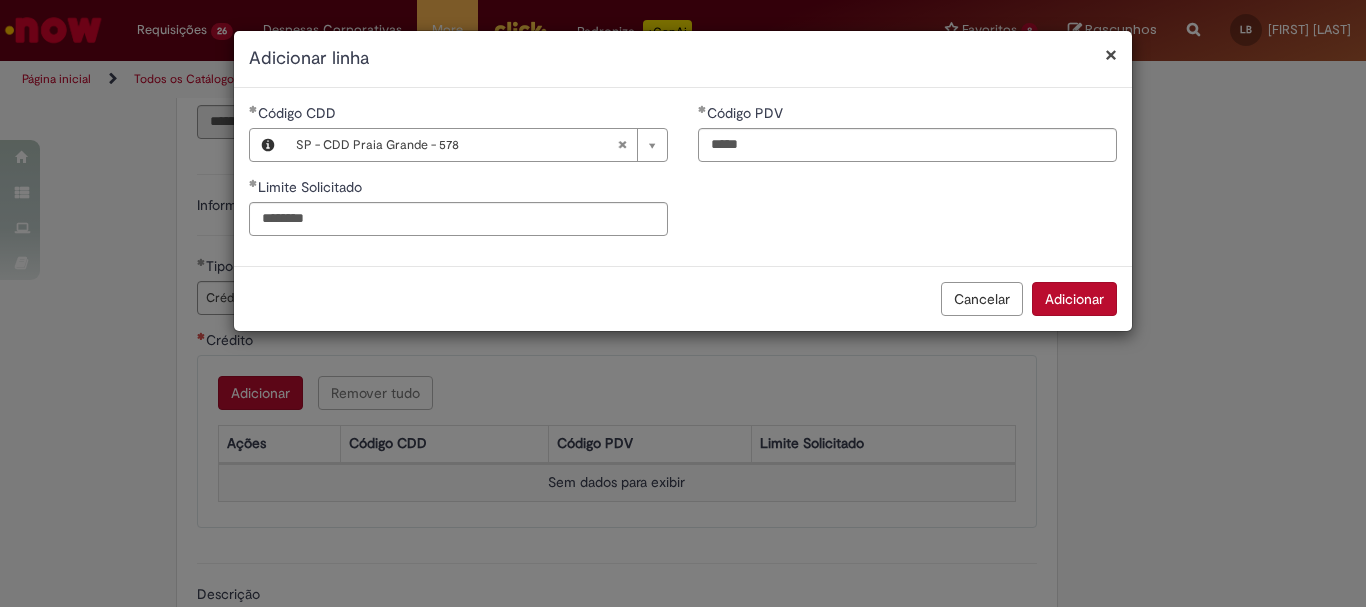 click on "Adicionar" at bounding box center [1074, 299] 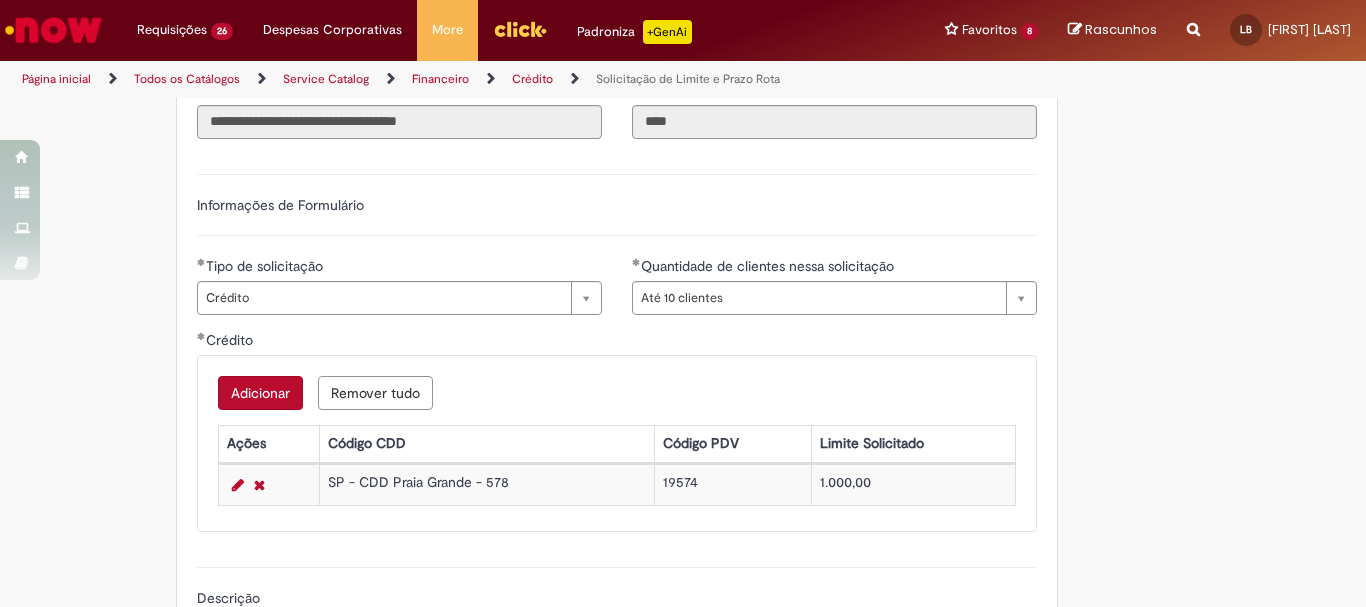 click on "Adicionar" at bounding box center (260, 393) 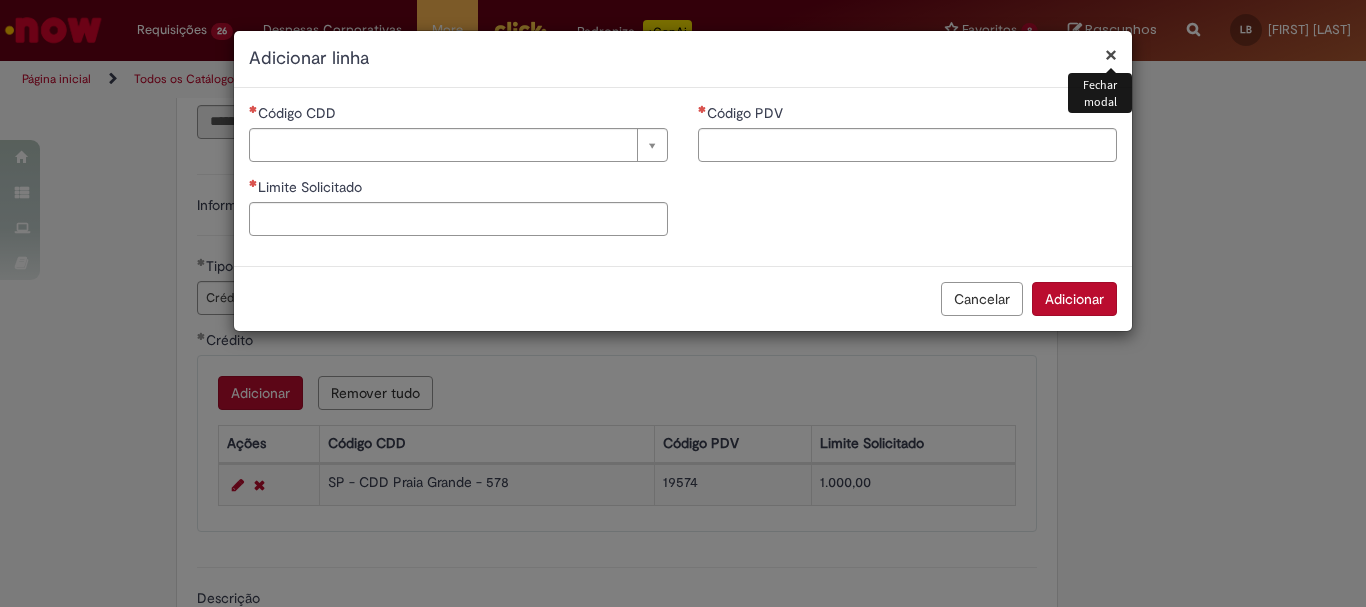 type 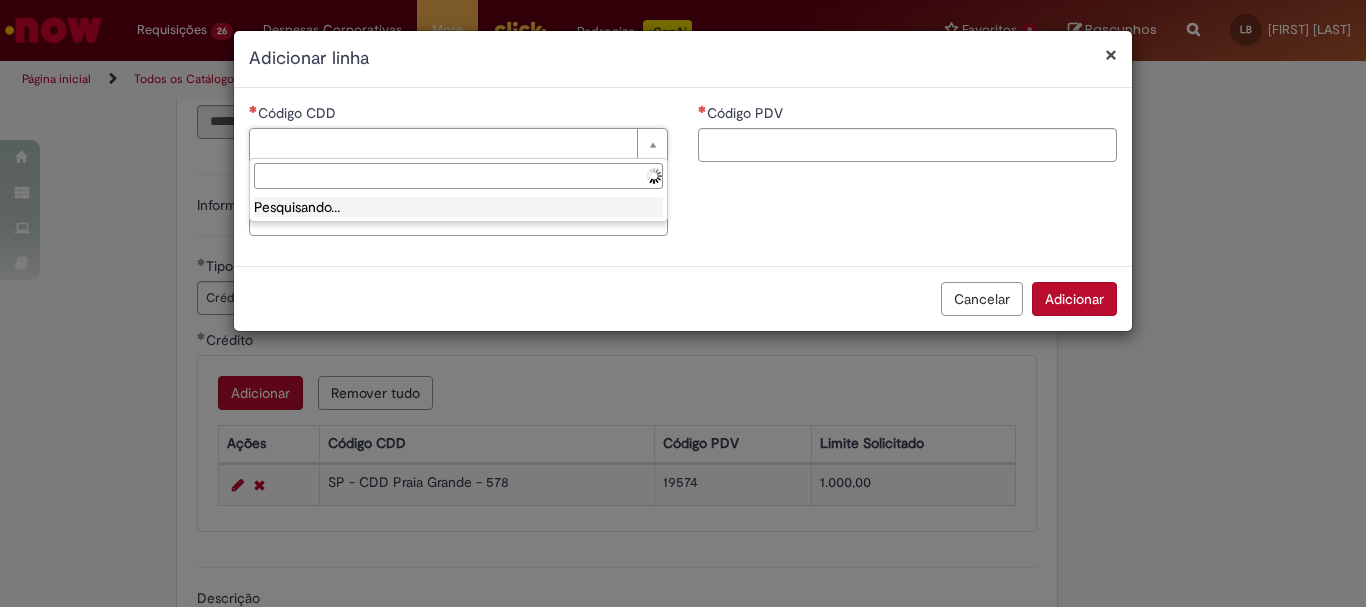 drag, startPoint x: 484, startPoint y: 161, endPoint x: 472, endPoint y: 159, distance: 12.165525 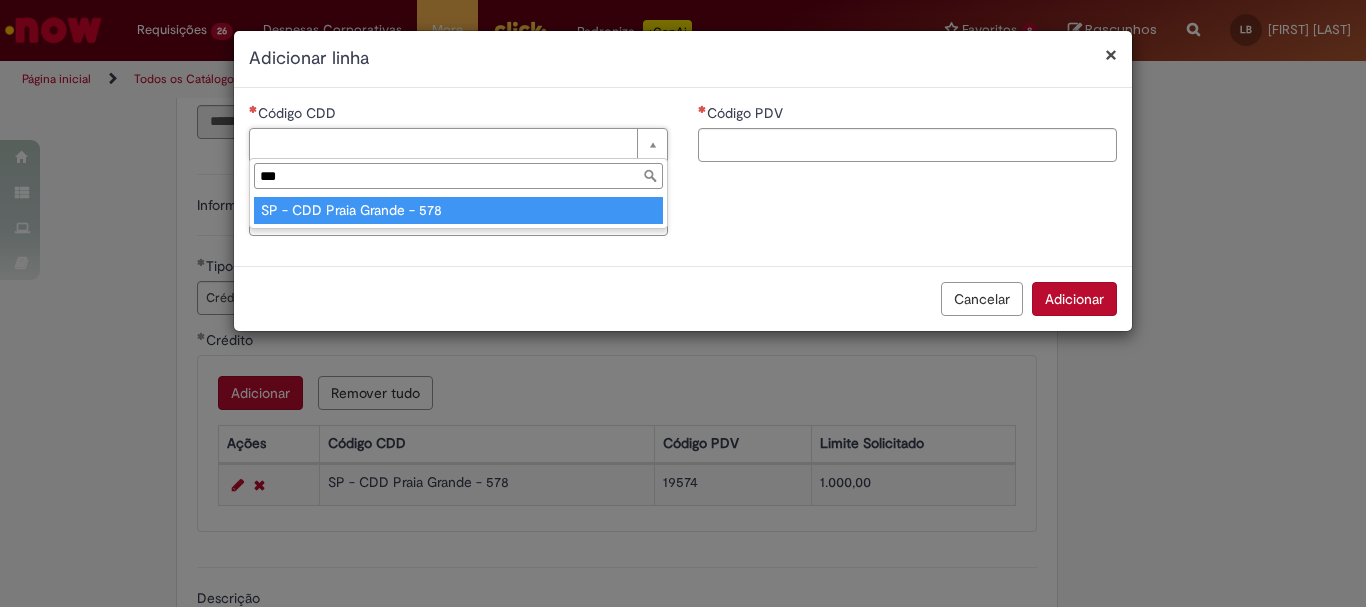 type on "***" 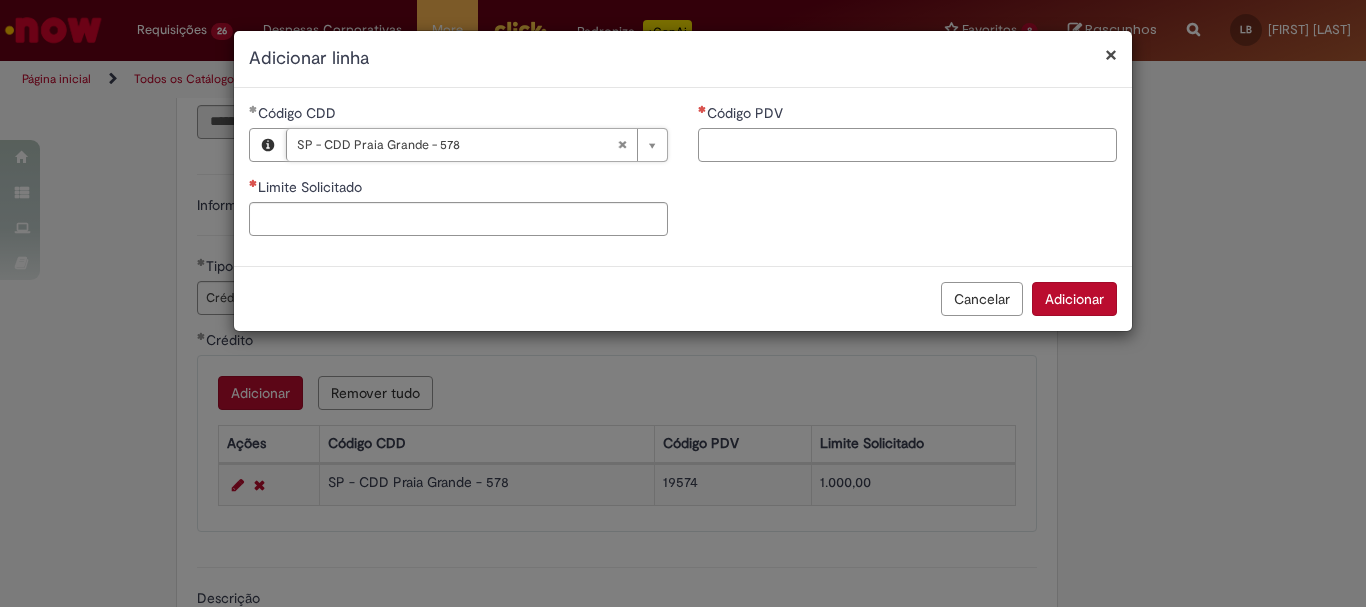 click on "Código PDV" at bounding box center (907, 145) 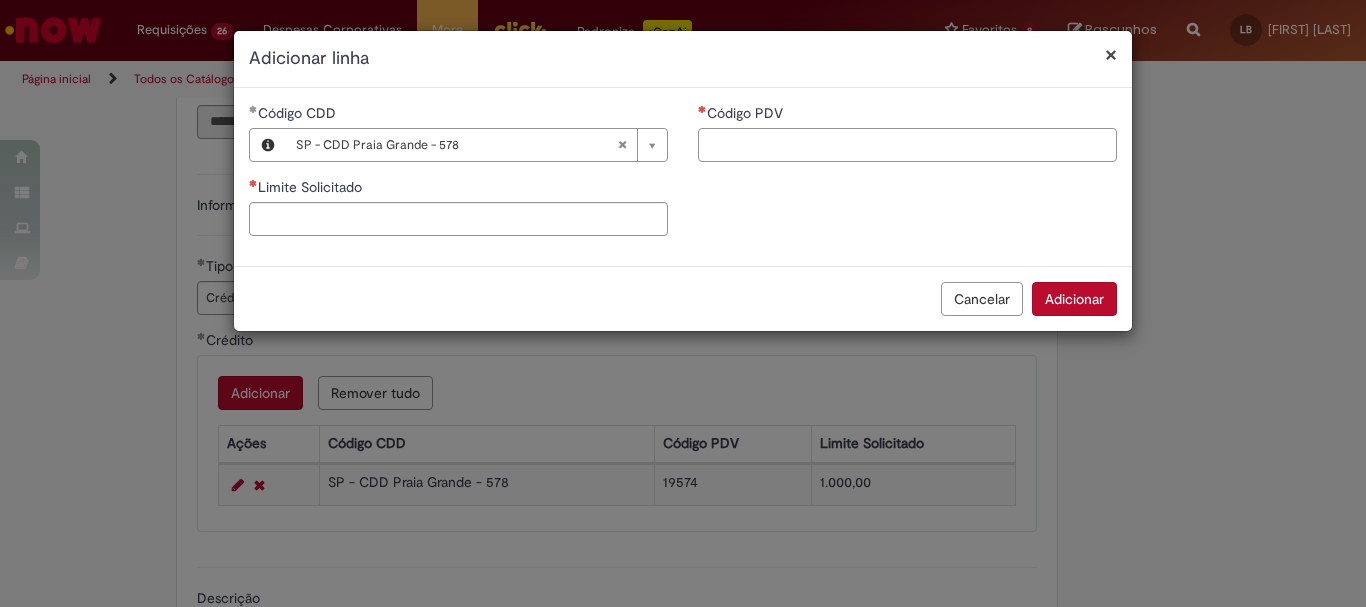paste on "*****" 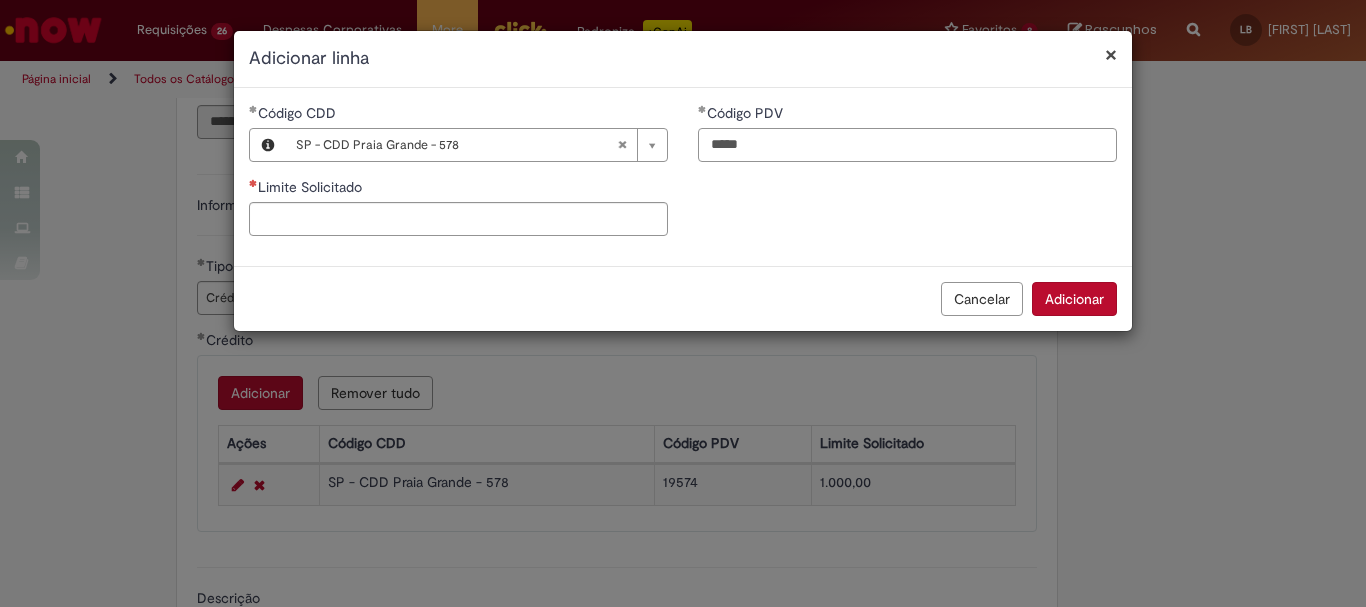 type on "*****" 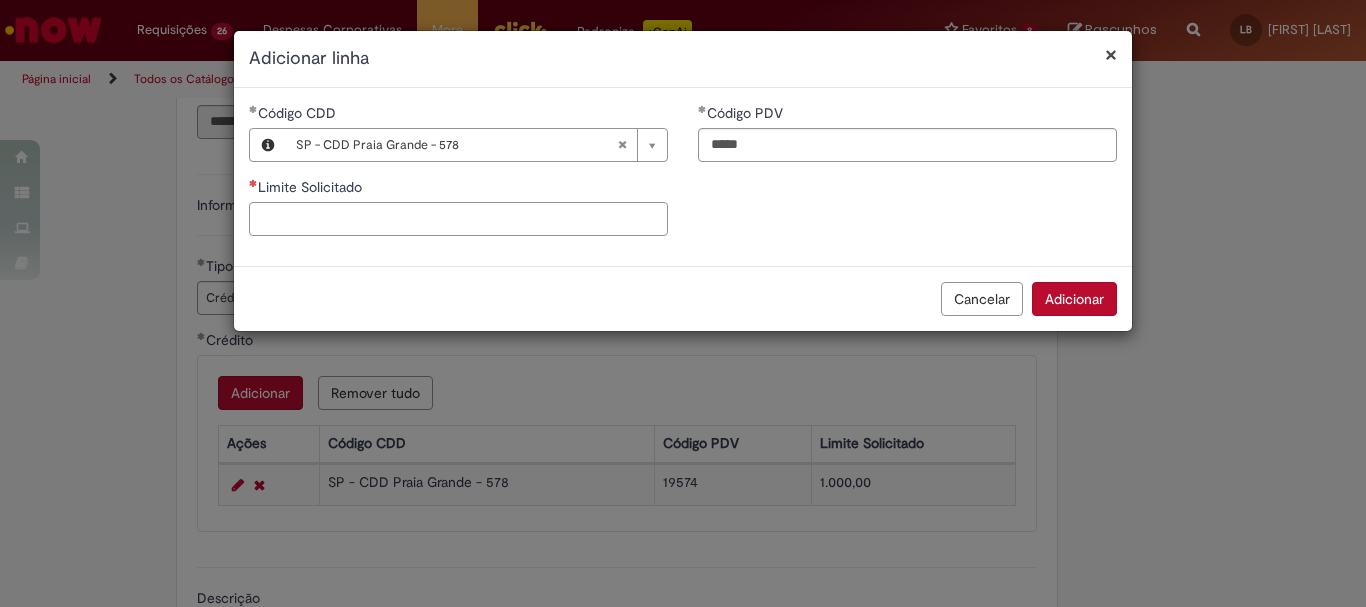 click on "Limite Solicitado" at bounding box center [458, 219] 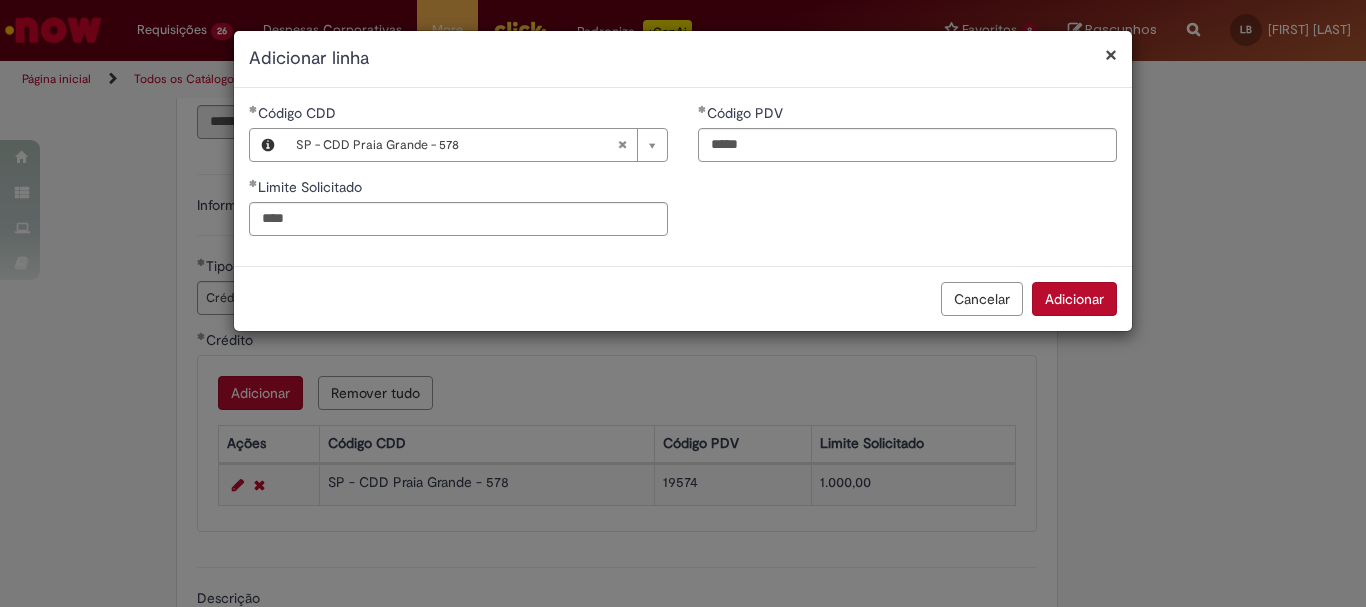 type on "********" 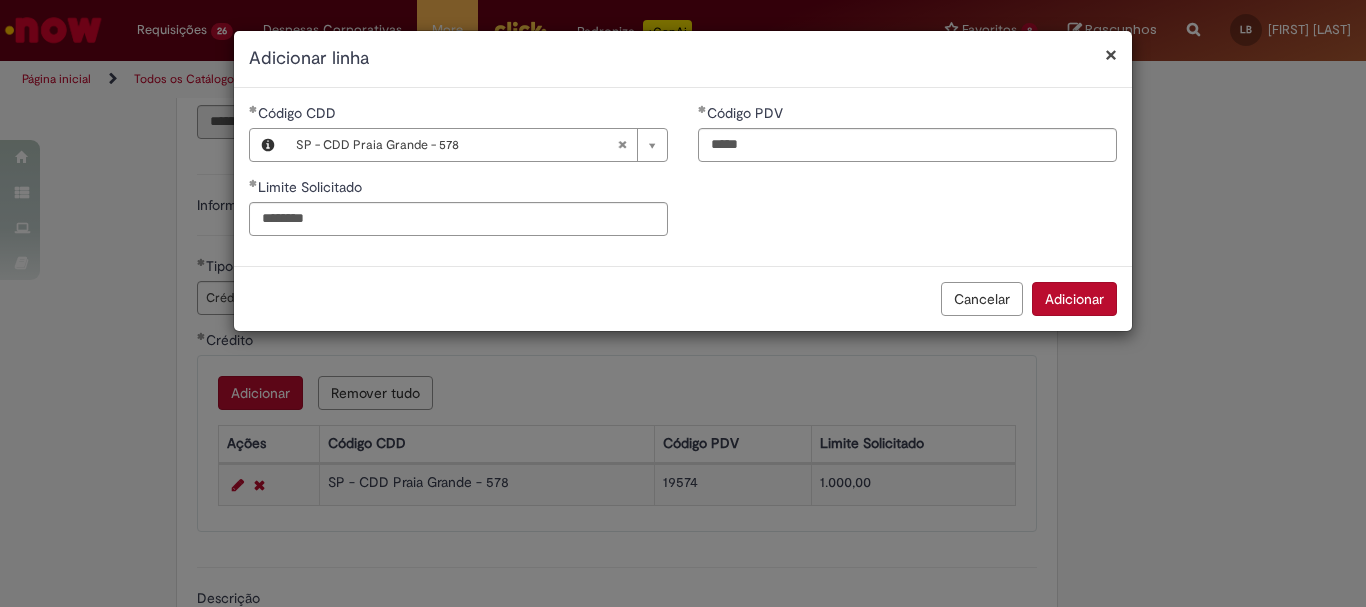 click on "Adicionar" at bounding box center [1074, 299] 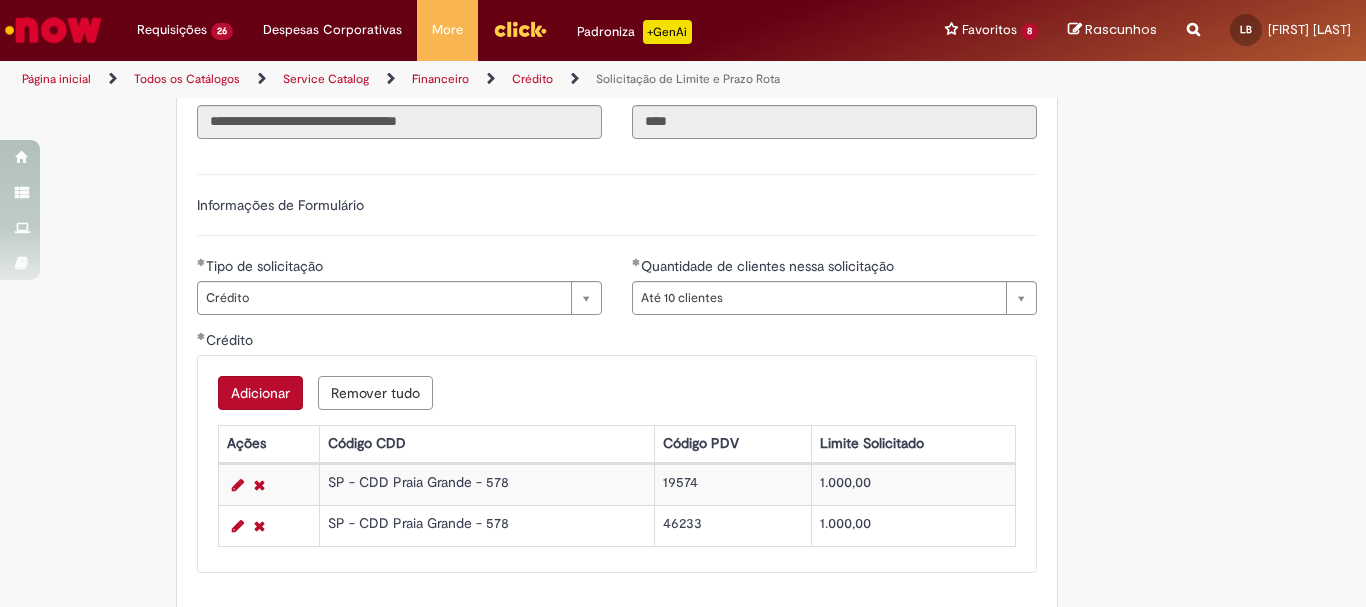 click on "Adicionar" at bounding box center [260, 393] 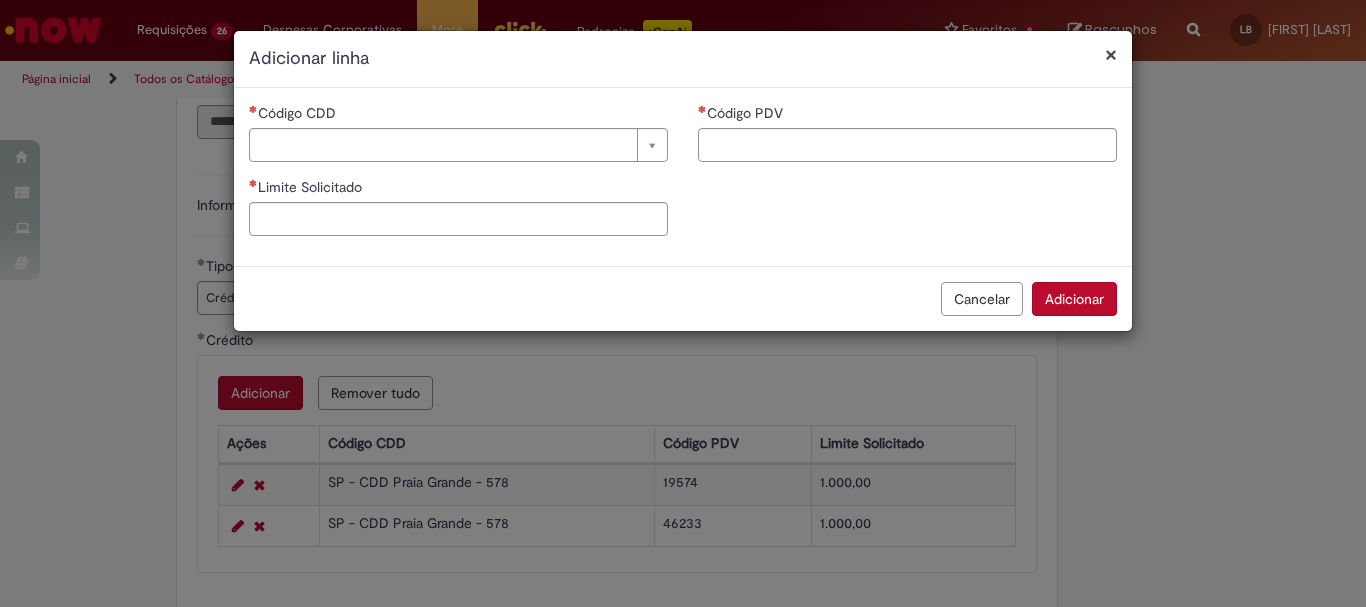 type 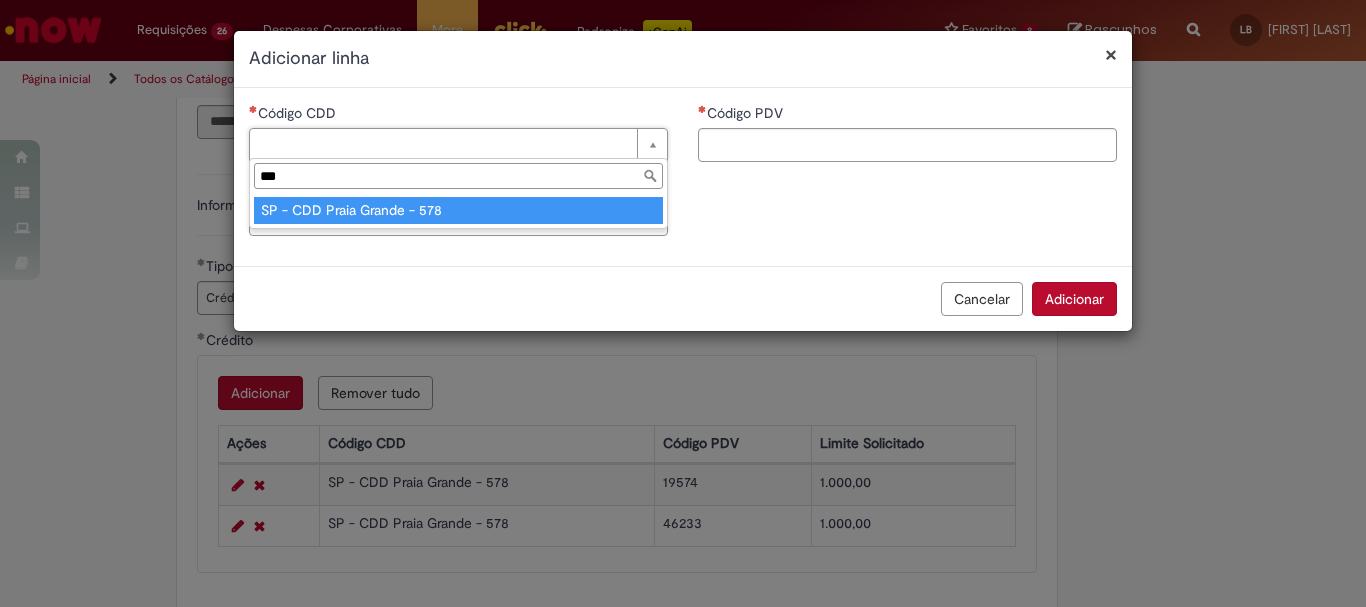 type on "***" 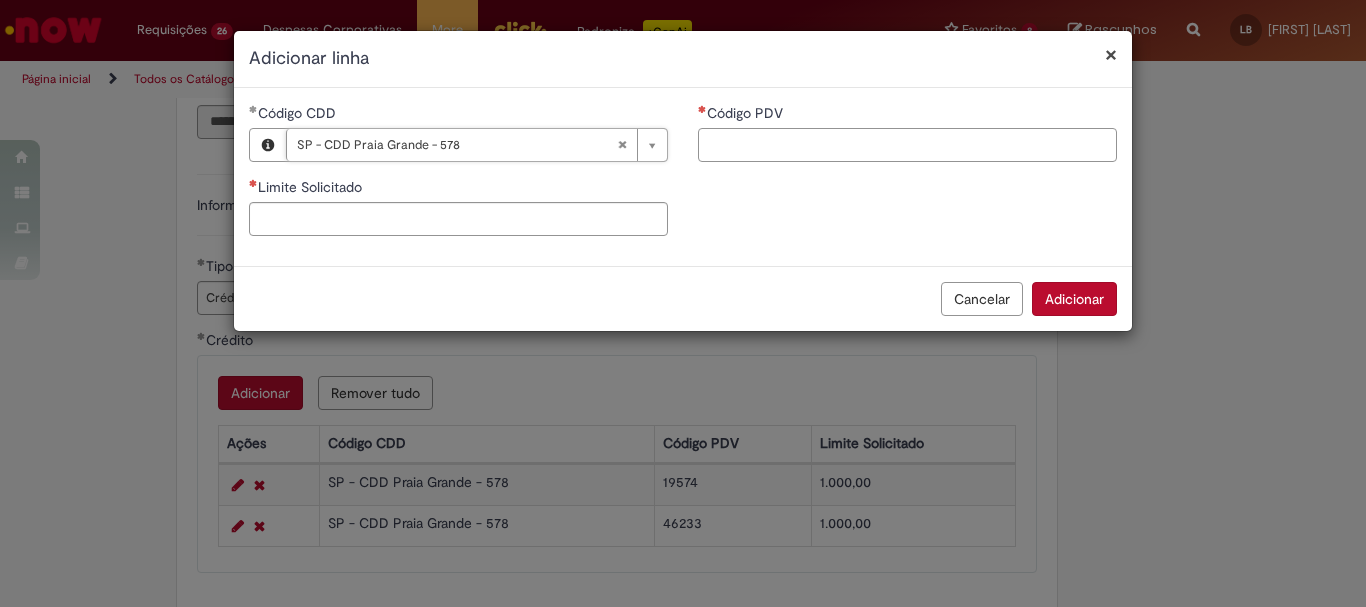 click on "Código PDV" at bounding box center (907, 145) 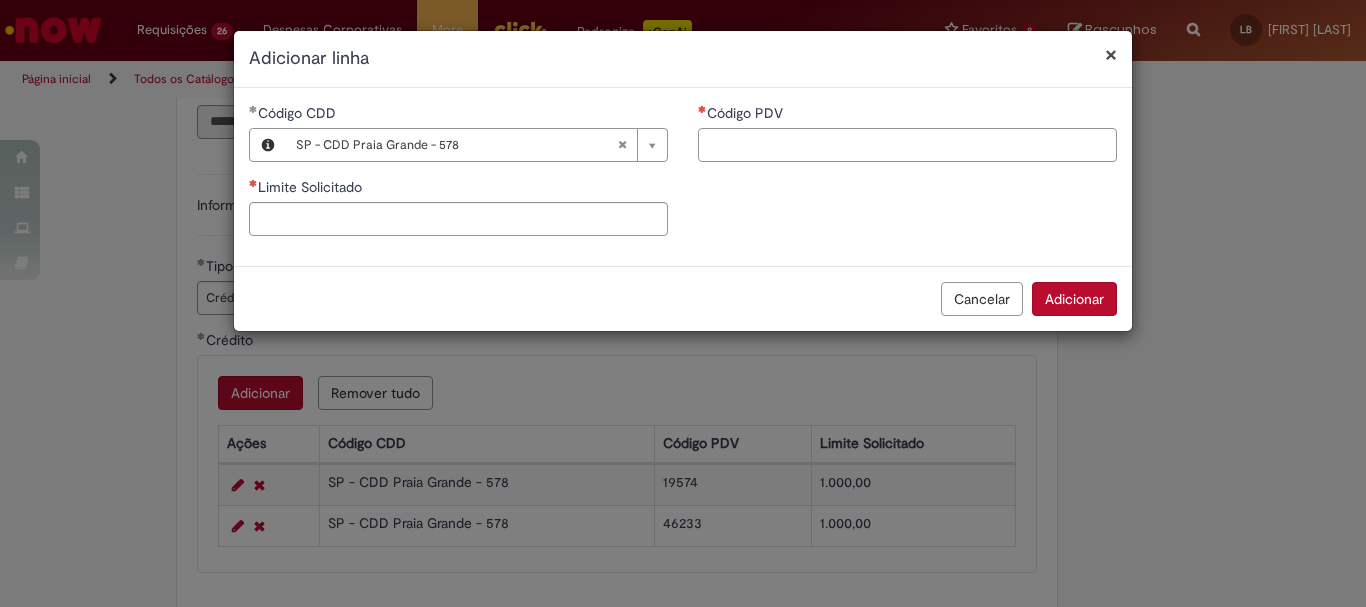 paste on "*****" 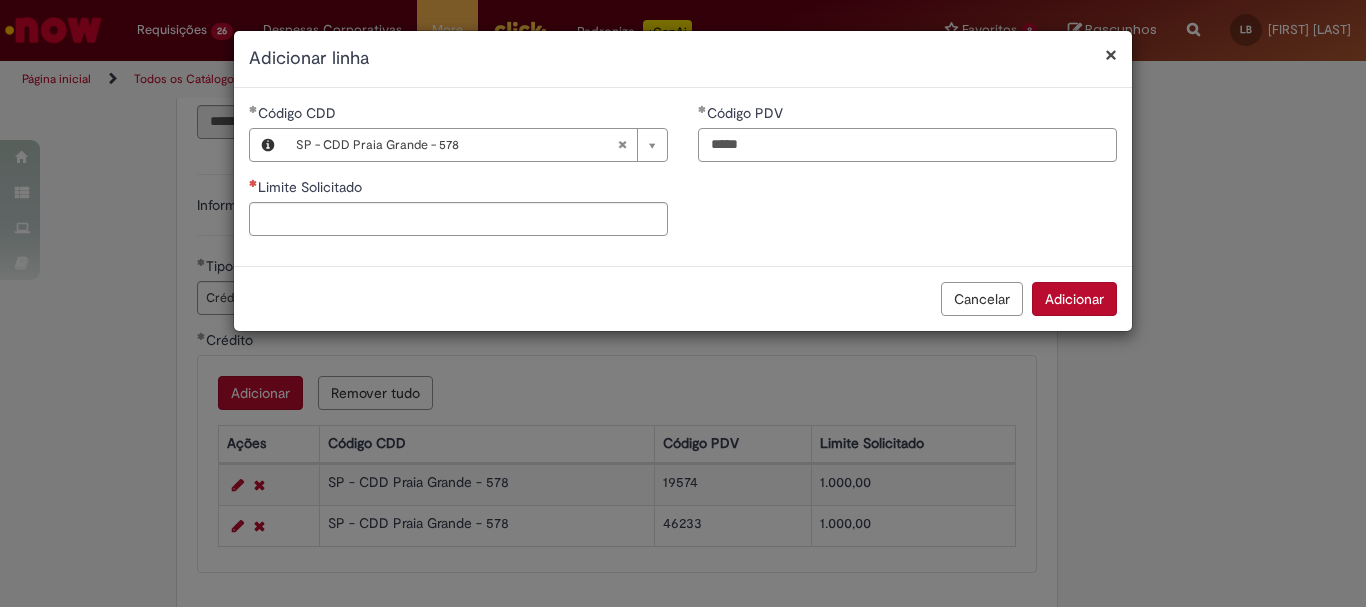 type on "*****" 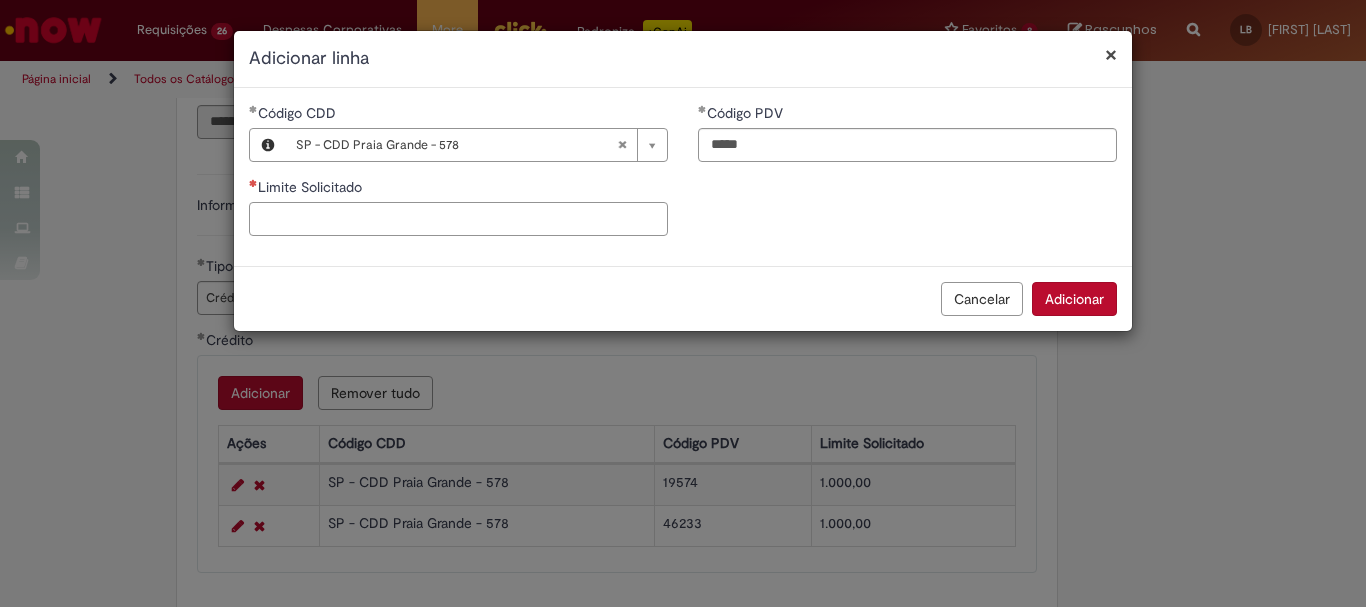 click on "Limite Solicitado" at bounding box center [458, 219] 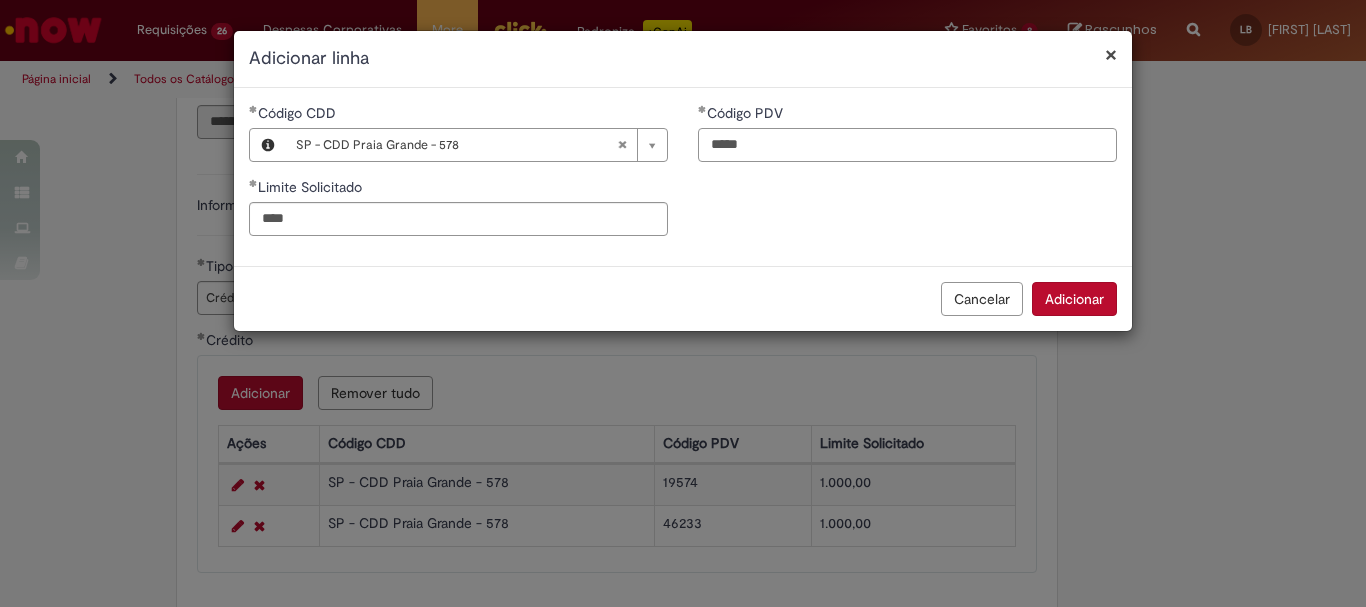 type on "********" 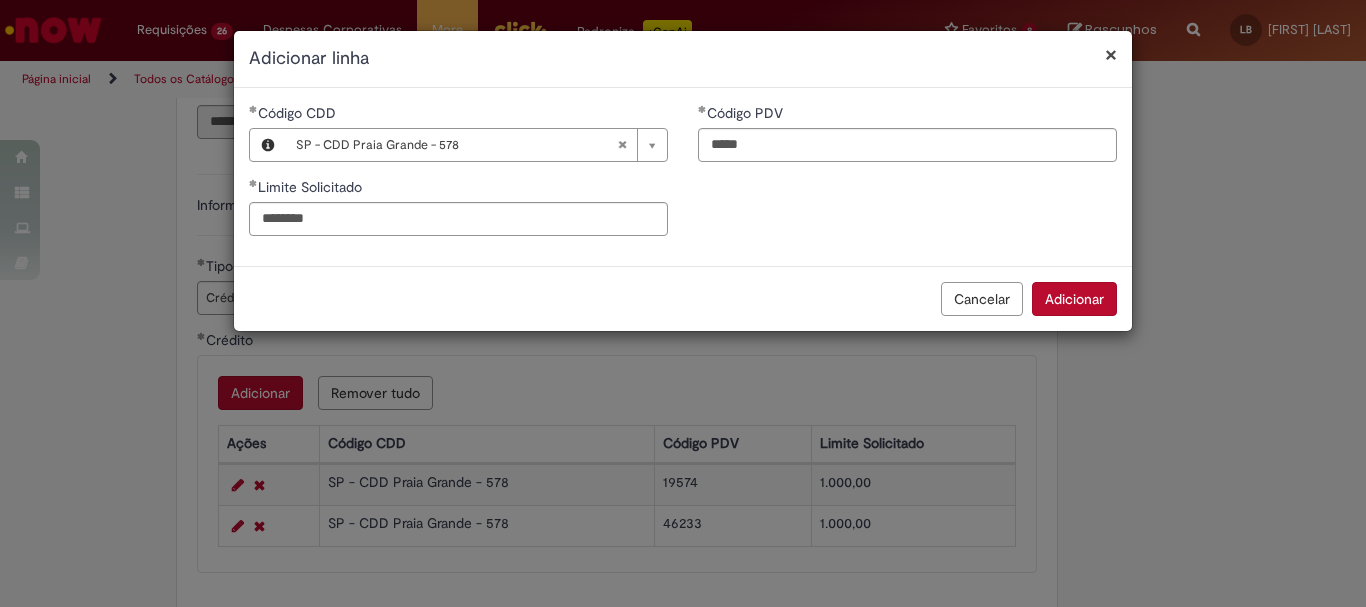 click on "Adicionar" at bounding box center (1074, 299) 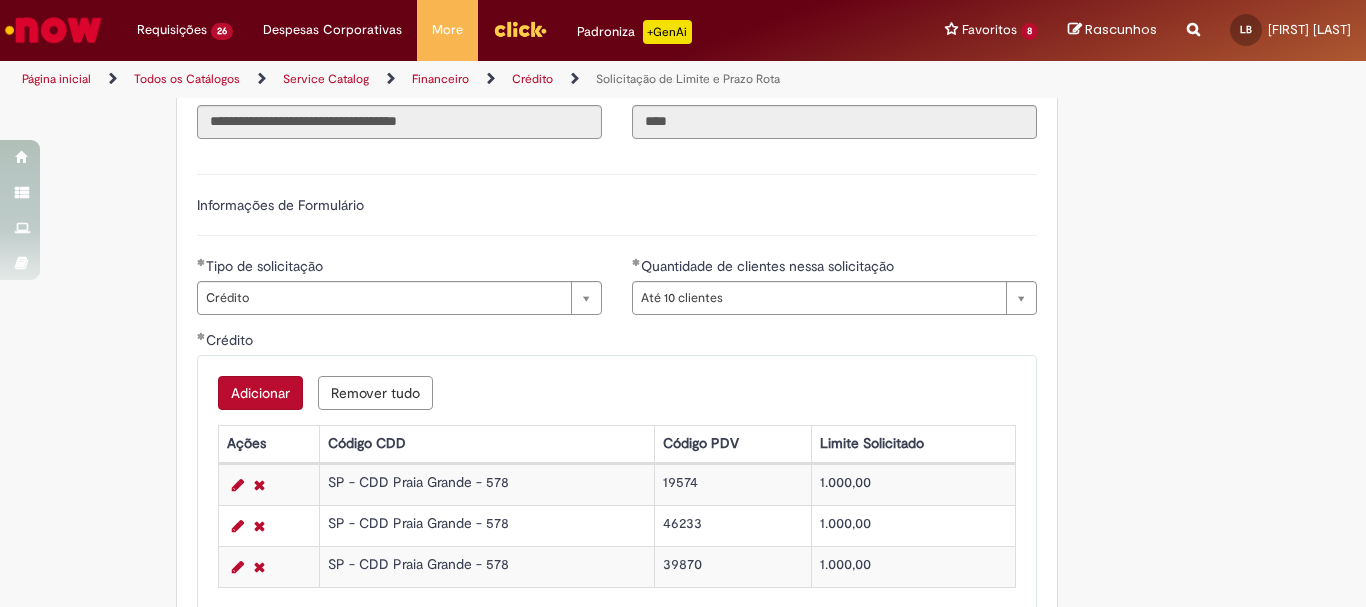 click on "Adicionar Remover tudo Crédito Ações Código CDD Código PDV Limite Solicitado SP - CDD Praia Grande - 578 19574 1.000,00 SP - CDD Praia Grande - 578 46233 1.000,00 SP - CDD Praia Grande - 578 39870 1.000,00" at bounding box center [617, 484] 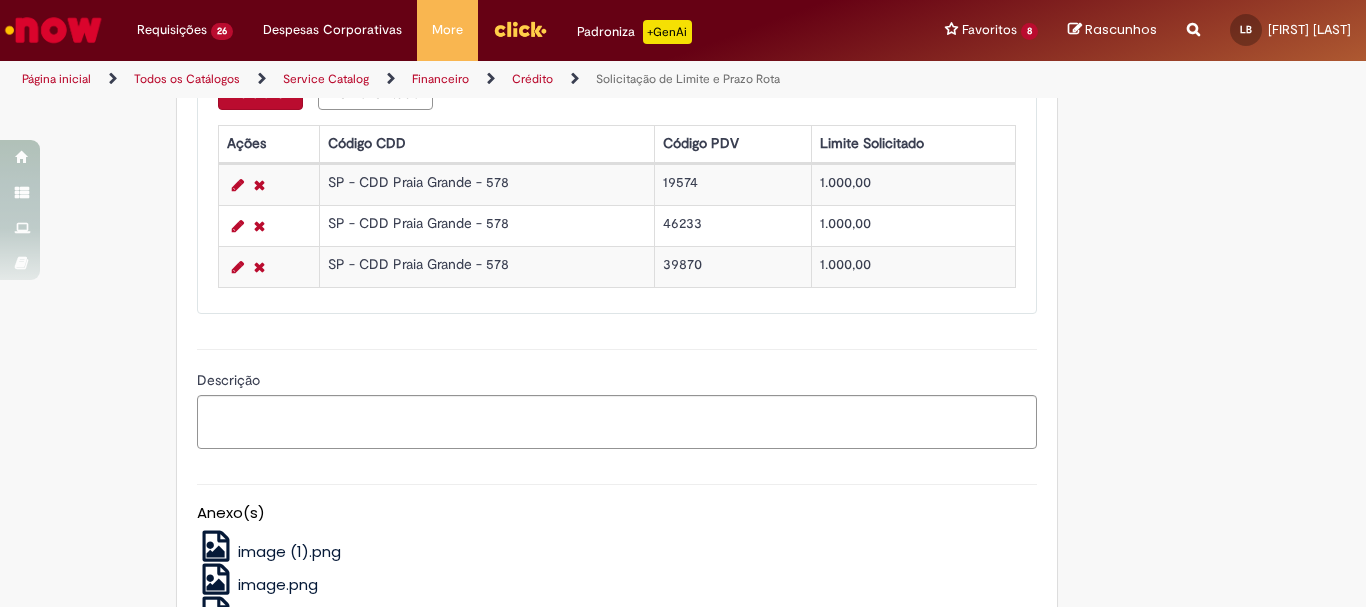 scroll, scrollTop: 1100, scrollLeft: 0, axis: vertical 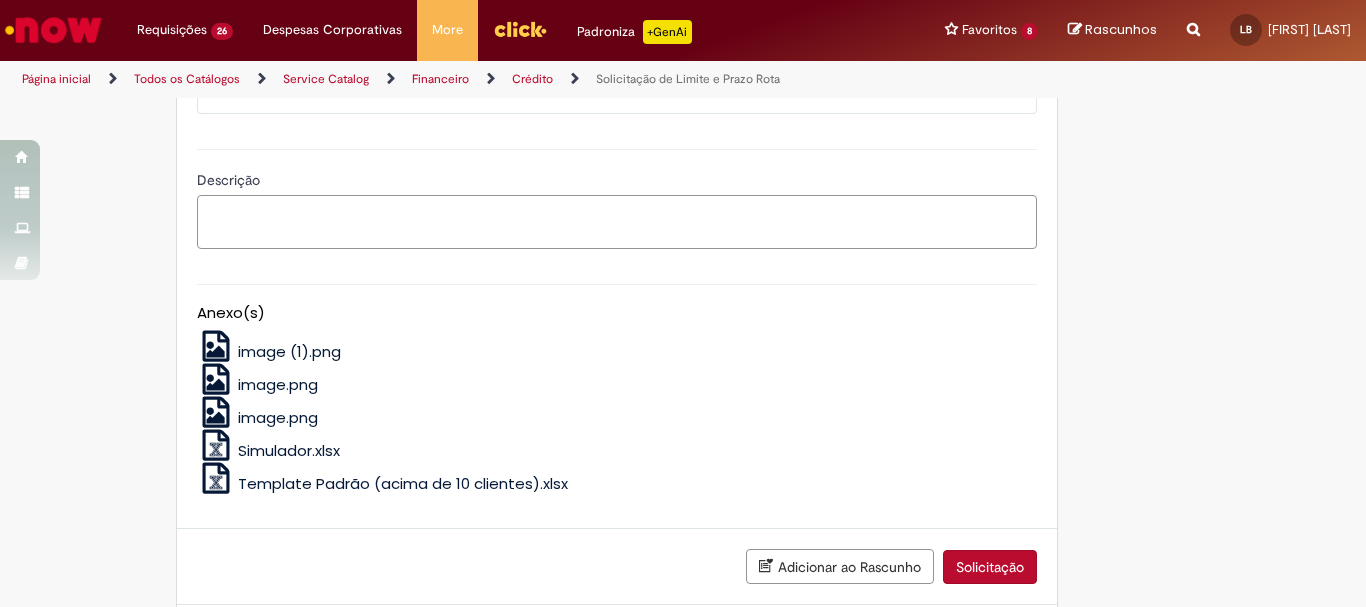 click on "Descrição" at bounding box center (617, 222) 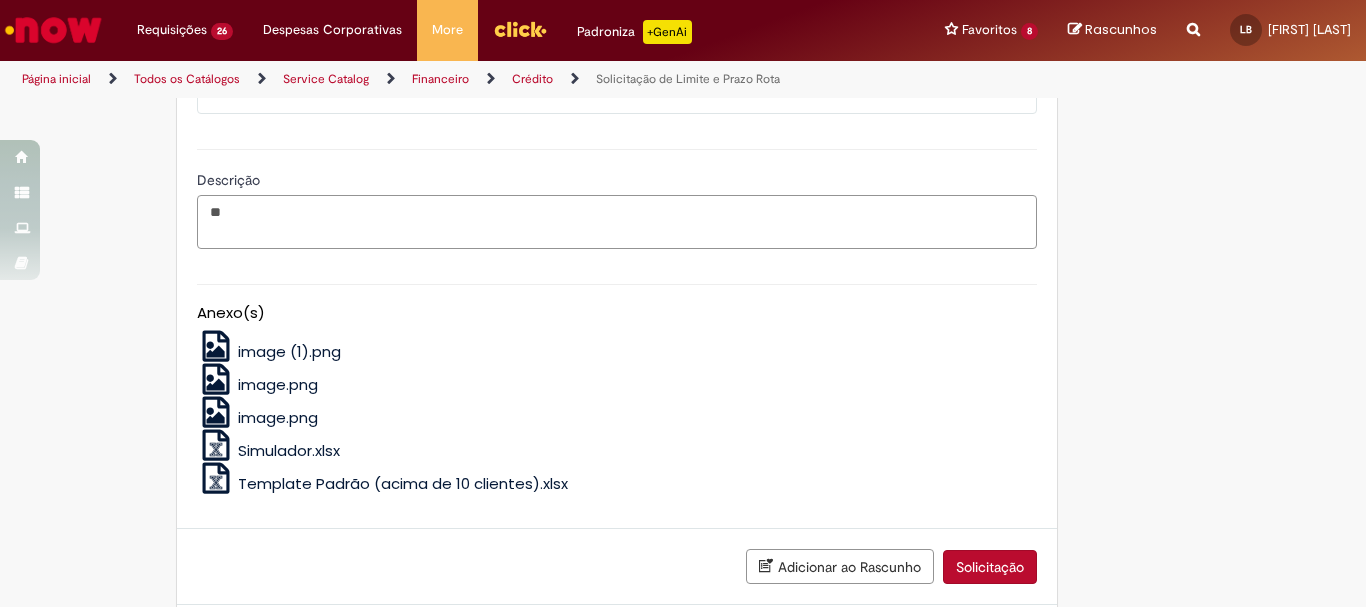 type on "*" 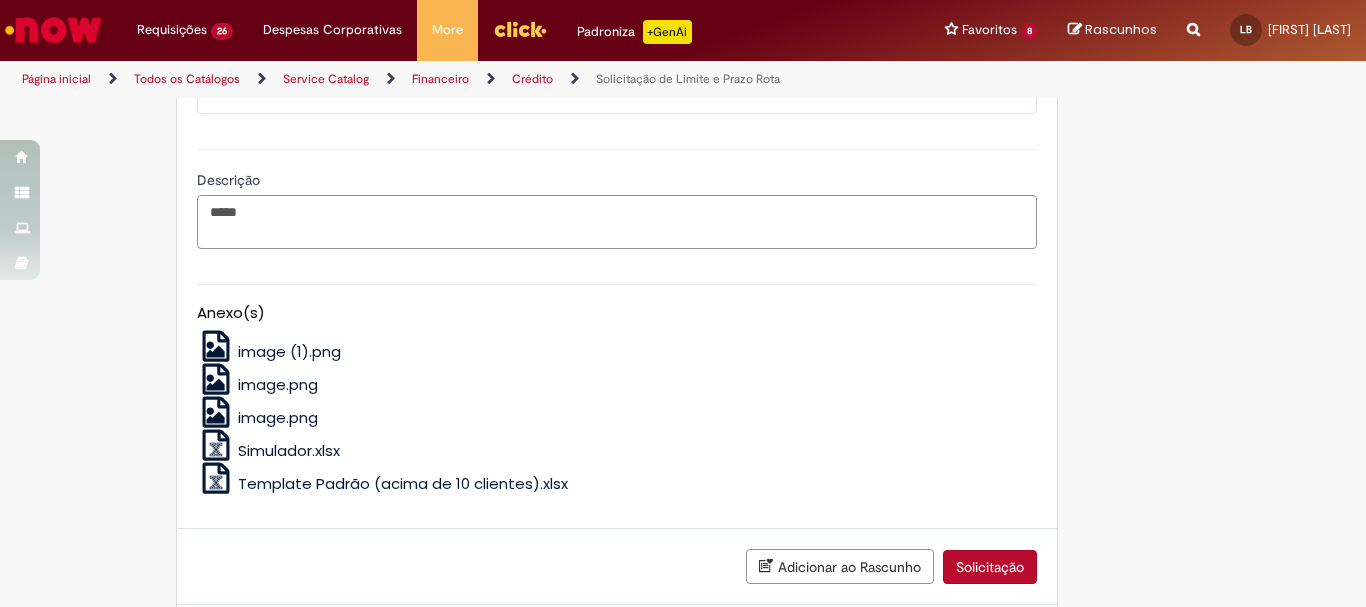 scroll, scrollTop: 800, scrollLeft: 0, axis: vertical 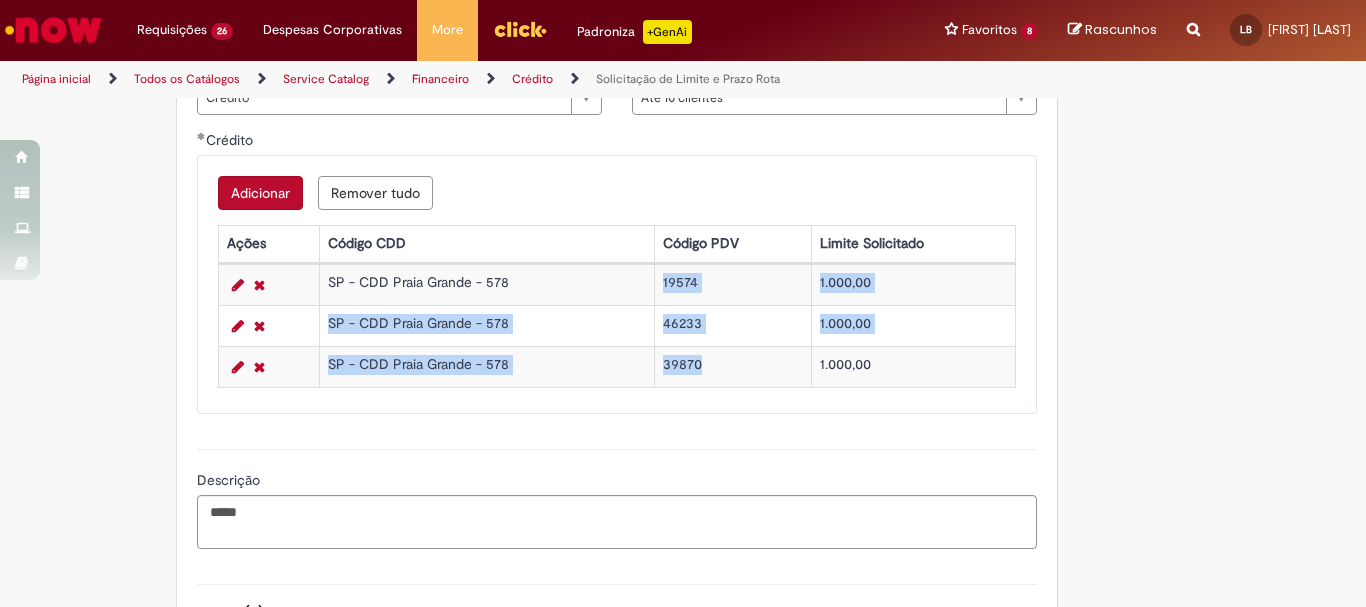 drag, startPoint x: 654, startPoint y: 278, endPoint x: 696, endPoint y: 369, distance: 100.22475 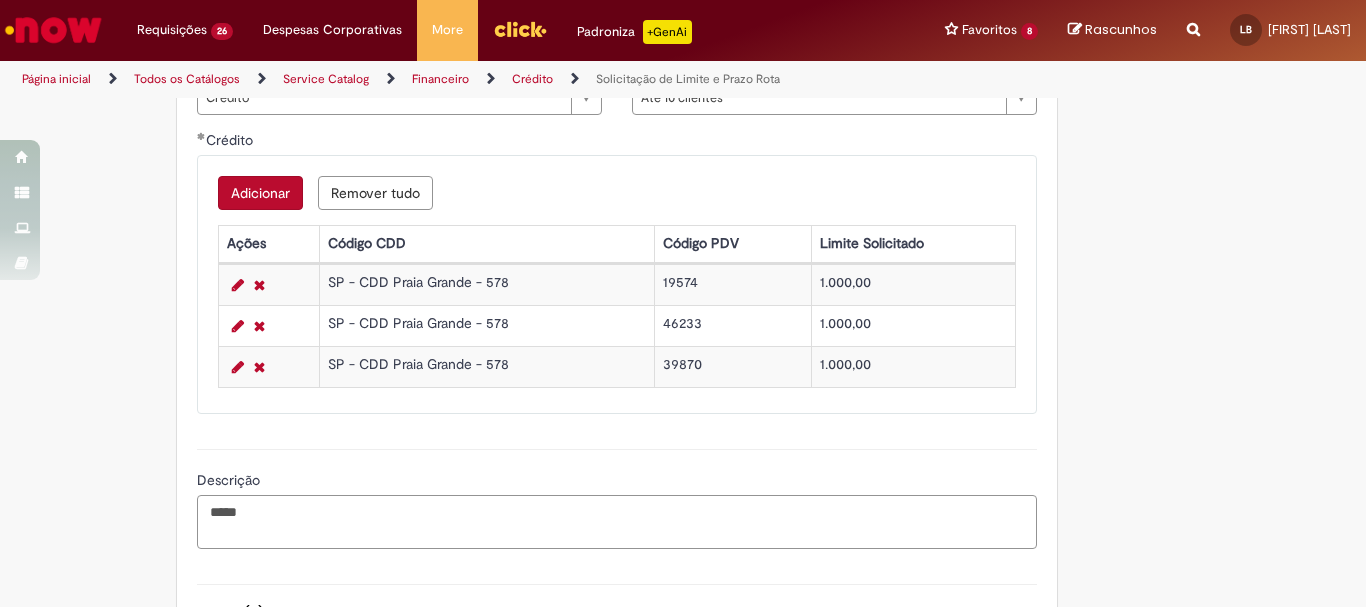 click on "****" at bounding box center (617, 522) 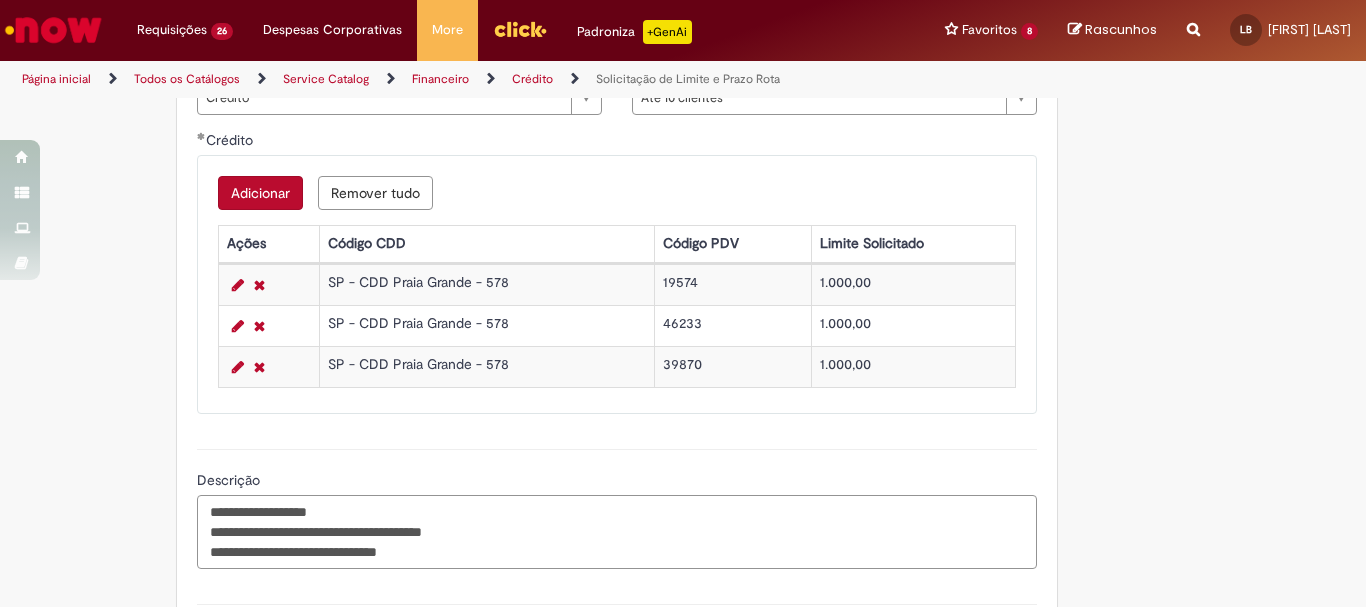 drag, startPoint x: 284, startPoint y: 516, endPoint x: 388, endPoint y: 535, distance: 105.72133 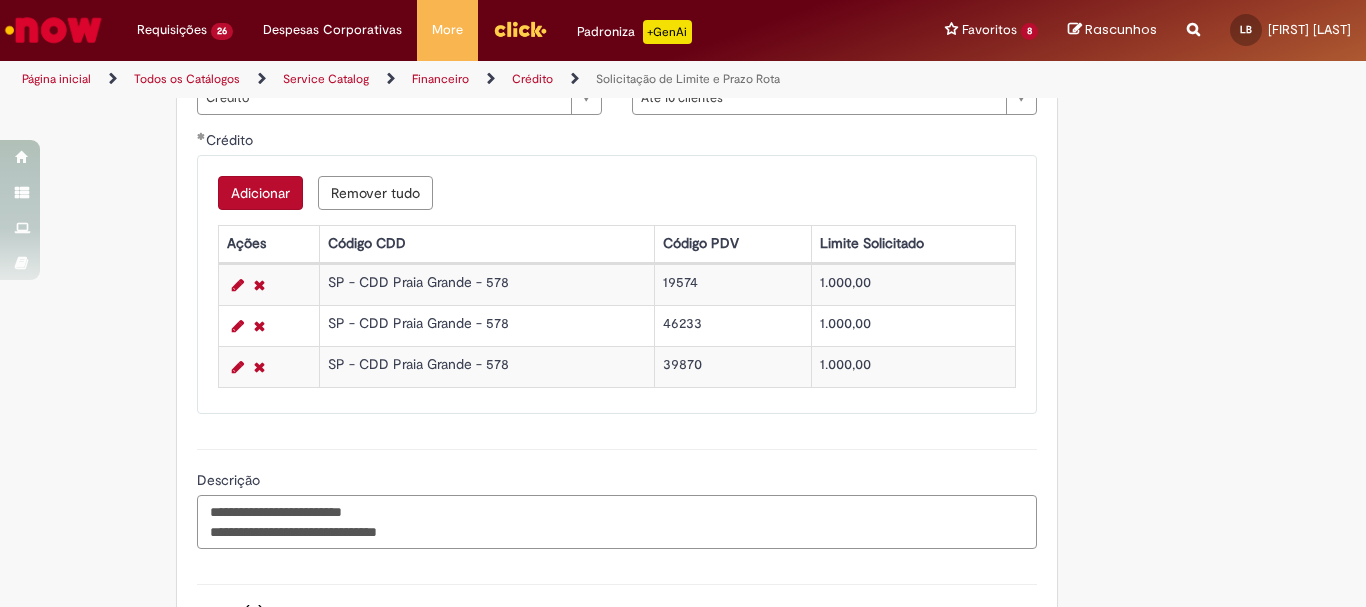 drag, startPoint x: 384, startPoint y: 506, endPoint x: 393, endPoint y: 541, distance: 36.138622 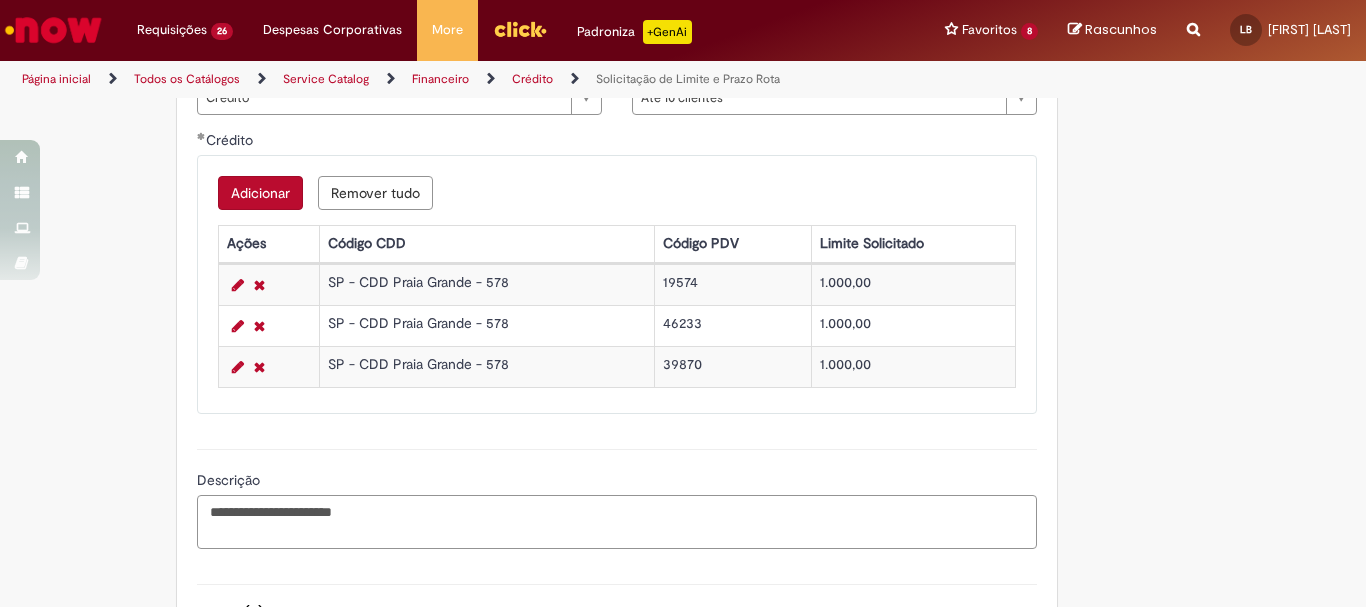 click on "**********" at bounding box center (617, 522) 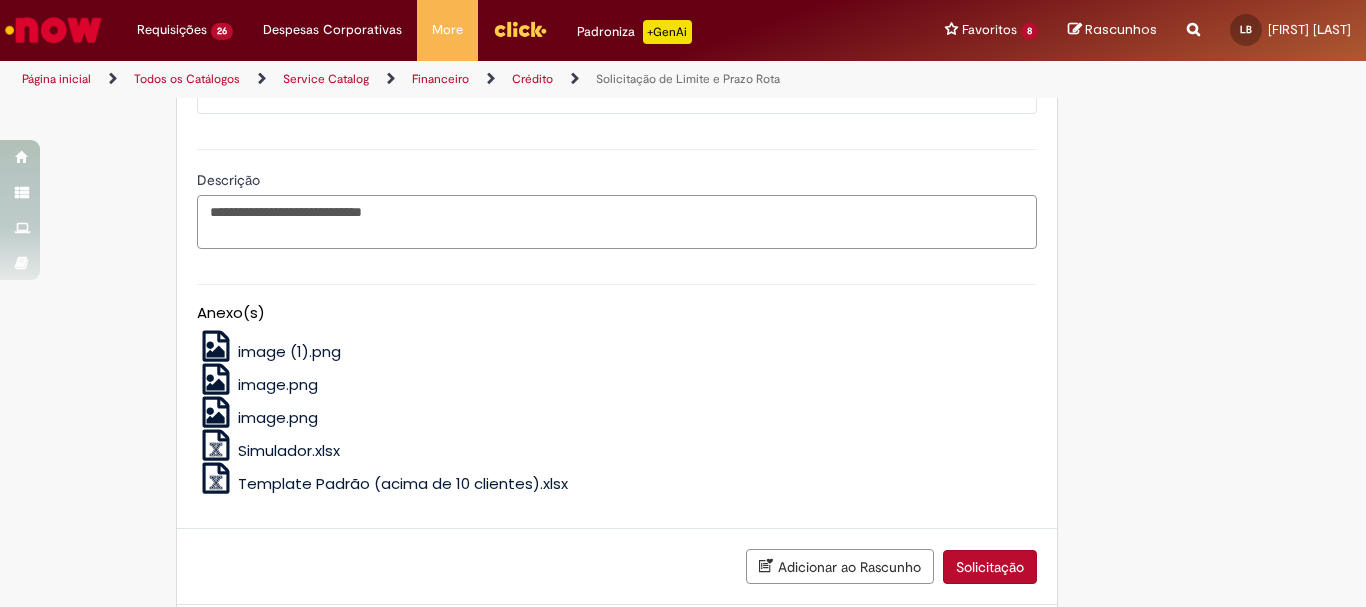 scroll, scrollTop: 1208, scrollLeft: 0, axis: vertical 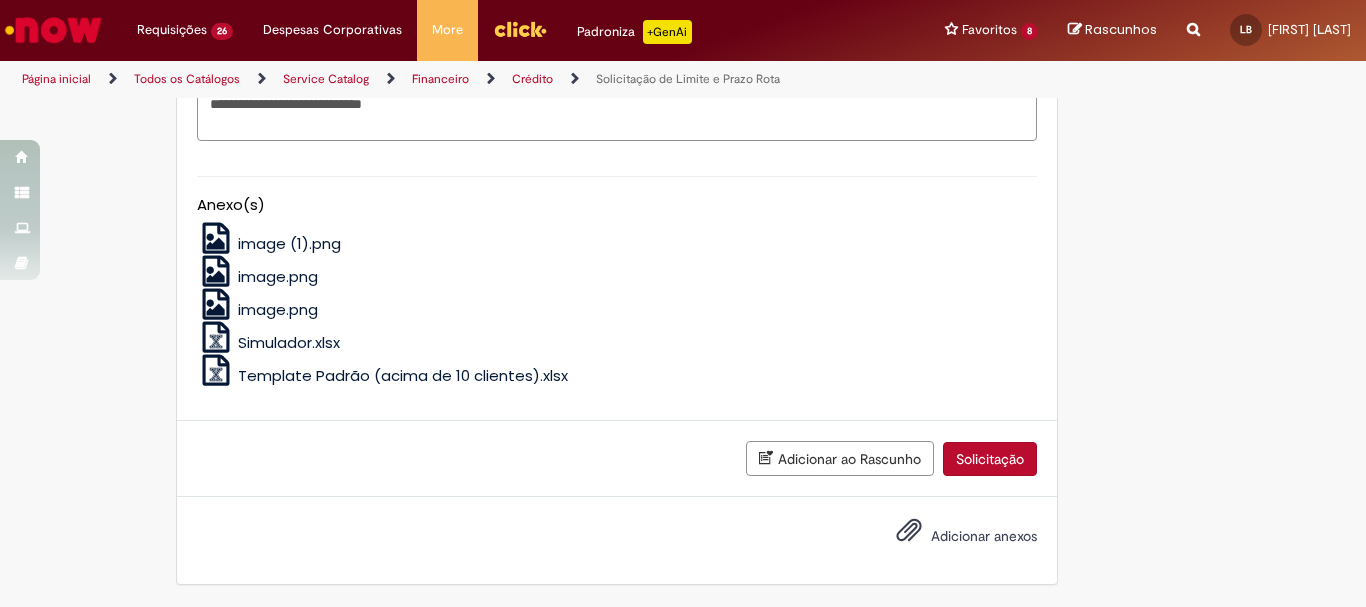 type on "**********" 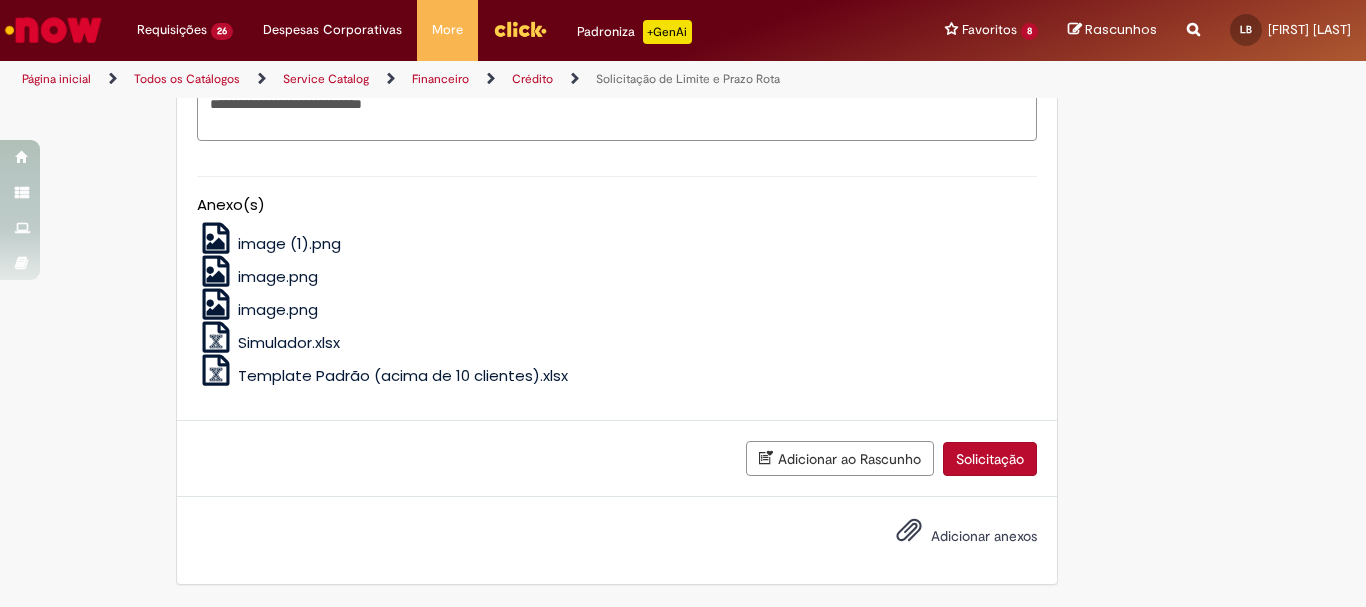 click on "Simulador.xlsx" at bounding box center (617, 337) 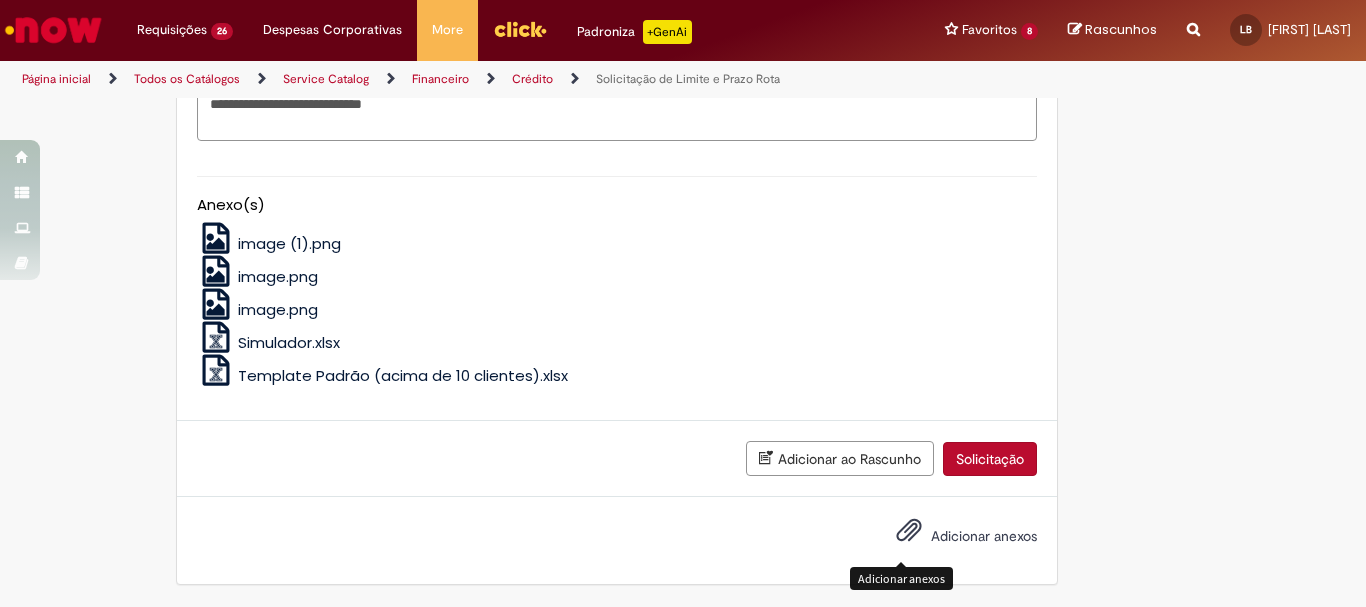 click on "Adicionar anexos" at bounding box center [909, 535] 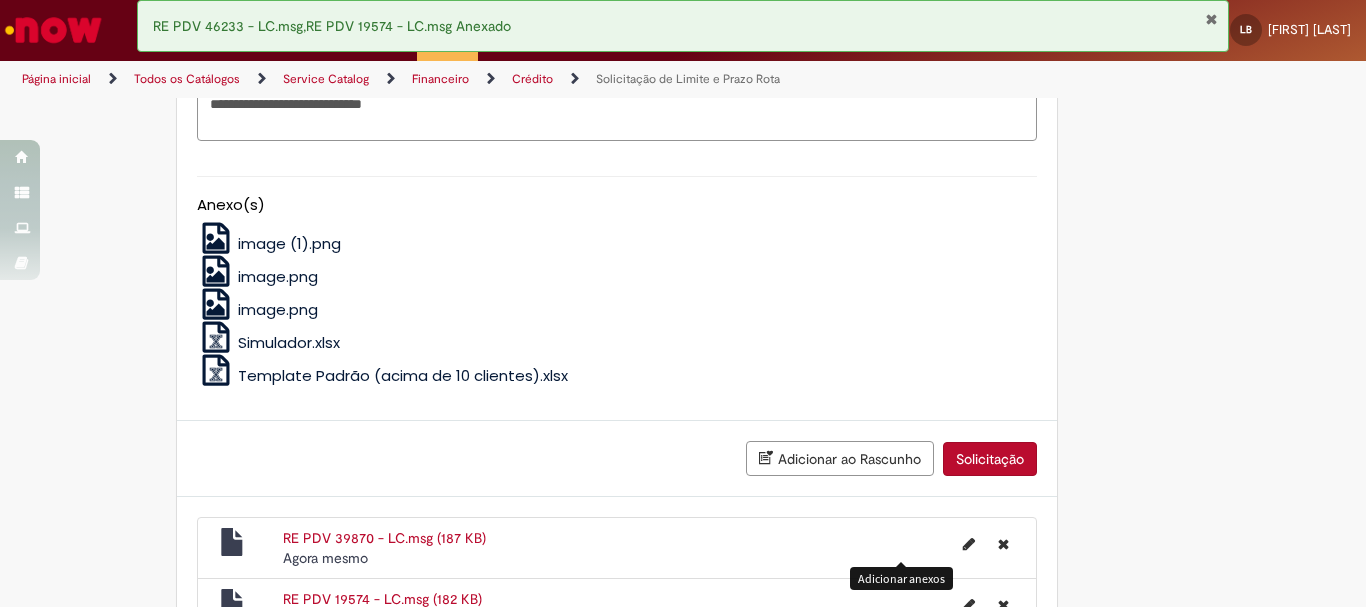 scroll, scrollTop: 1402, scrollLeft: 0, axis: vertical 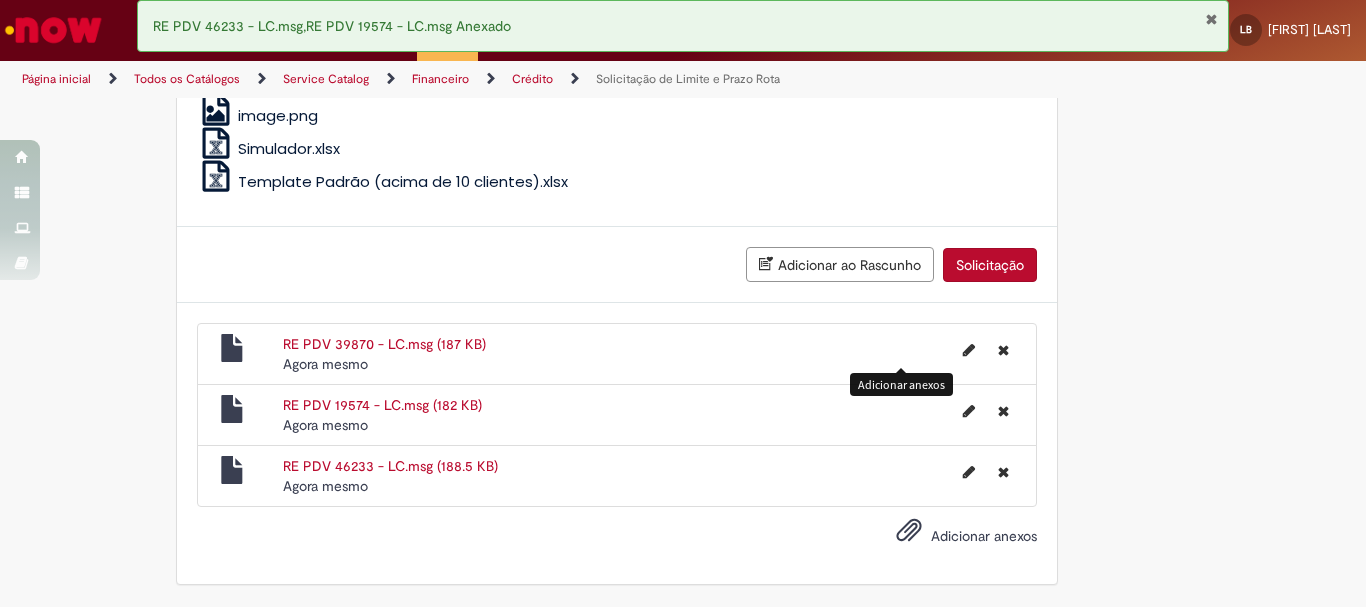 click on "Solicitação" at bounding box center [990, 265] 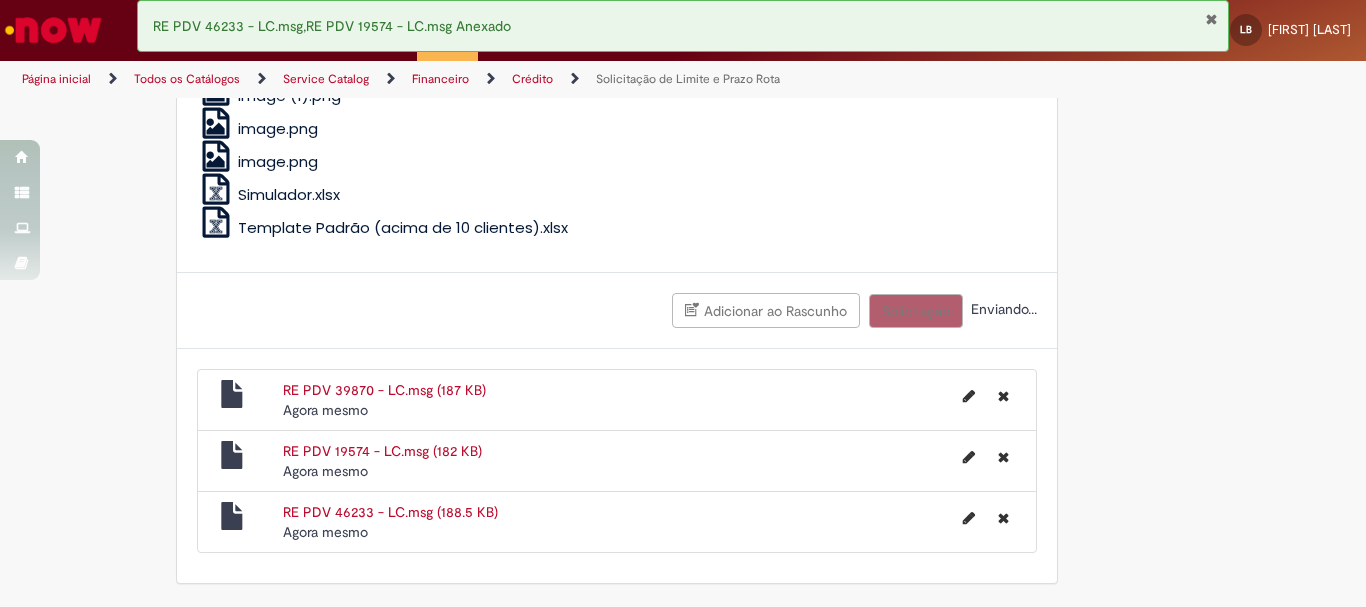 scroll, scrollTop: 1356, scrollLeft: 0, axis: vertical 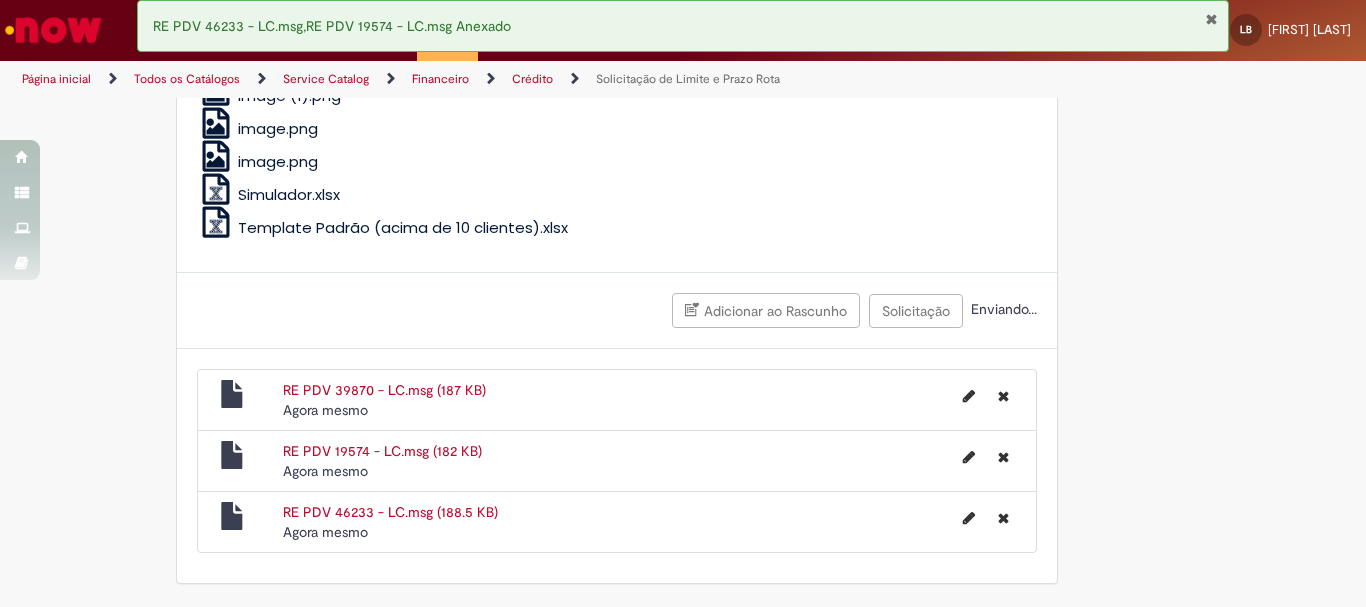 click at bounding box center [1211, 19] 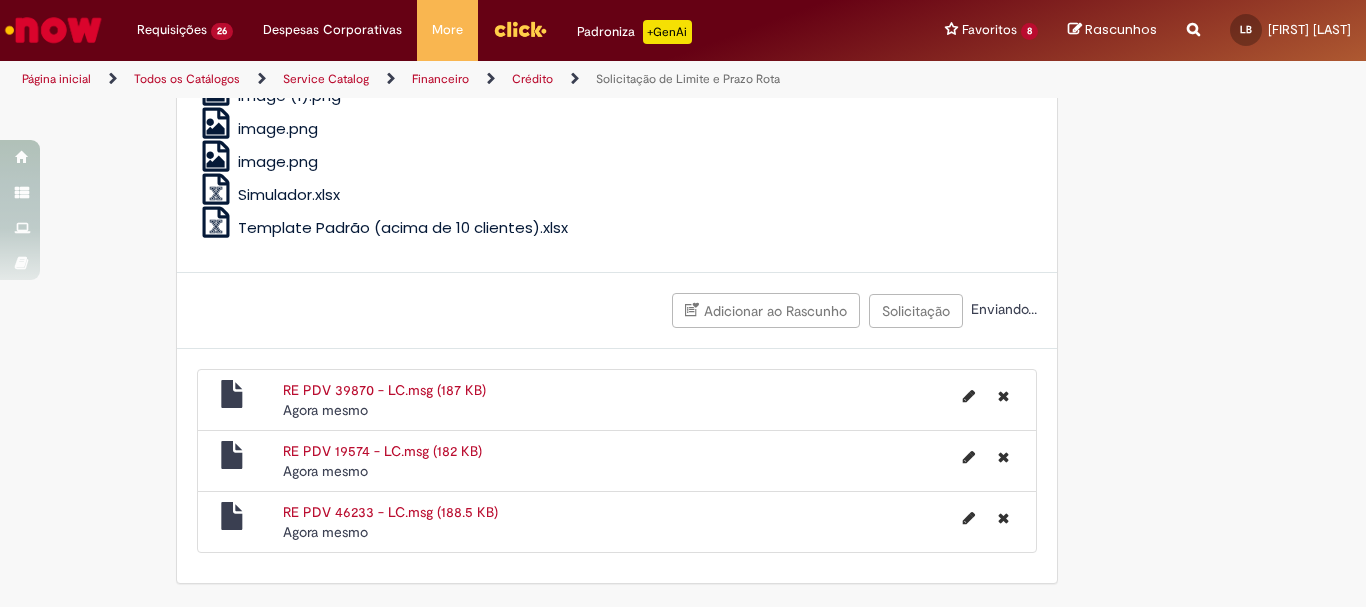 scroll, scrollTop: 1355, scrollLeft: 0, axis: vertical 